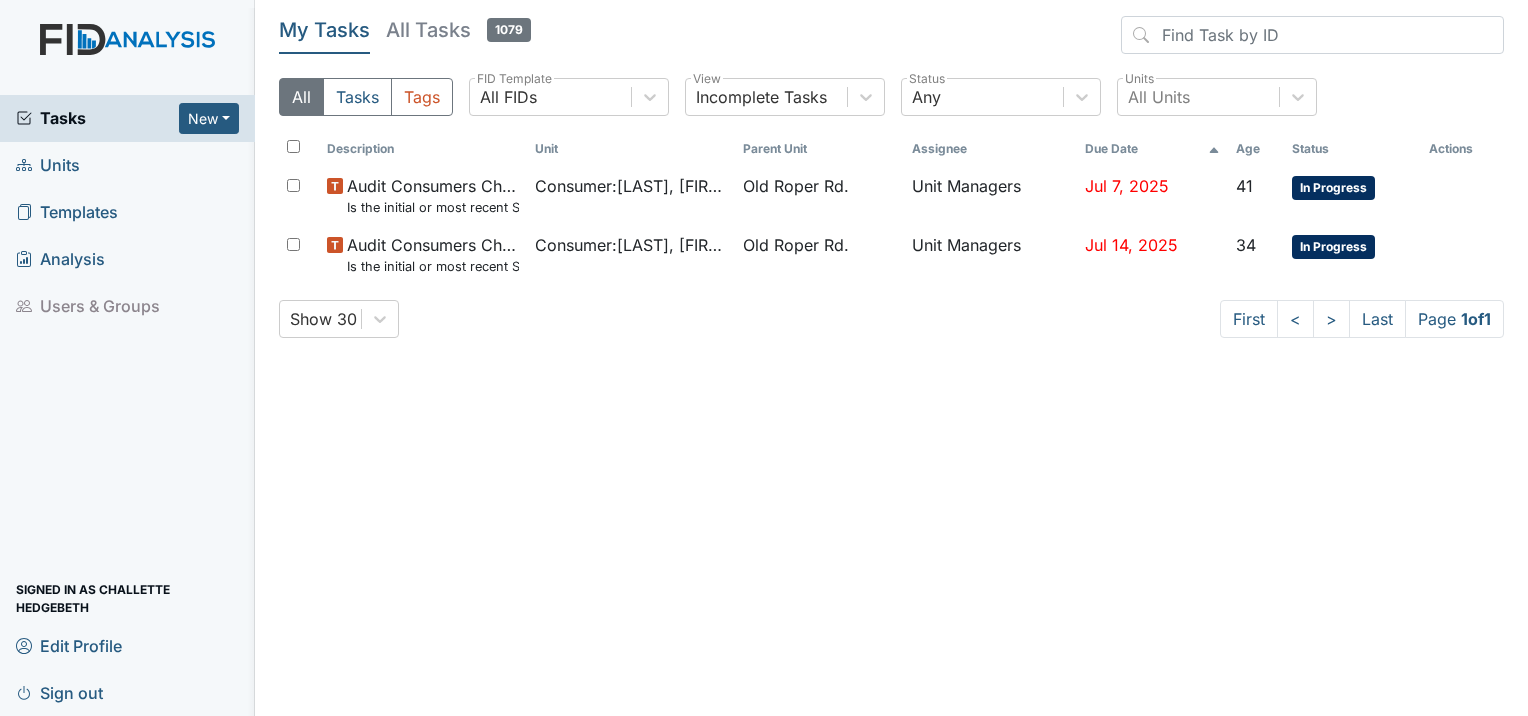 scroll, scrollTop: 0, scrollLeft: 0, axis: both 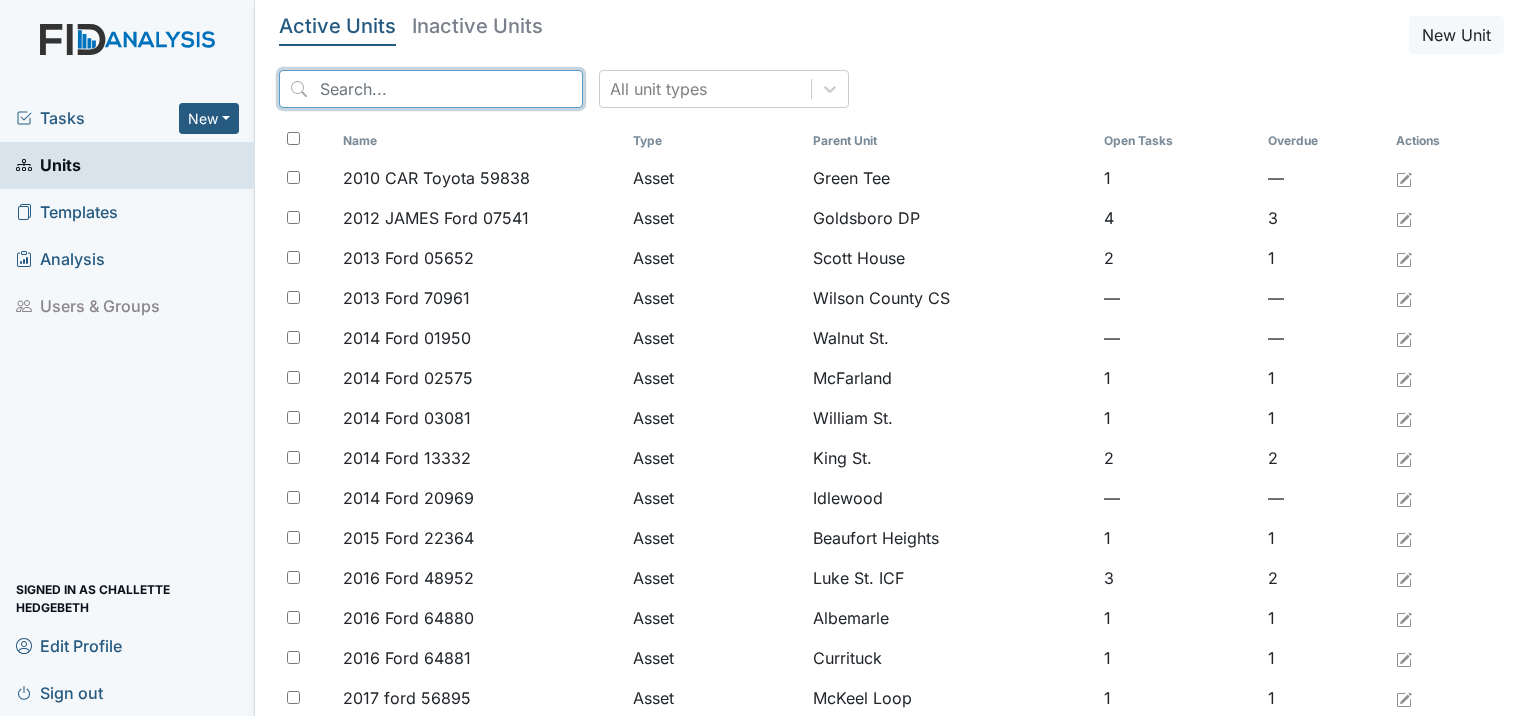 click at bounding box center (431, 89) 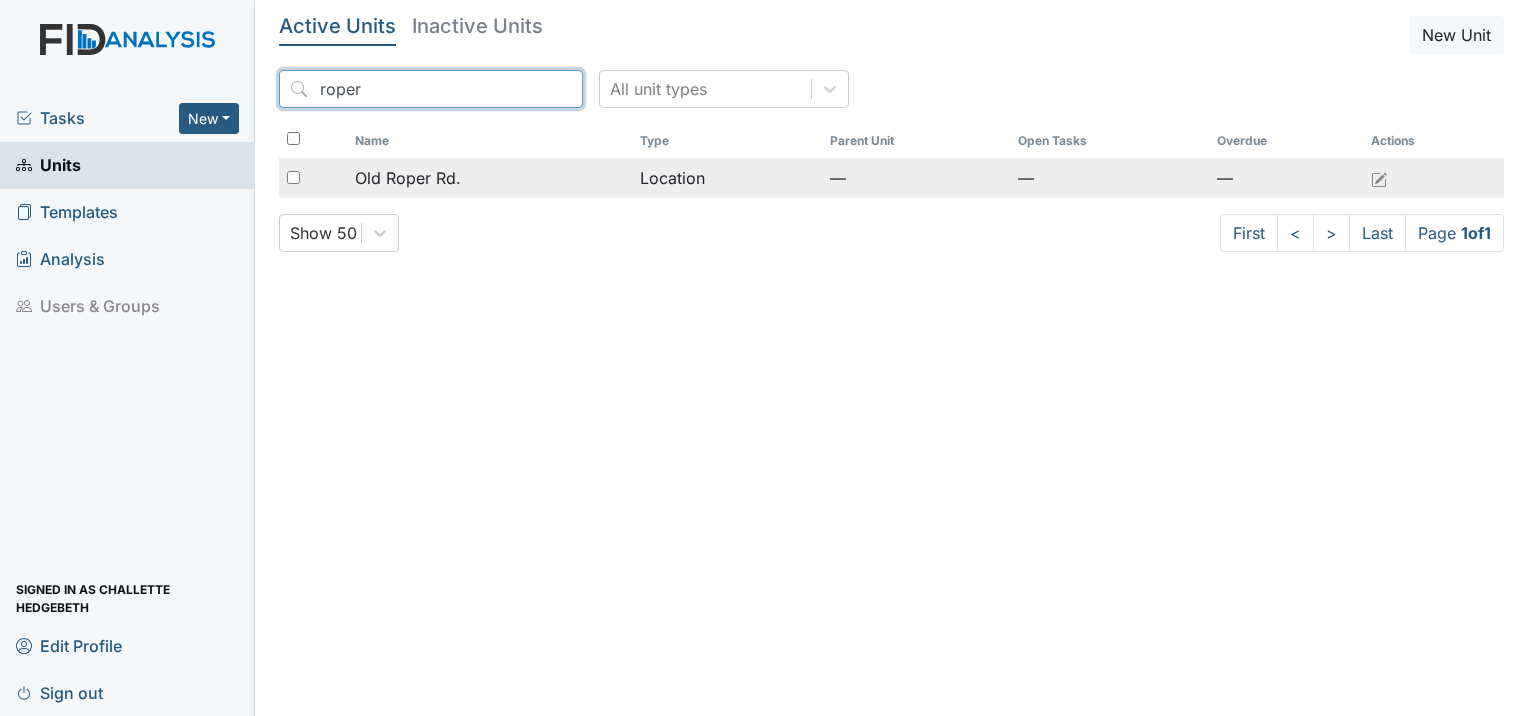type on "roper" 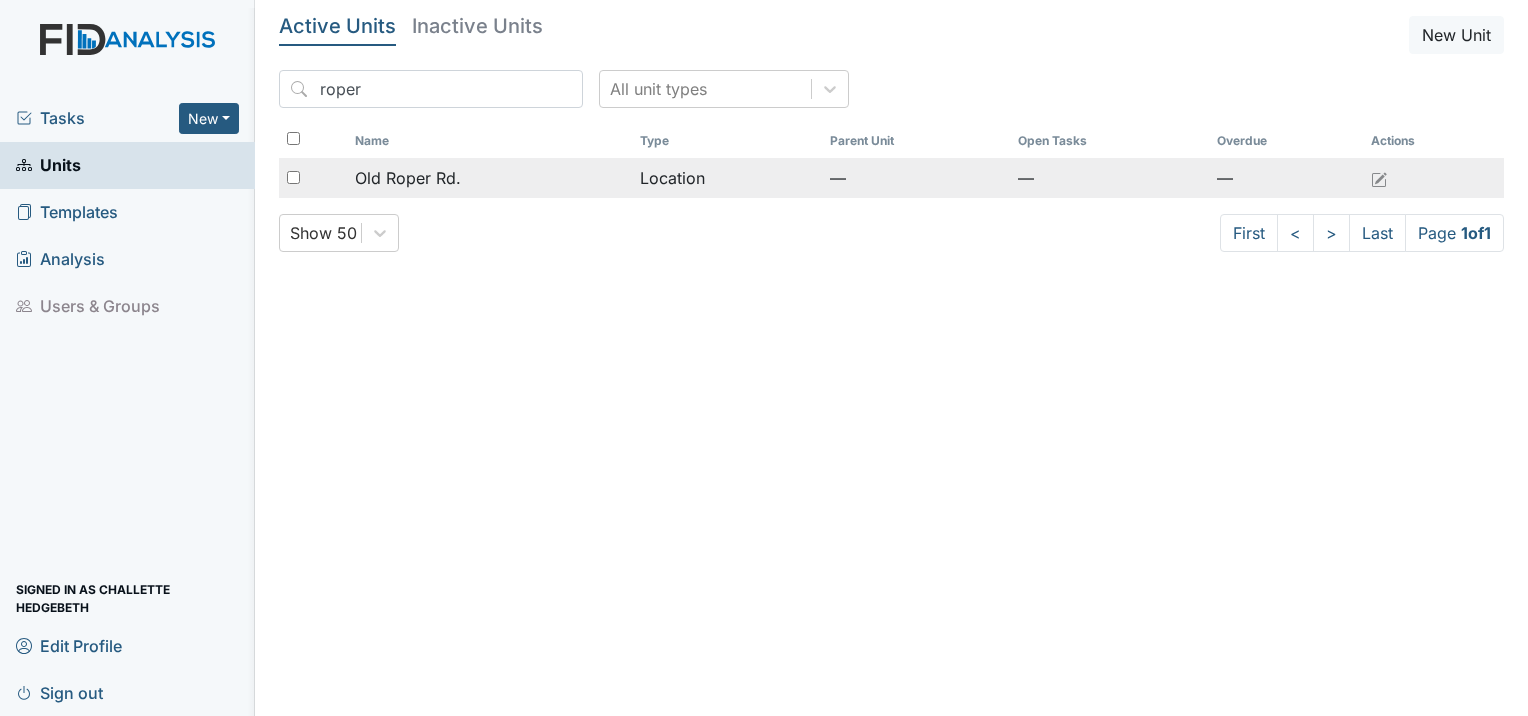 click on "Old Roper Rd." at bounding box center [490, 178] 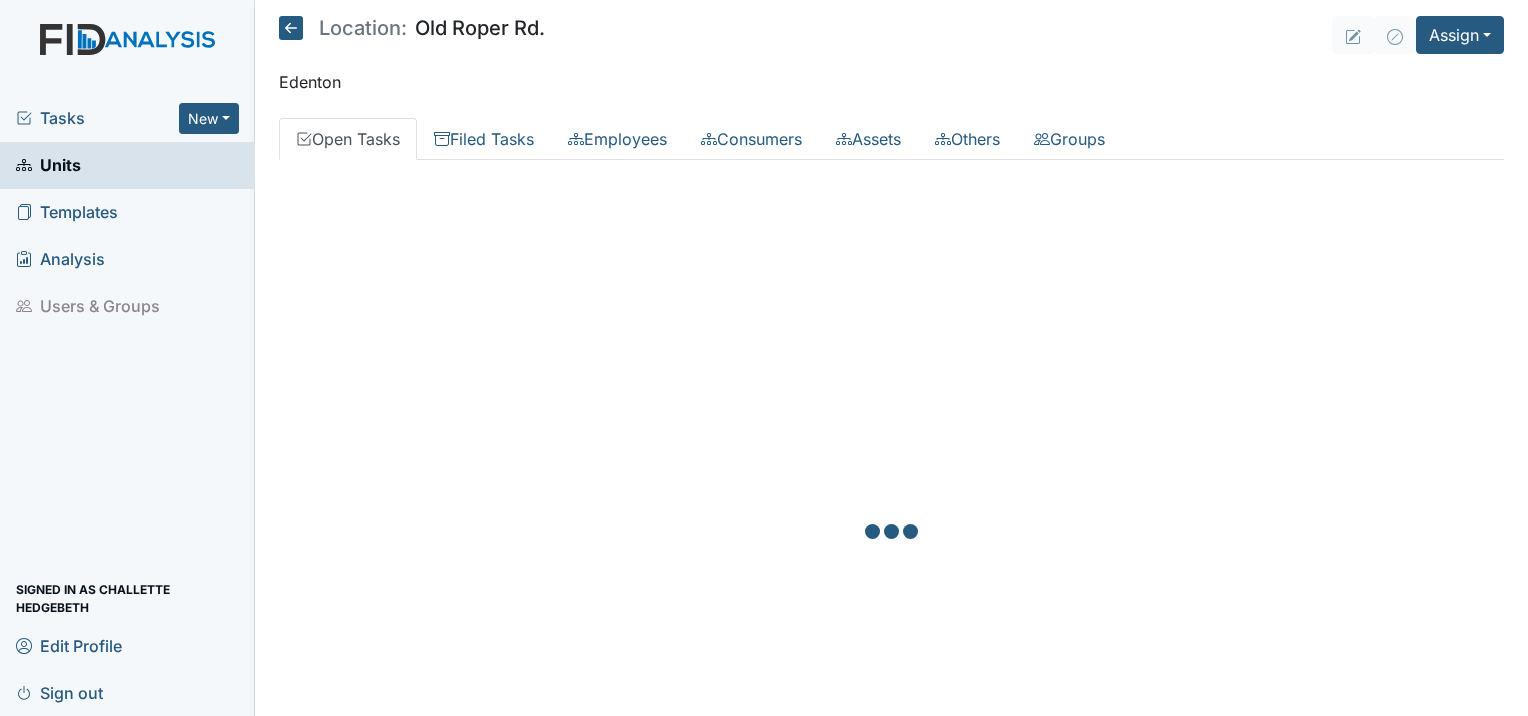 scroll, scrollTop: 0, scrollLeft: 0, axis: both 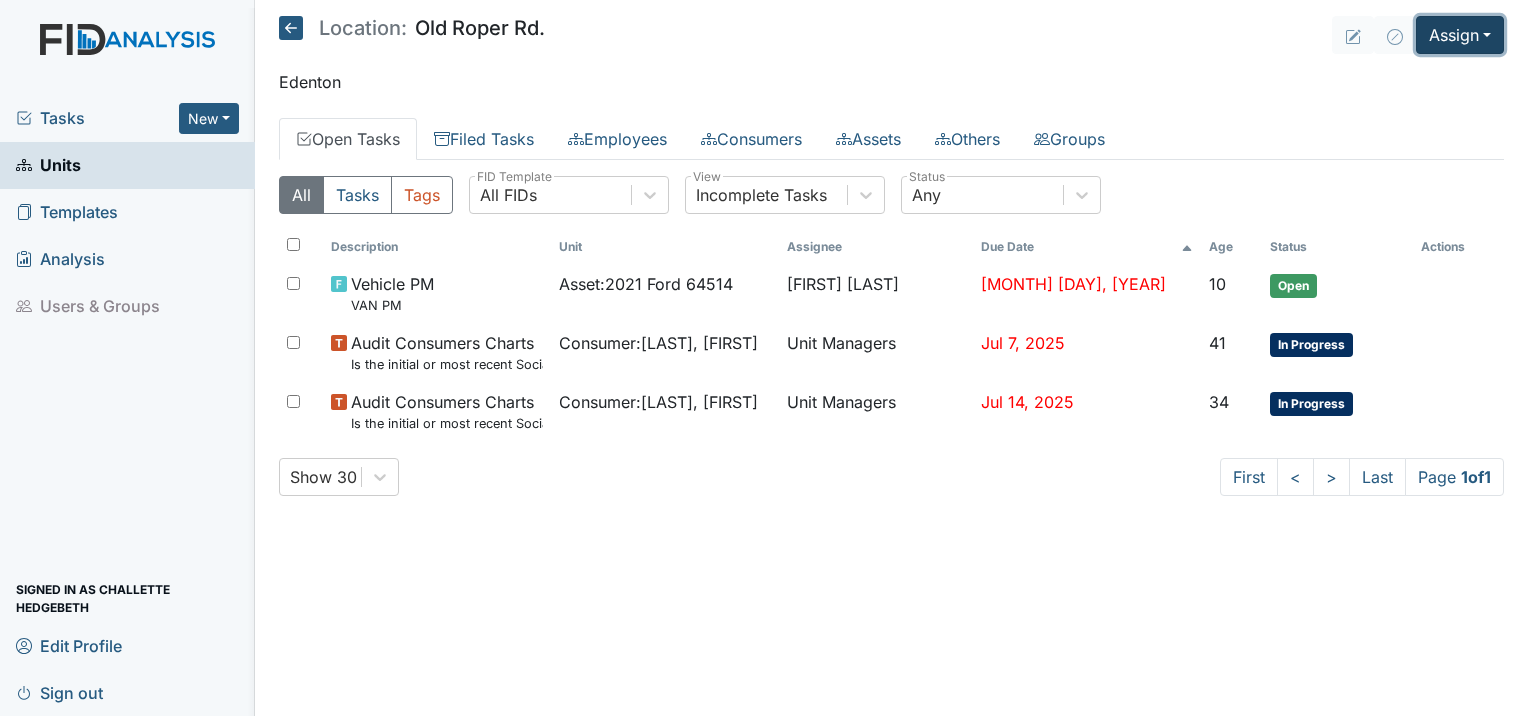 click on "Assign" at bounding box center [1460, 35] 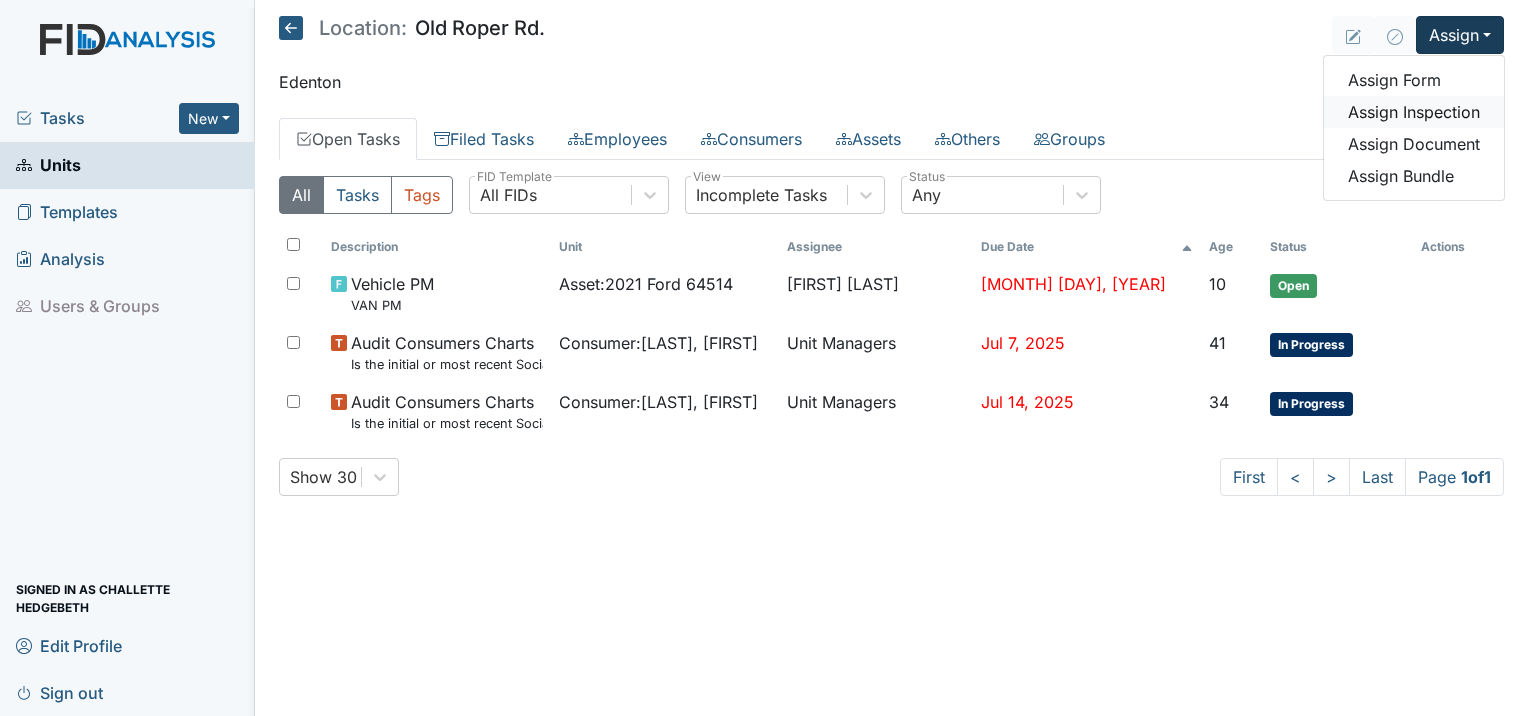 click on "Assign Inspection" at bounding box center [1414, 112] 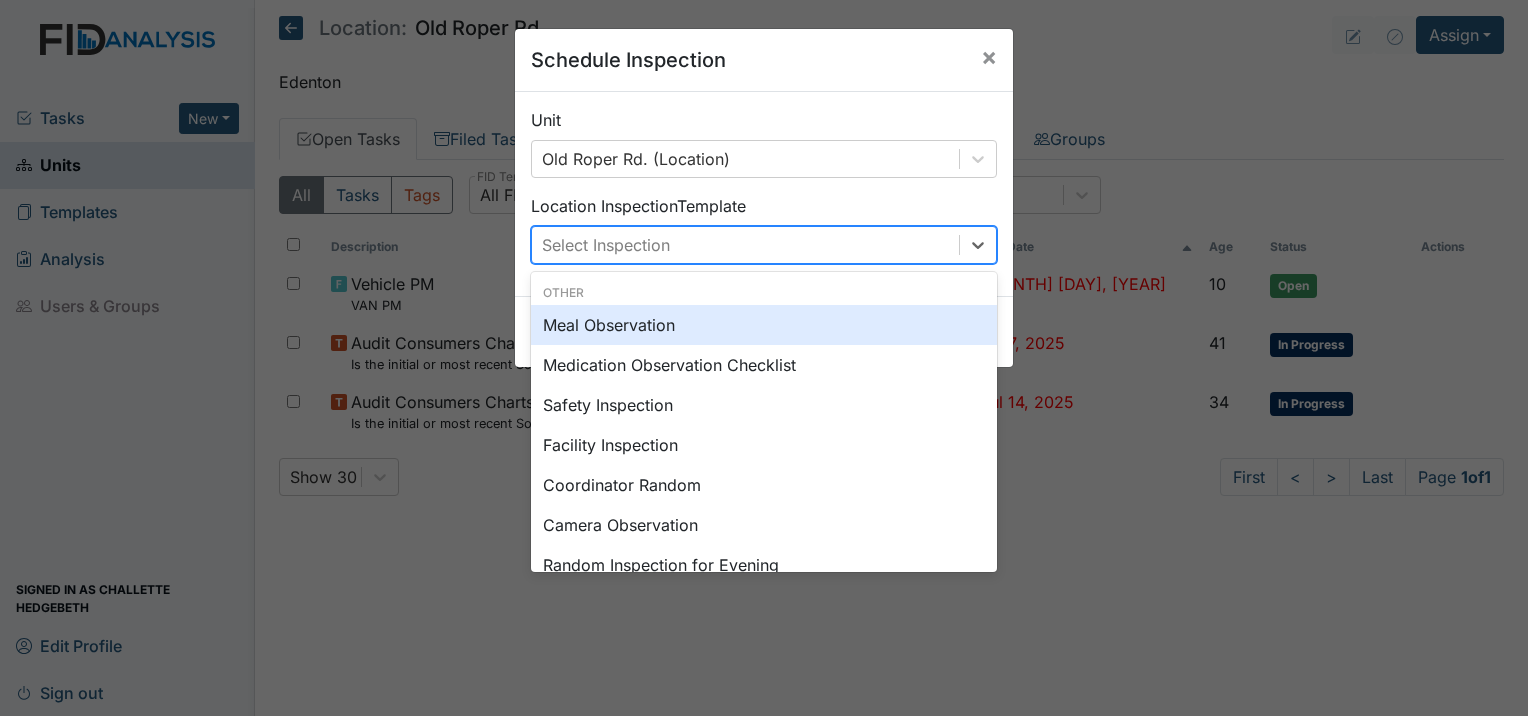 click on "Select Inspection" at bounding box center [745, 245] 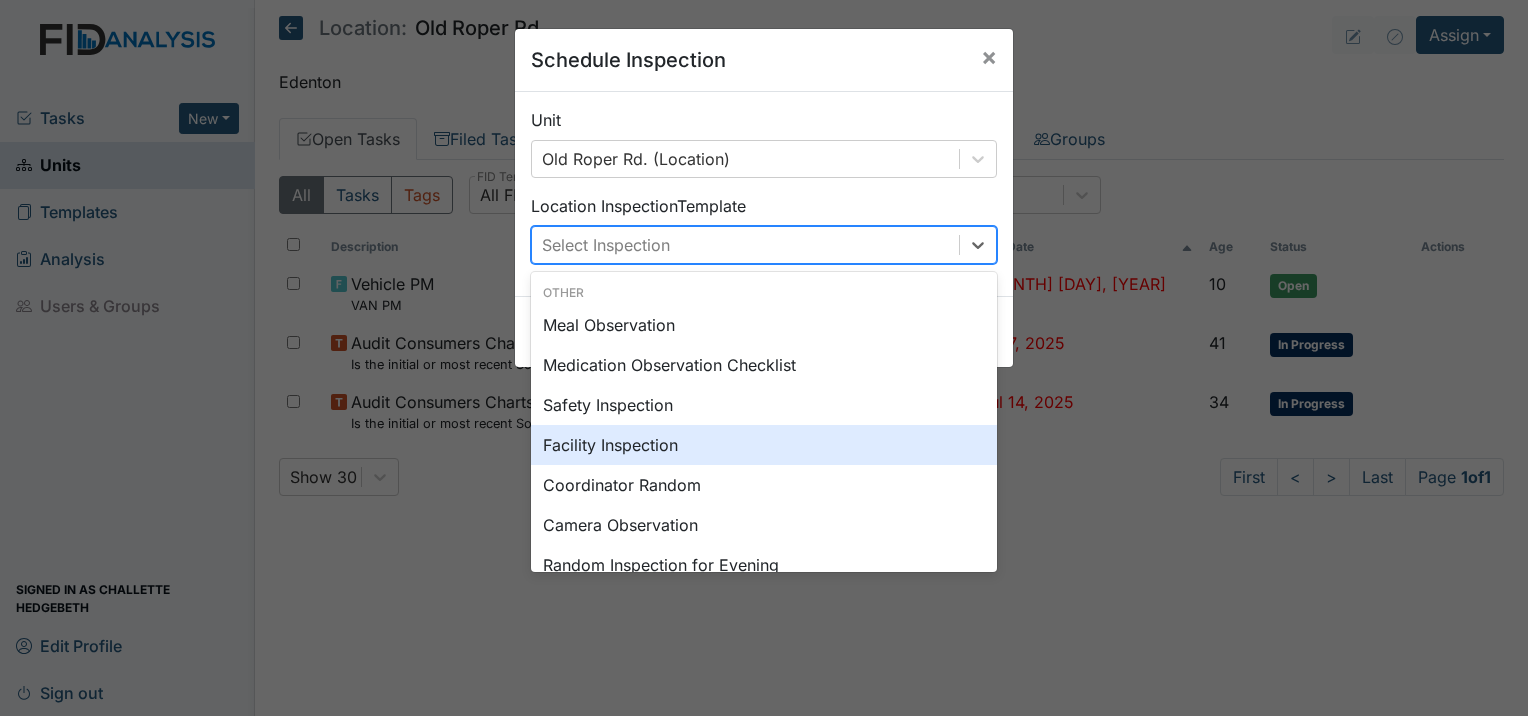 click on "Facility Inspection" at bounding box center (764, 445) 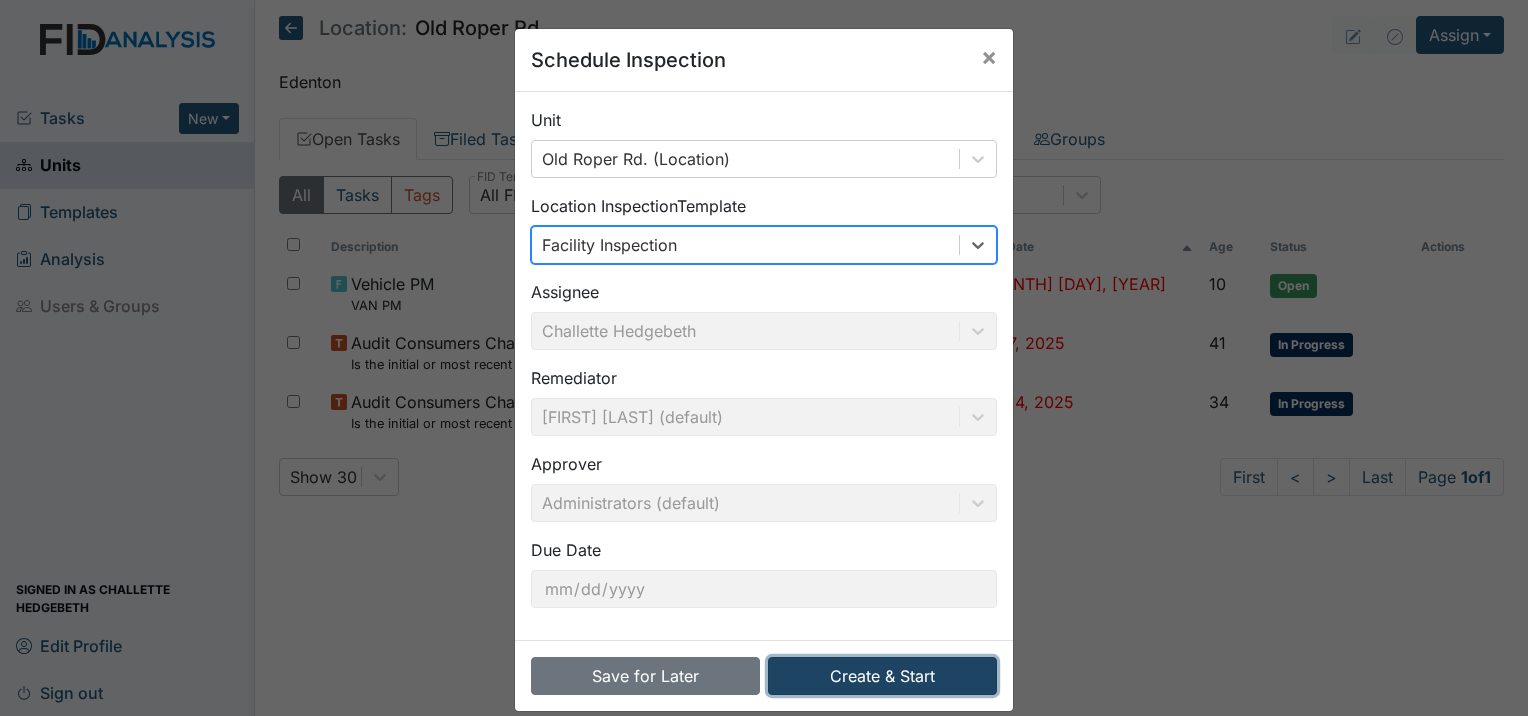 click on "Create & Start" at bounding box center [882, 676] 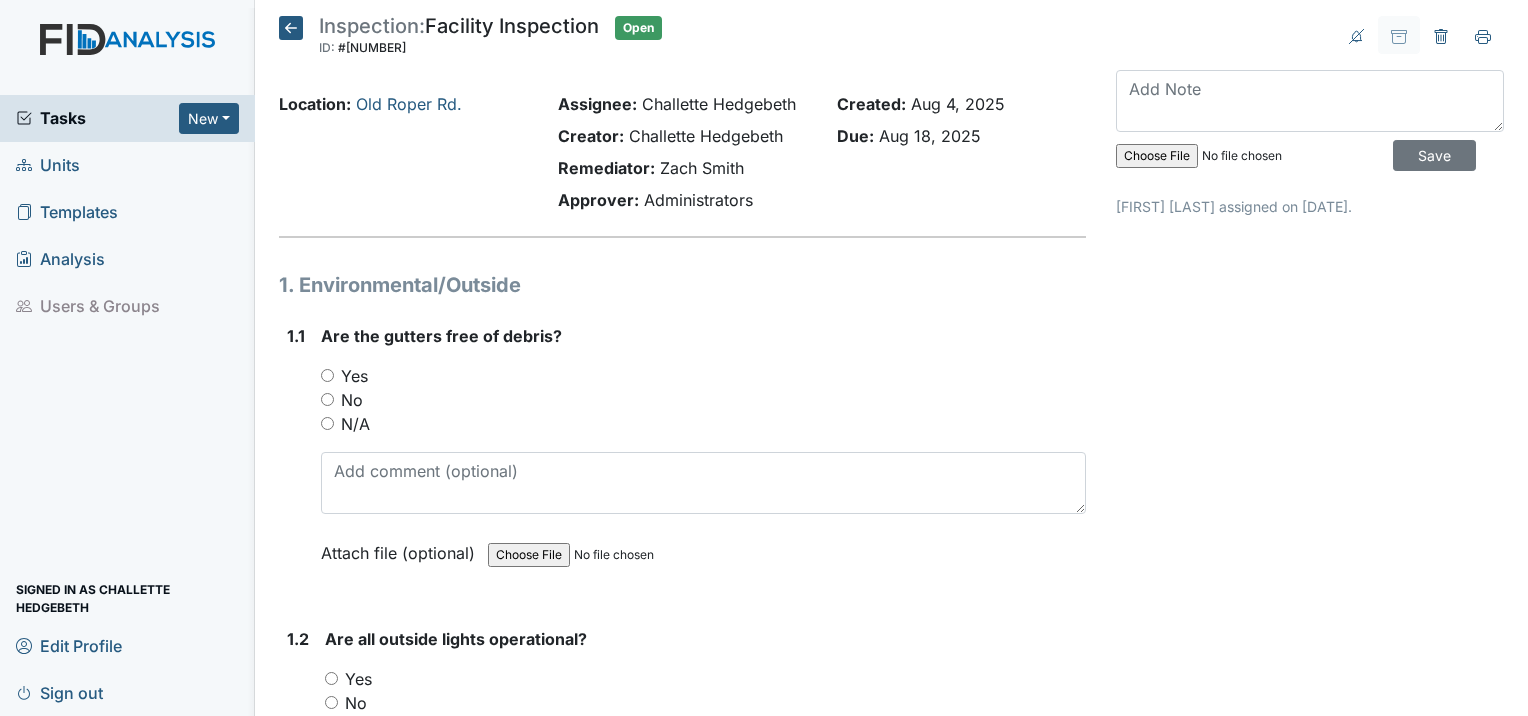 scroll, scrollTop: 0, scrollLeft: 0, axis: both 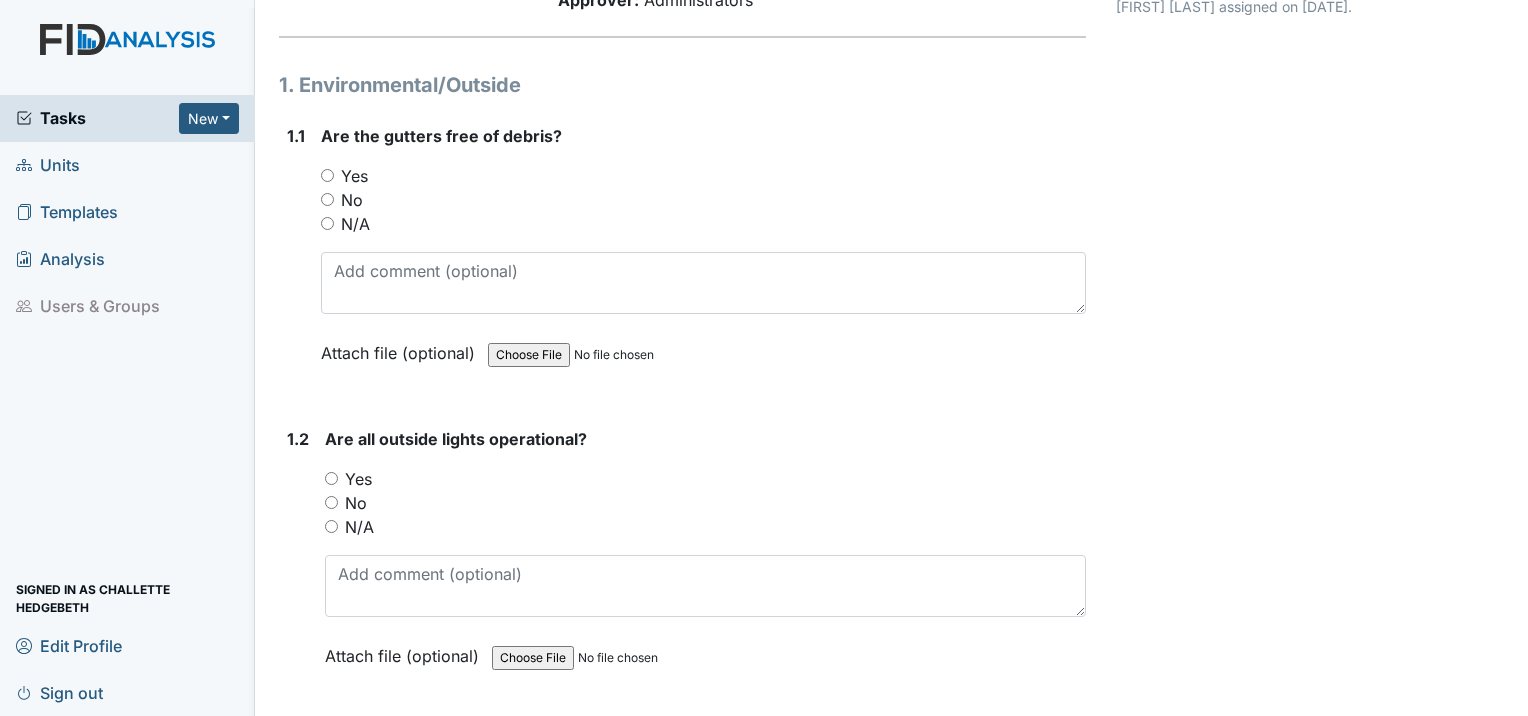 click on "Yes" at bounding box center [327, 175] 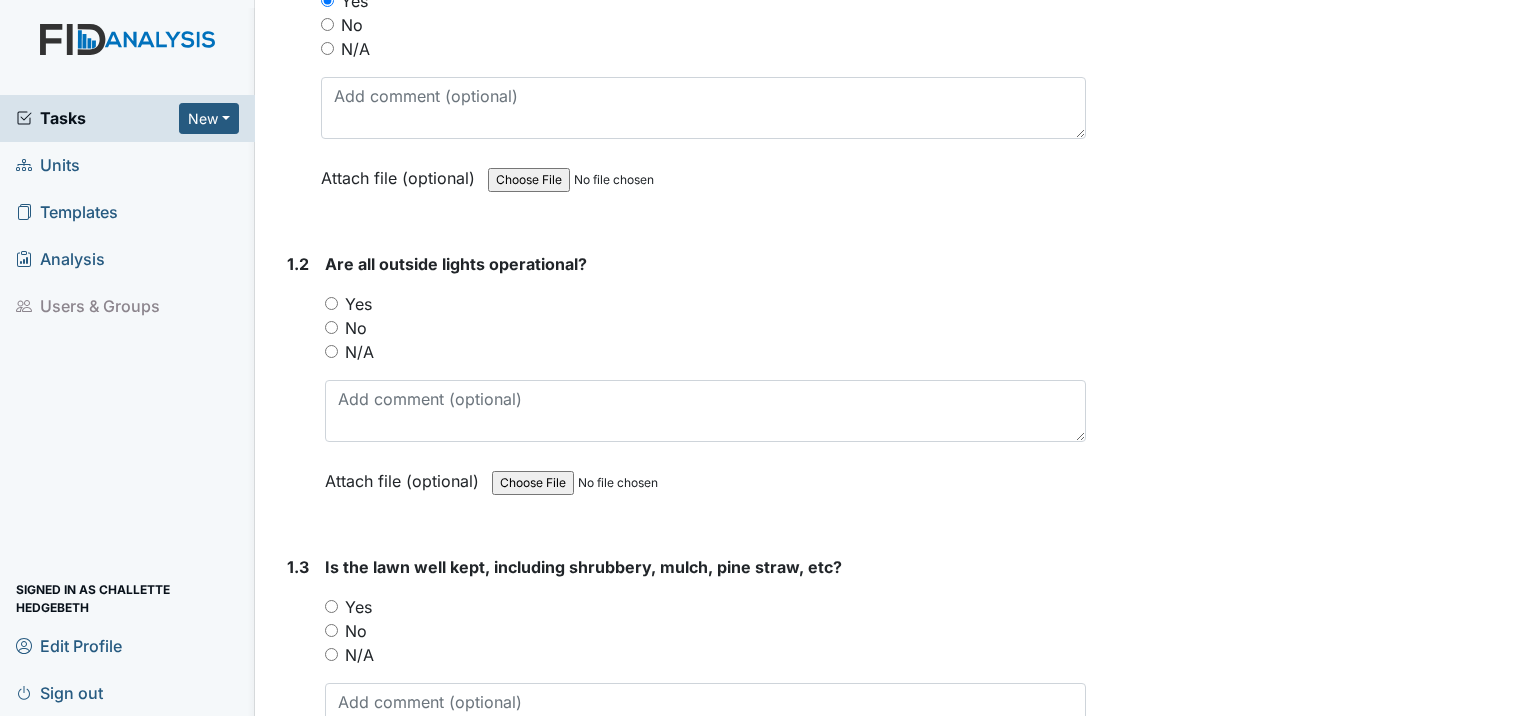 scroll, scrollTop: 400, scrollLeft: 0, axis: vertical 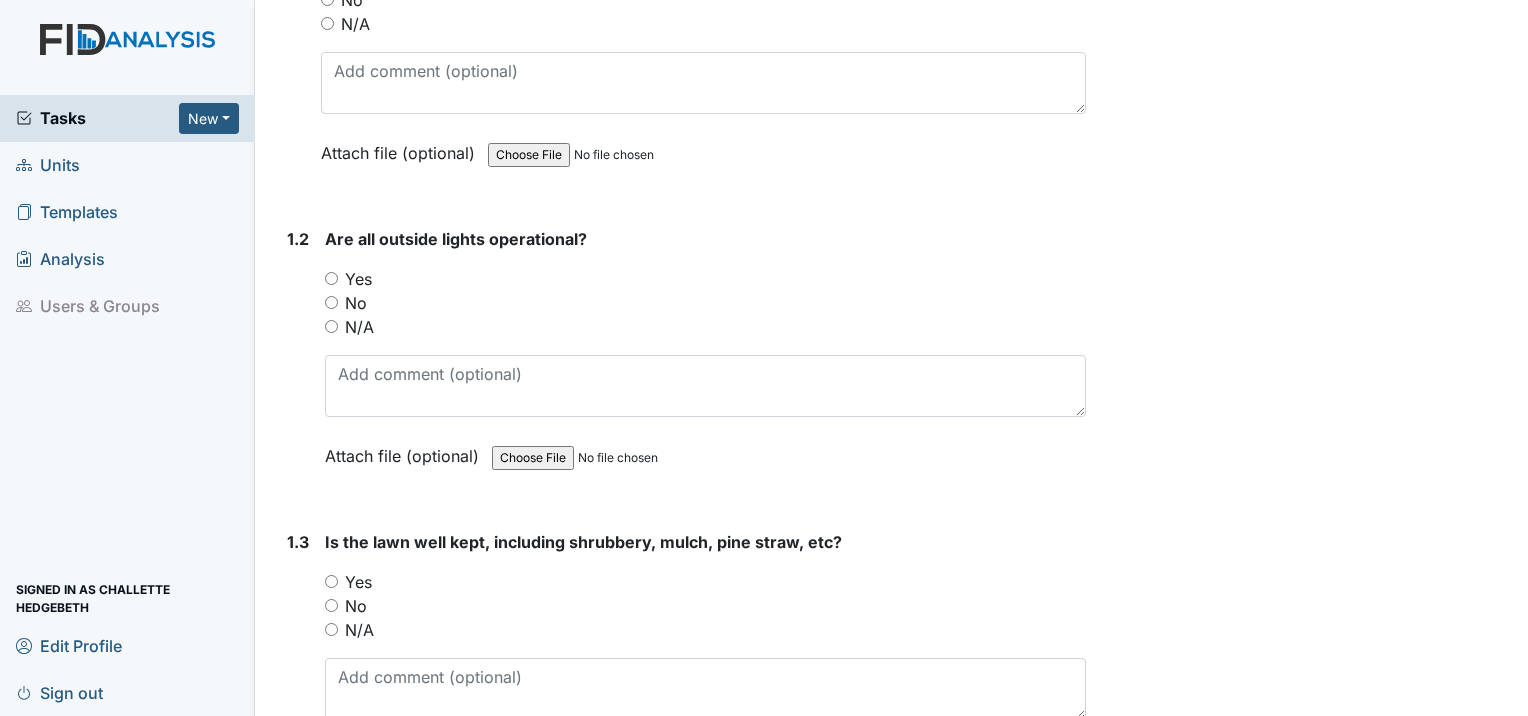 click on "Yes" at bounding box center [331, 278] 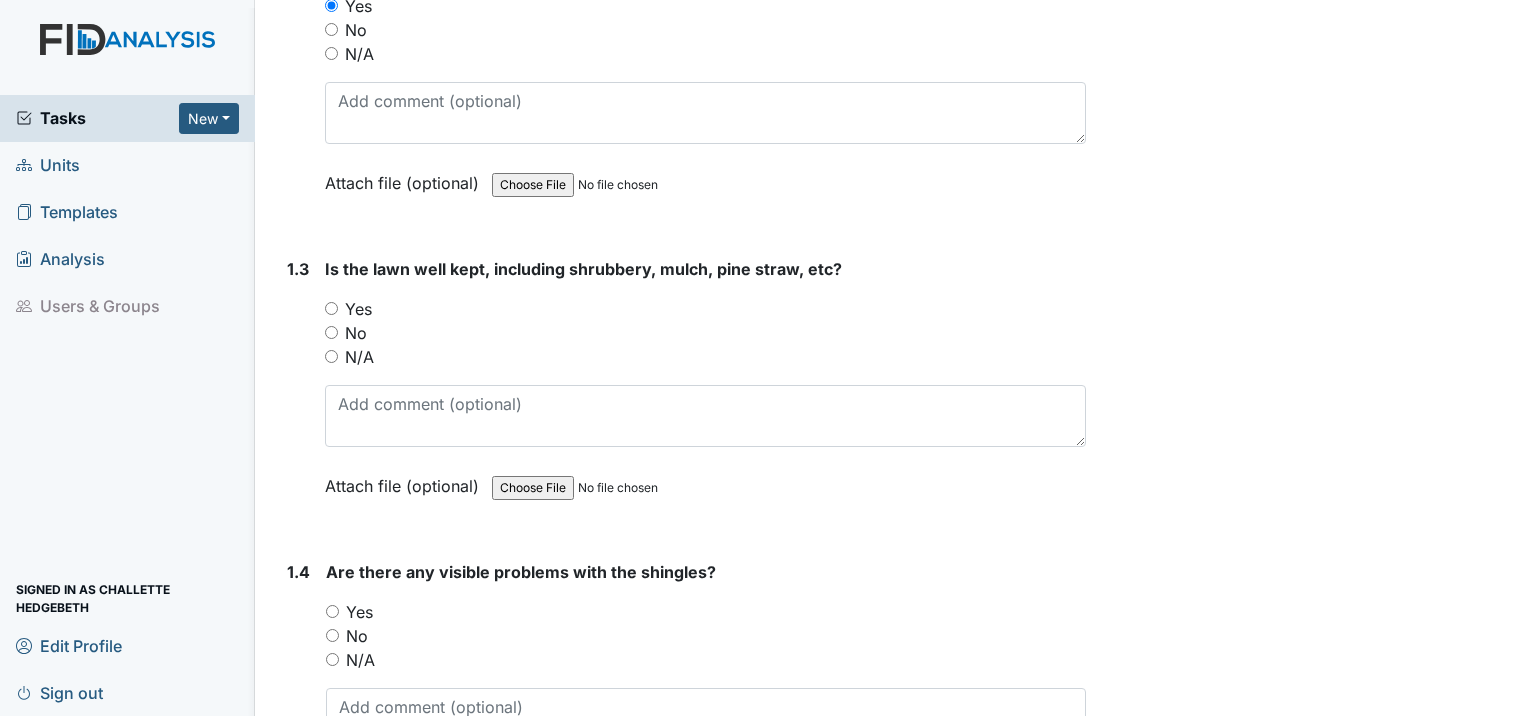 scroll, scrollTop: 700, scrollLeft: 0, axis: vertical 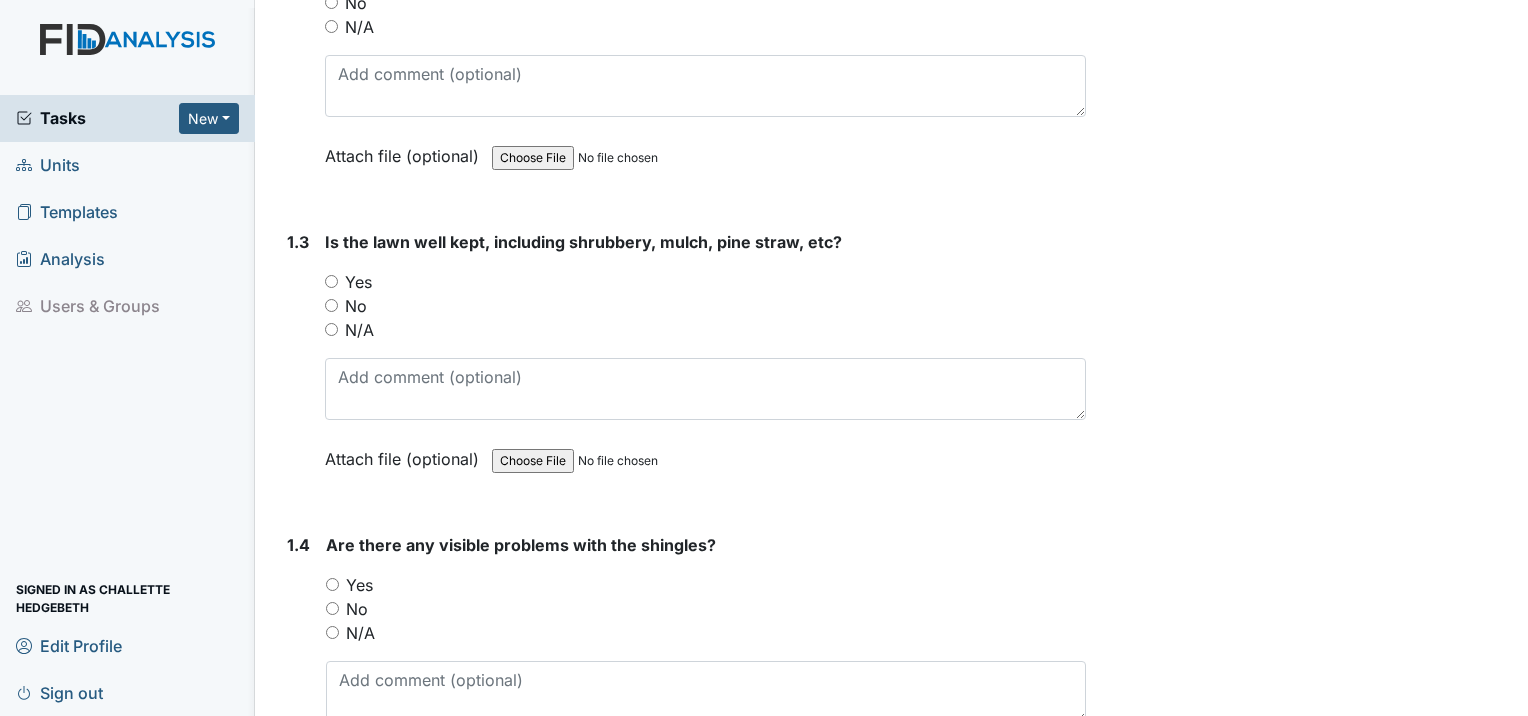 click on "Yes" at bounding box center (331, 281) 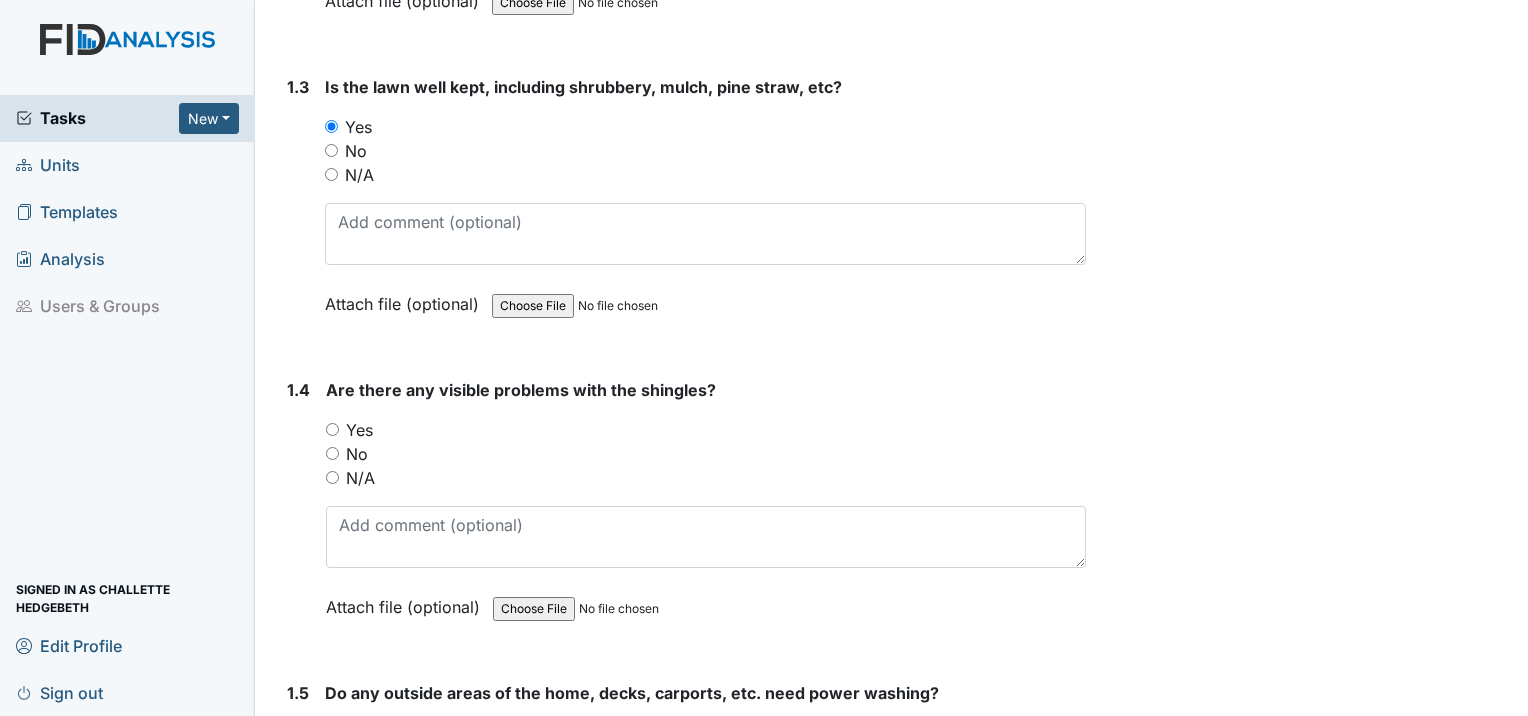 scroll, scrollTop: 1000, scrollLeft: 0, axis: vertical 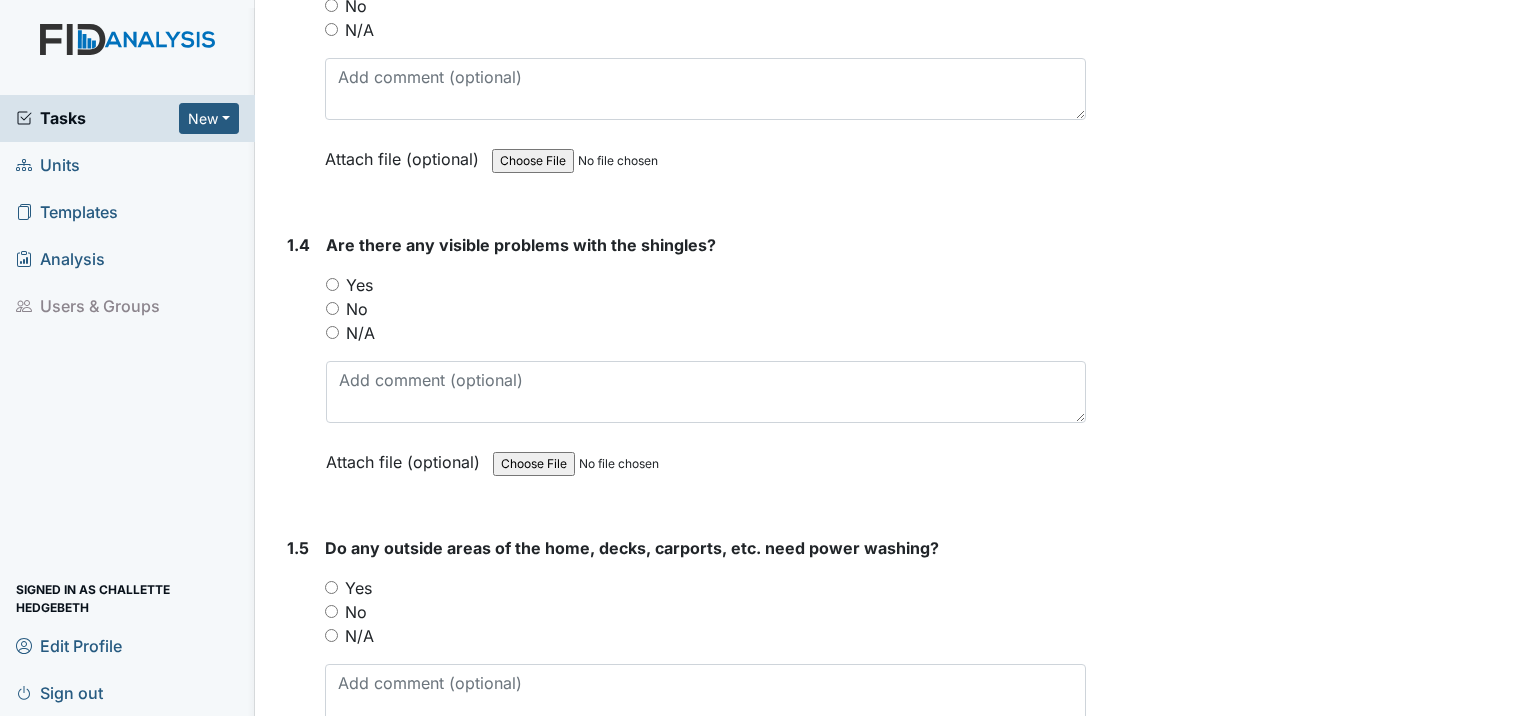 click on "No" at bounding box center (332, 308) 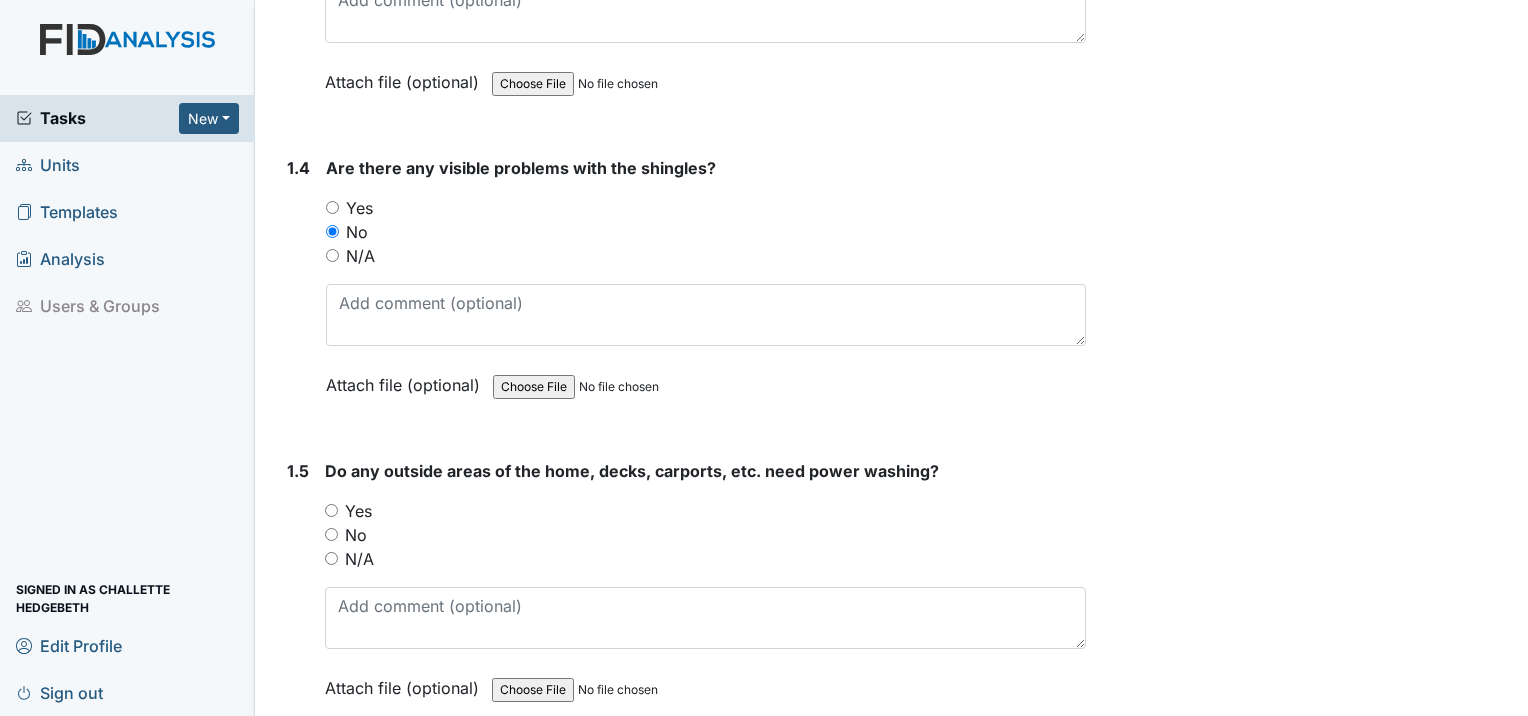 scroll, scrollTop: 1300, scrollLeft: 0, axis: vertical 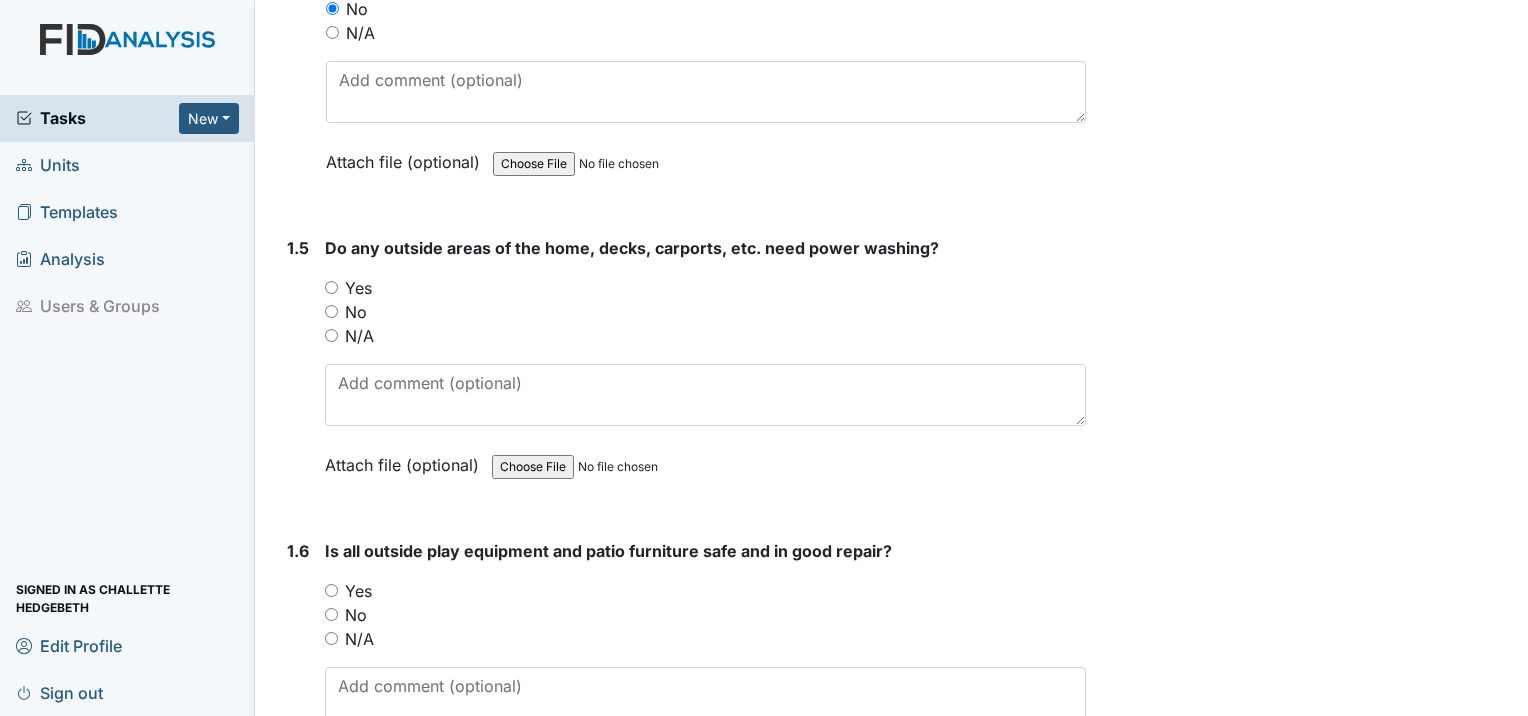 click on "No" at bounding box center (331, 311) 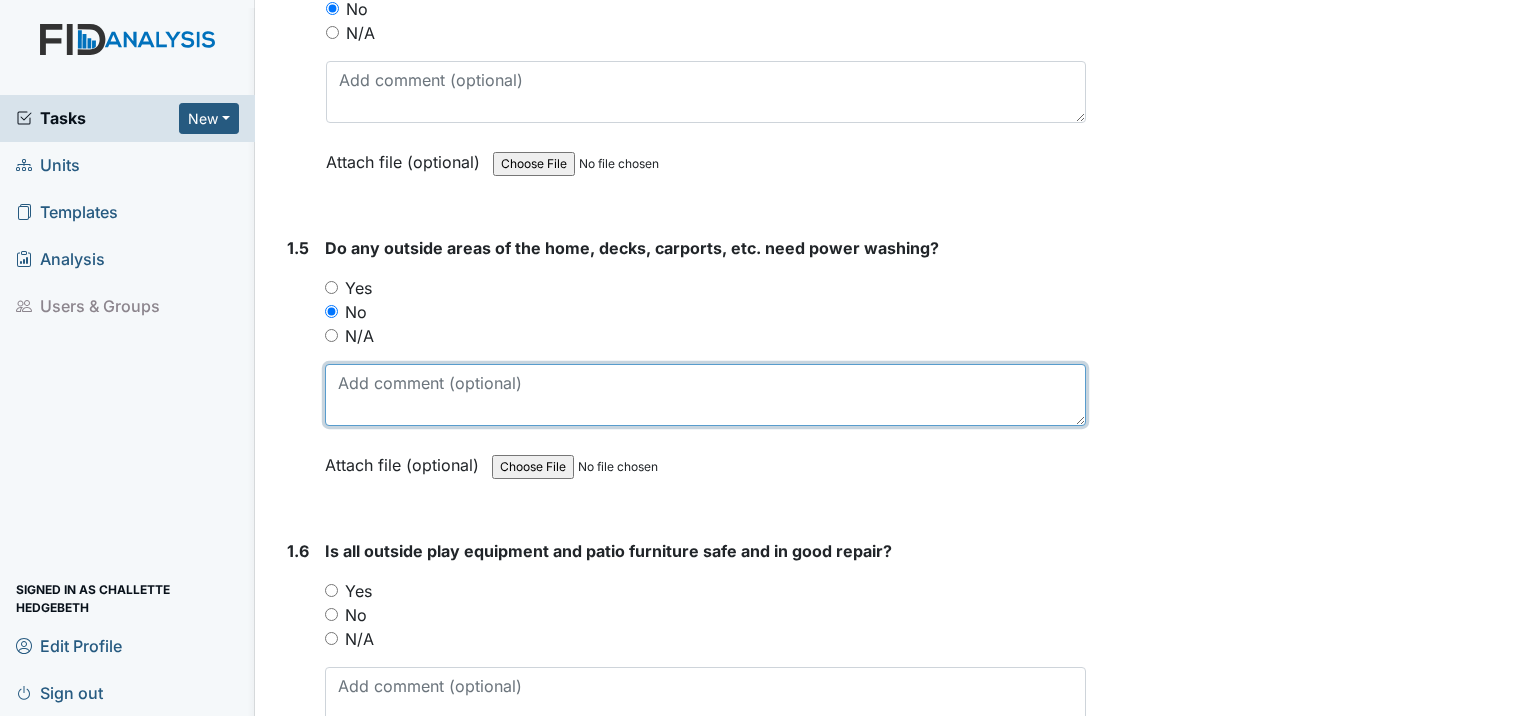 click at bounding box center (705, 395) 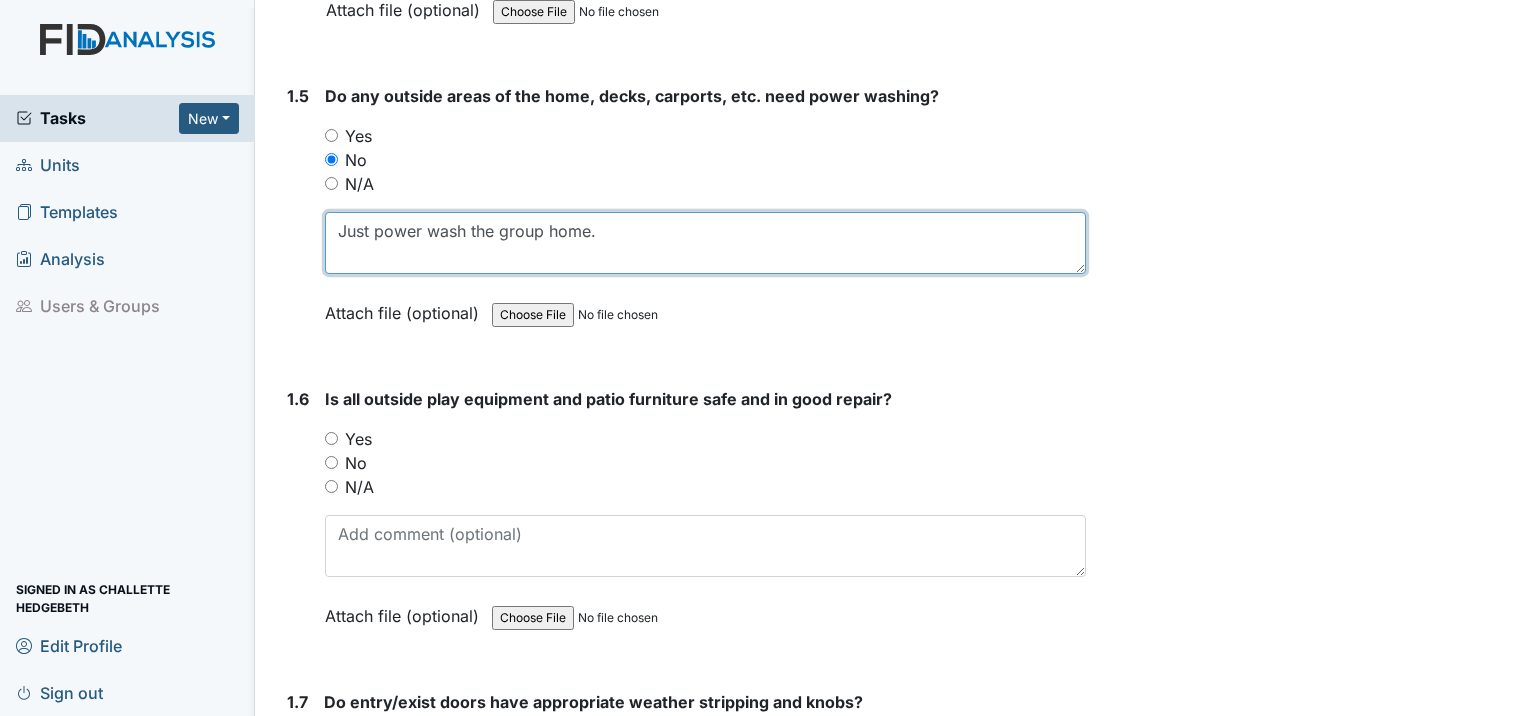 scroll, scrollTop: 1500, scrollLeft: 0, axis: vertical 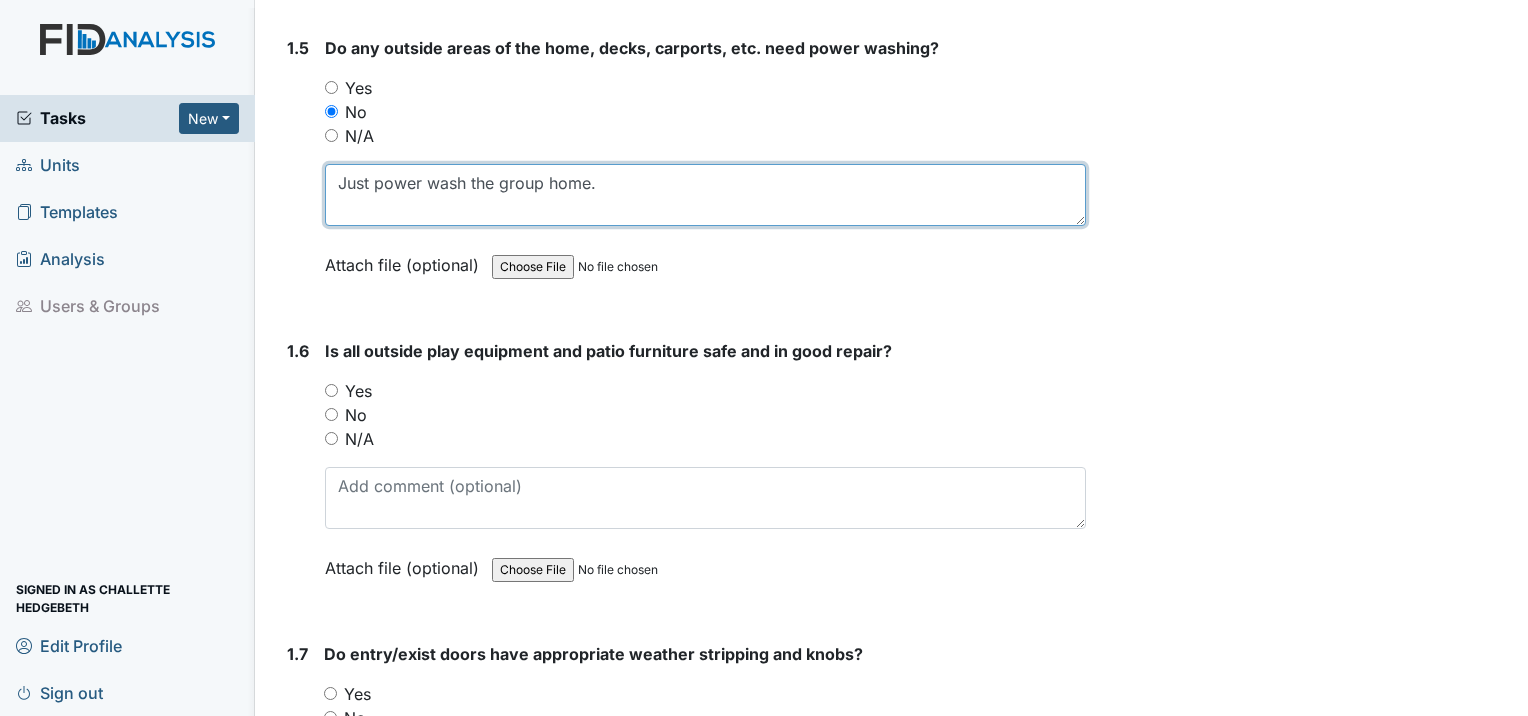 type on "Just power wash the group home." 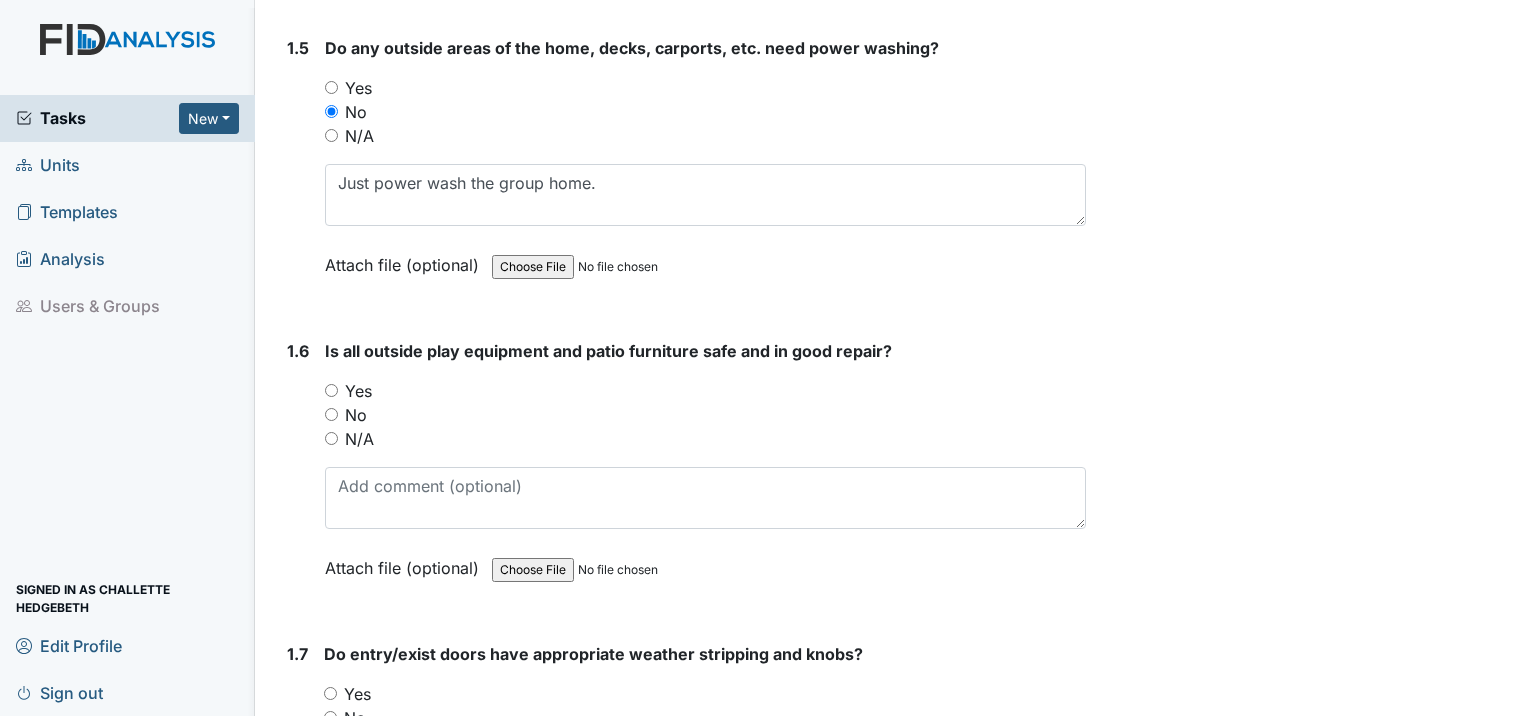 click on "Yes" at bounding box center (331, 390) 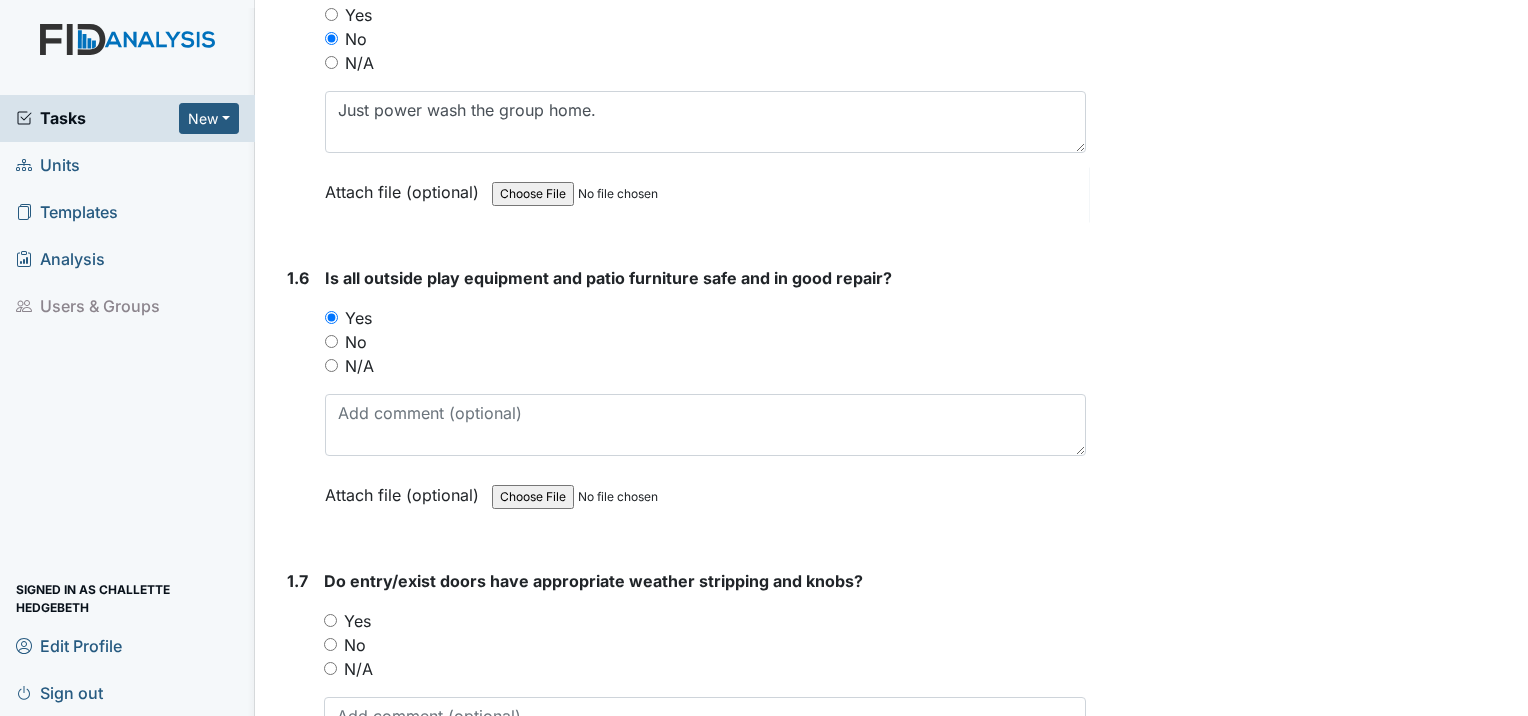 scroll, scrollTop: 1800, scrollLeft: 0, axis: vertical 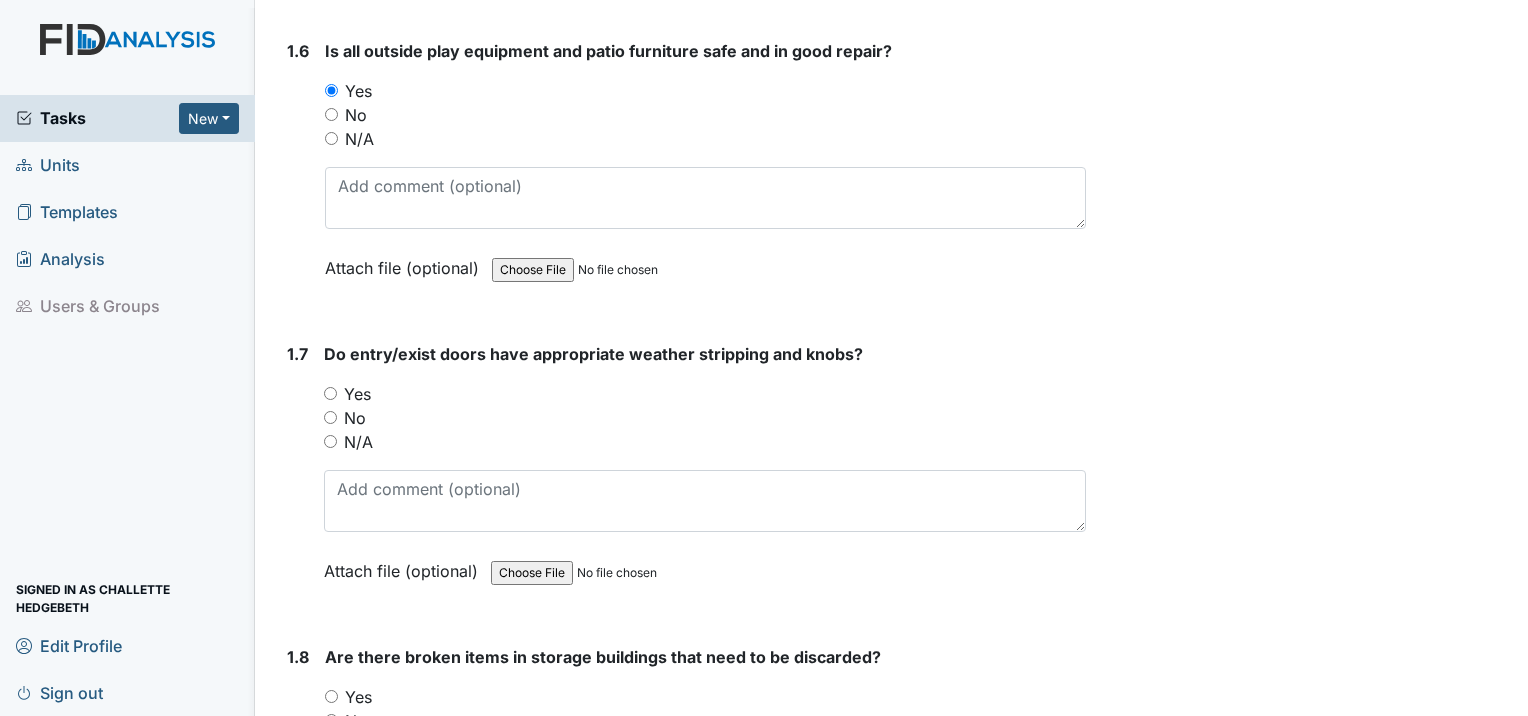 drag, startPoint x: 330, startPoint y: 388, endPoint x: 361, endPoint y: 387, distance: 31.016125 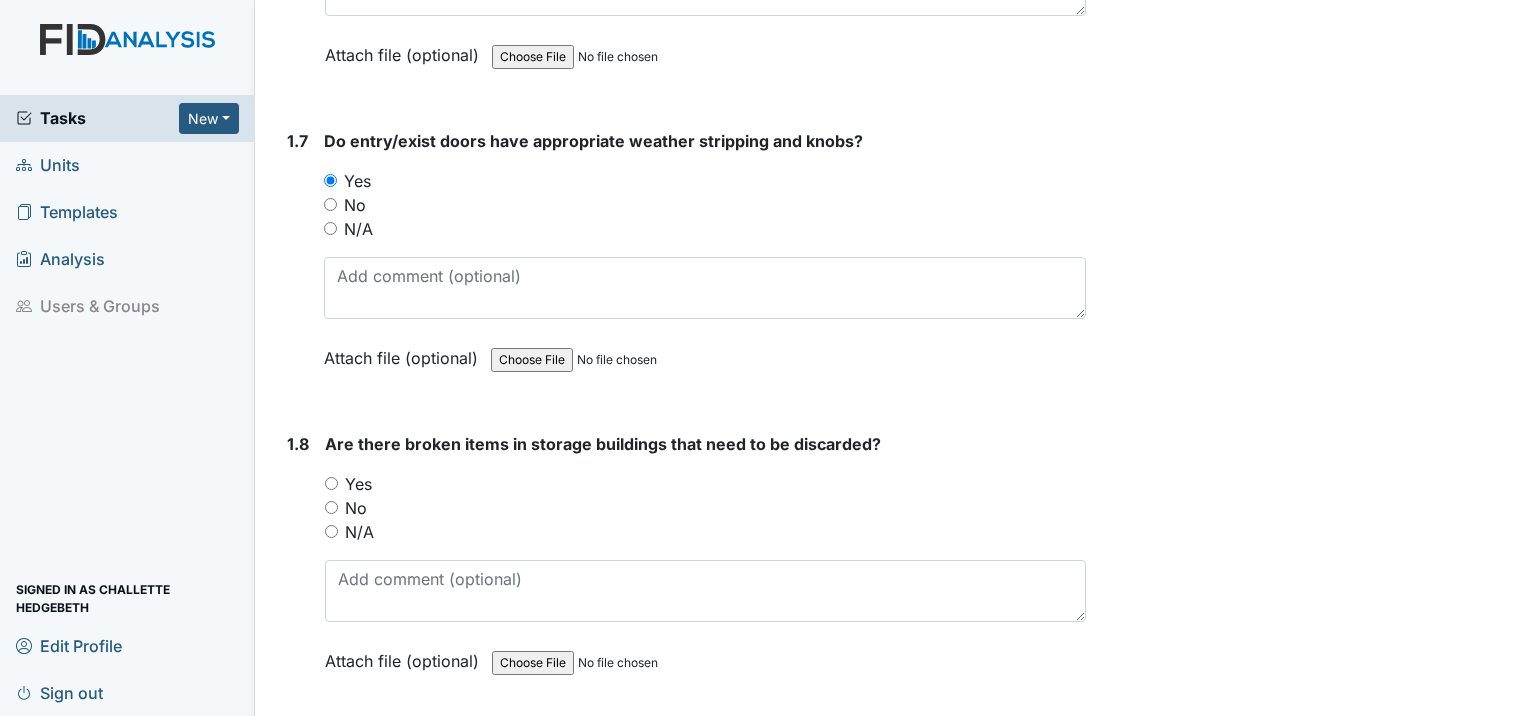 scroll, scrollTop: 2100, scrollLeft: 0, axis: vertical 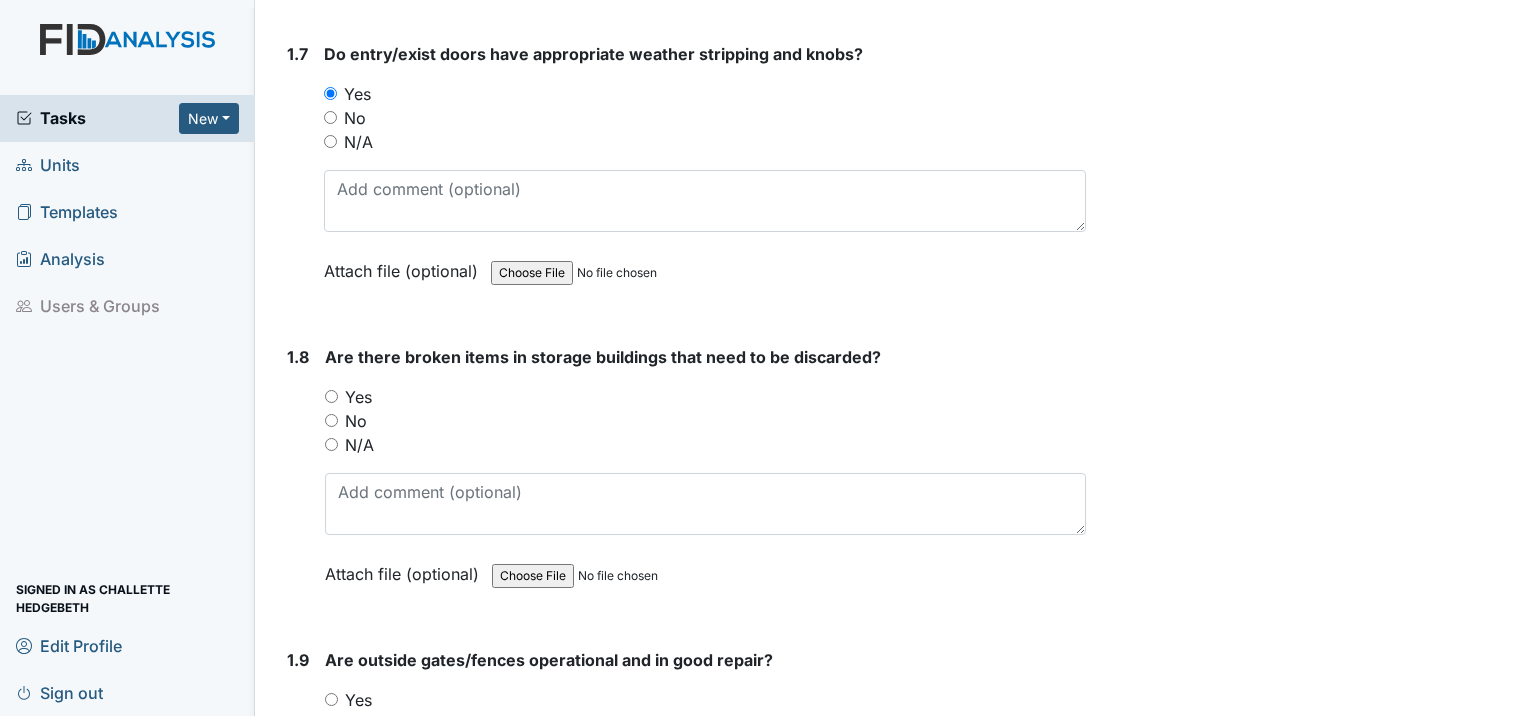 click on "No" at bounding box center [331, 420] 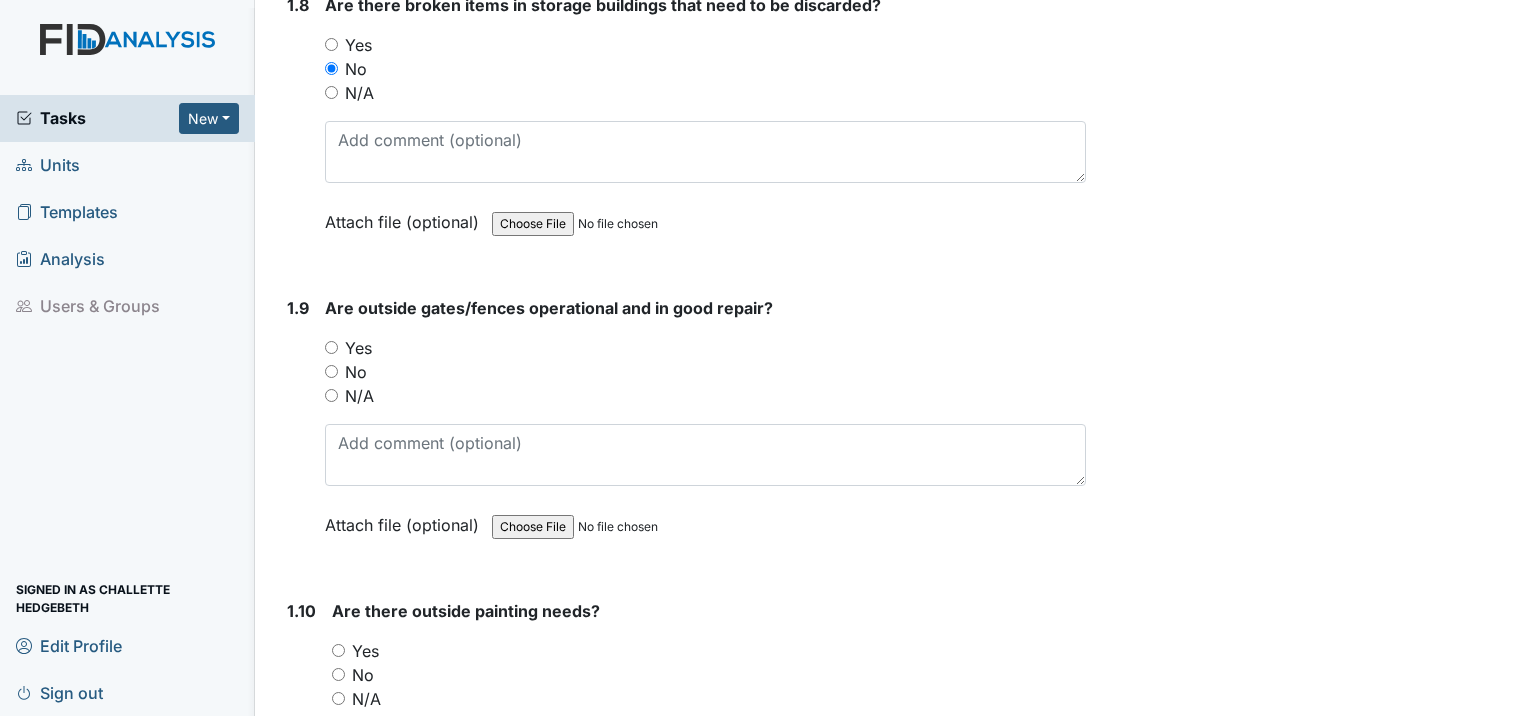 scroll, scrollTop: 2500, scrollLeft: 0, axis: vertical 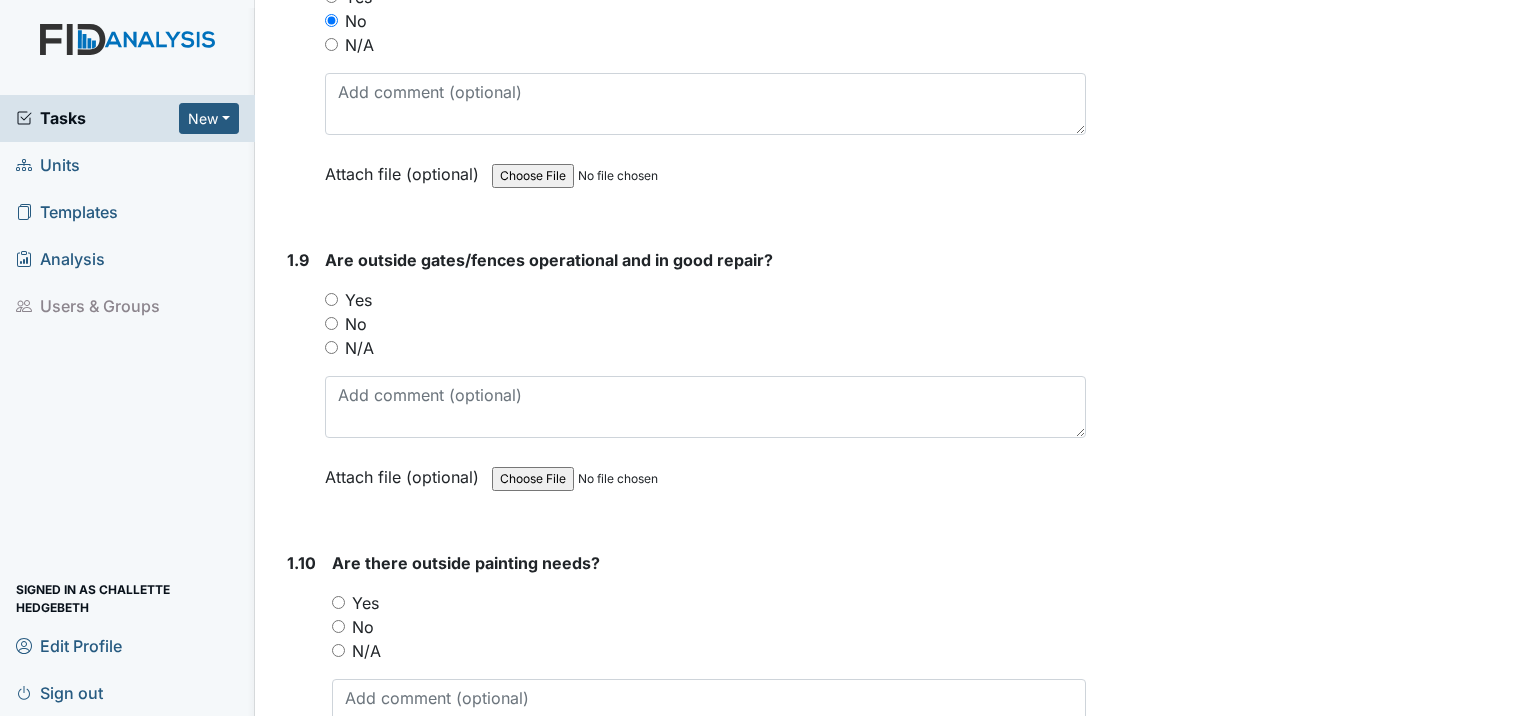 click on "Yes" at bounding box center [331, 299] 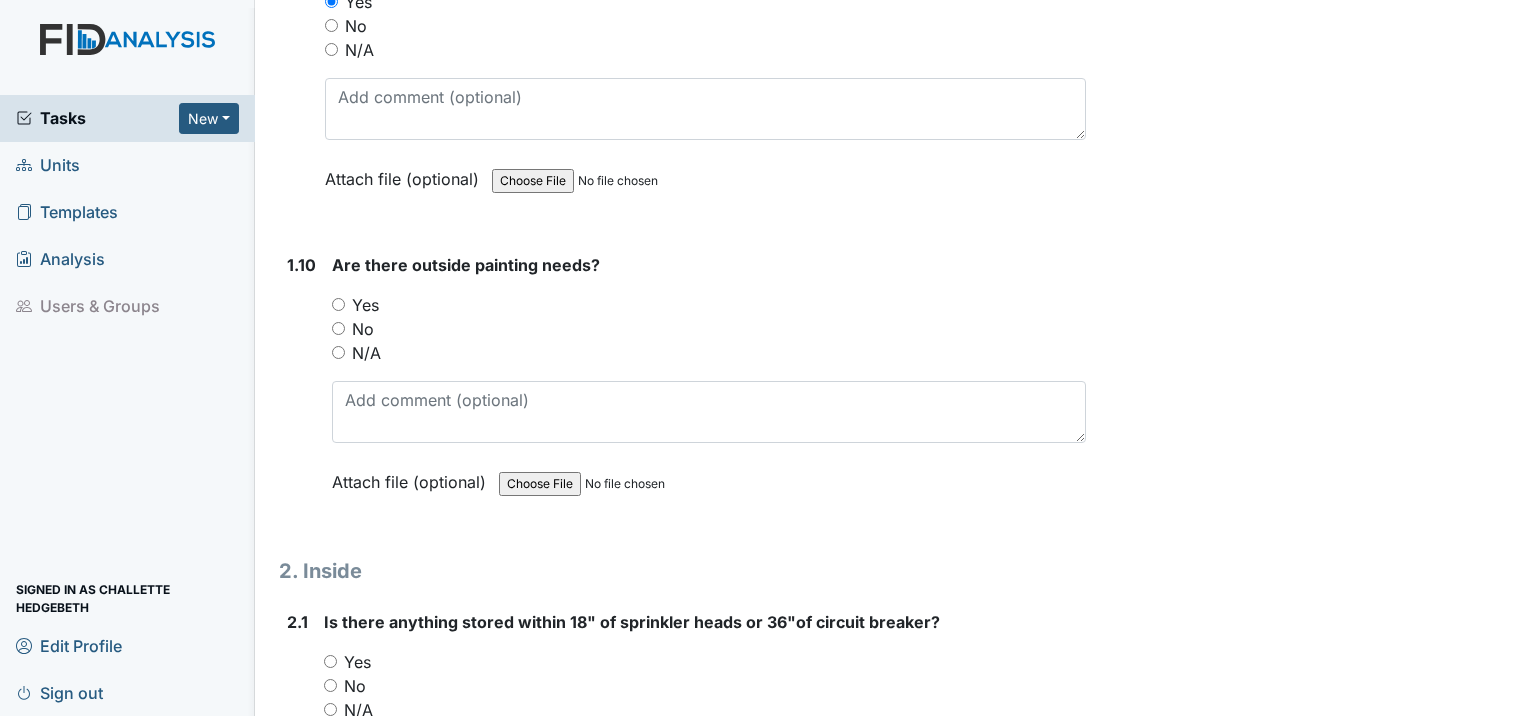 scroll, scrollTop: 2800, scrollLeft: 0, axis: vertical 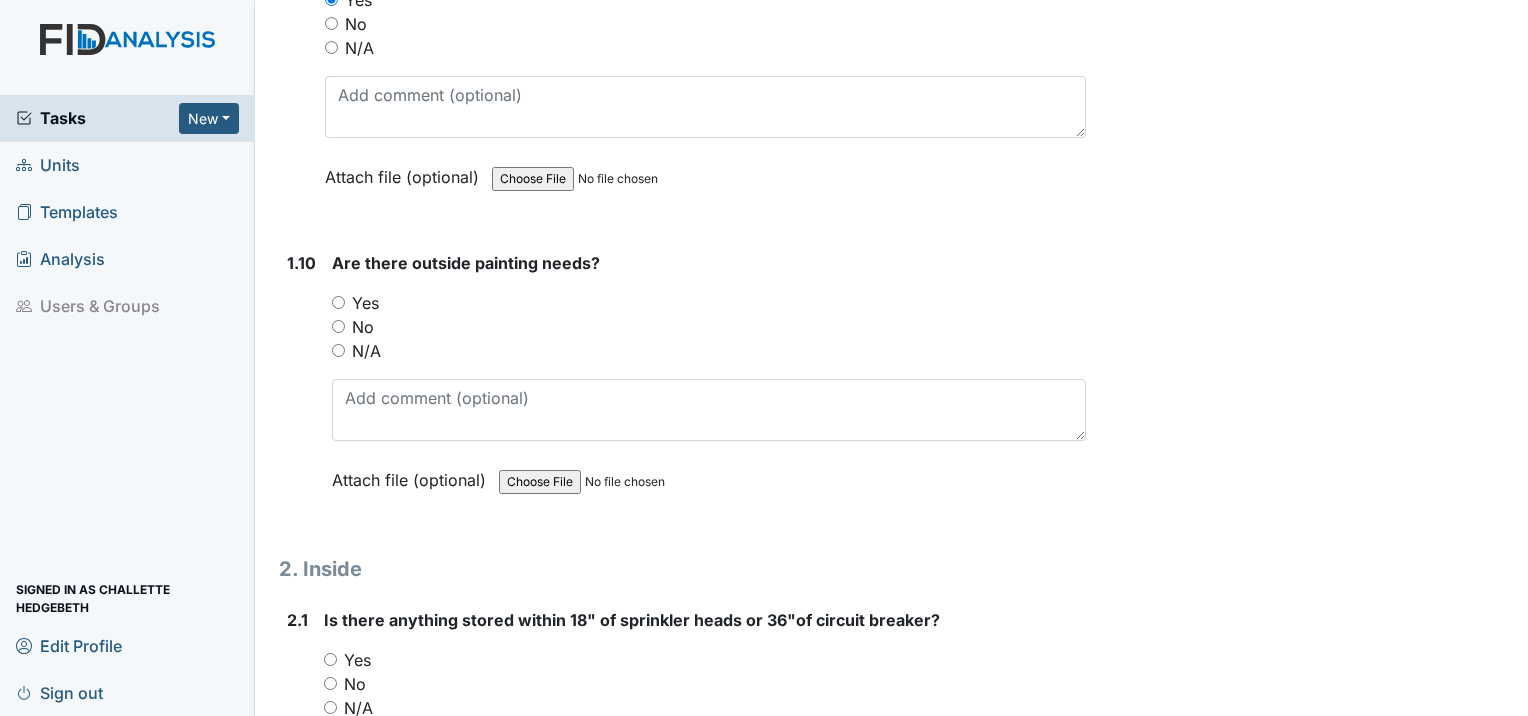 click on "No" at bounding box center (338, 326) 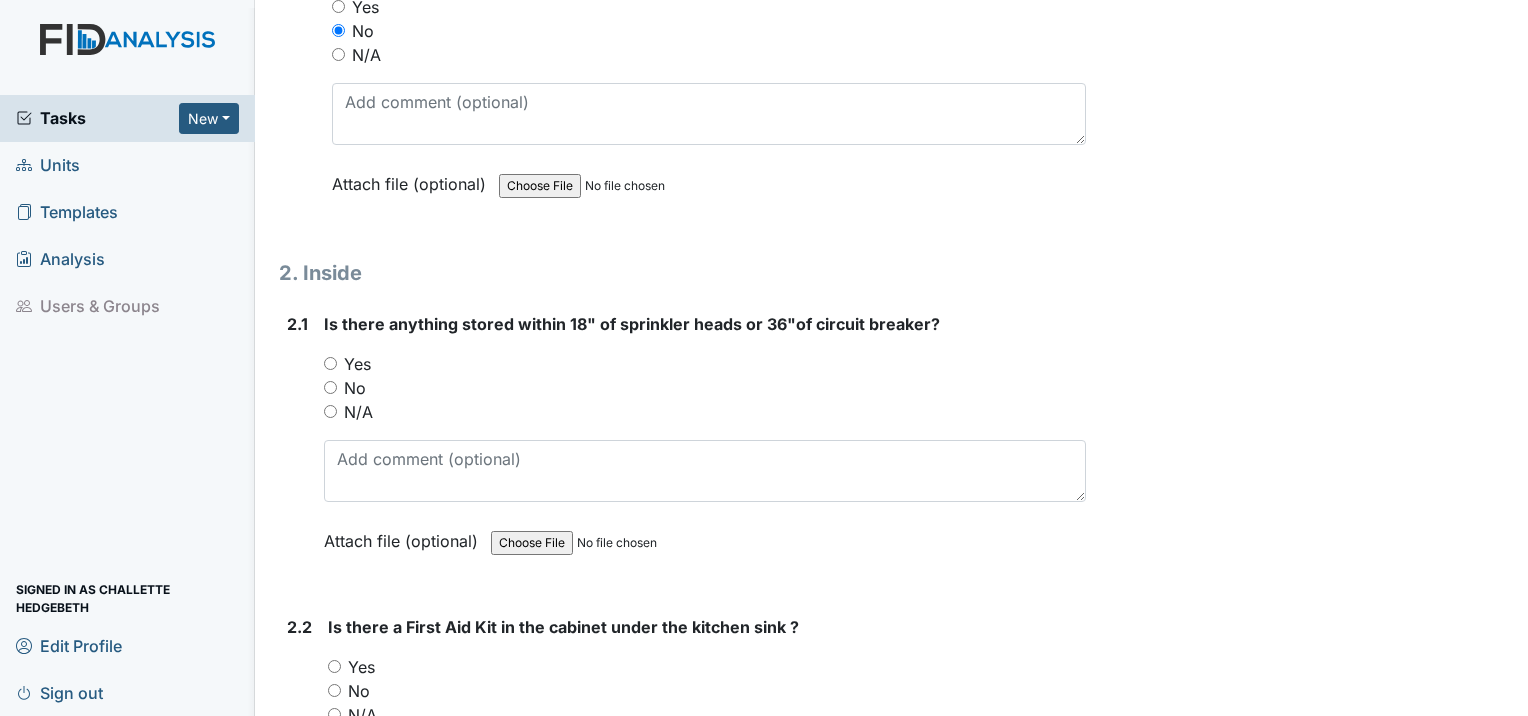 scroll, scrollTop: 3100, scrollLeft: 0, axis: vertical 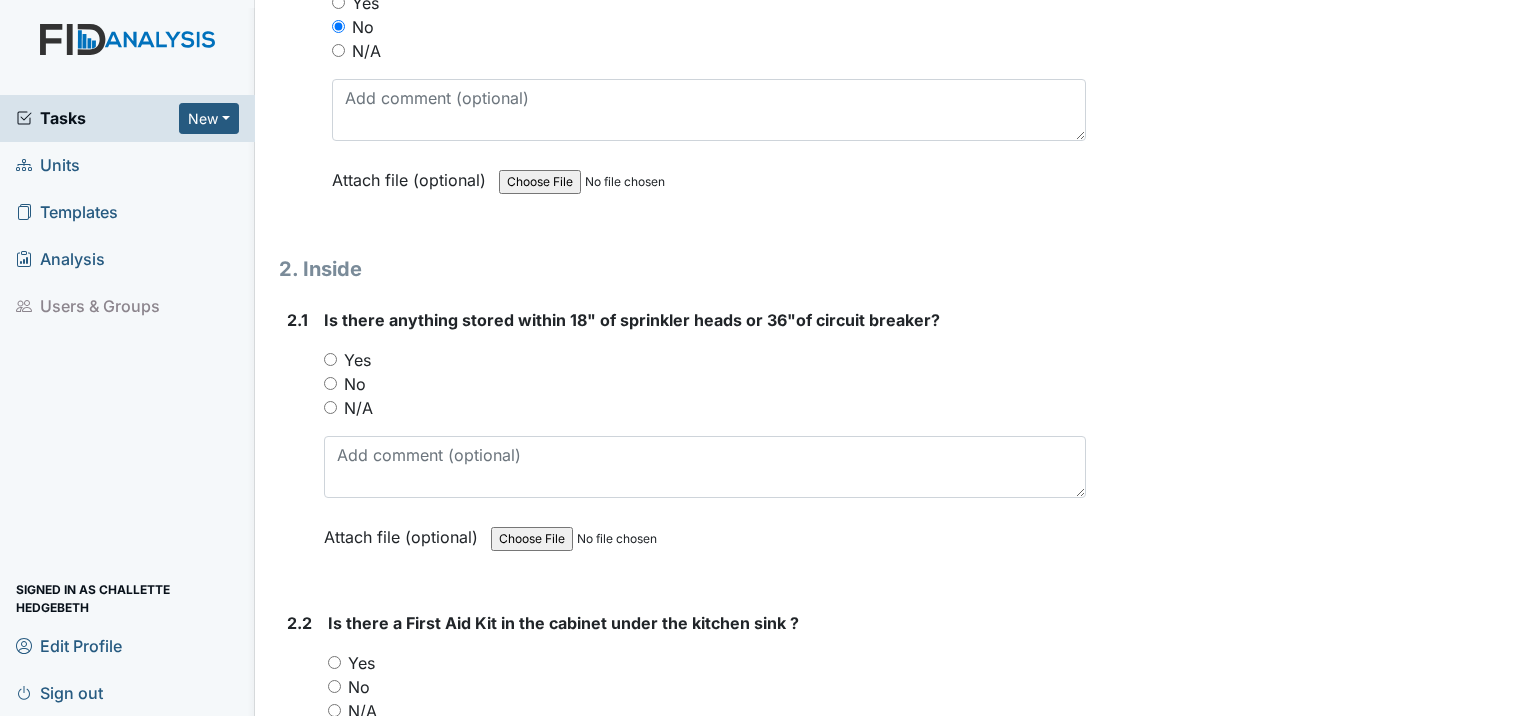 click on "No" at bounding box center (330, 383) 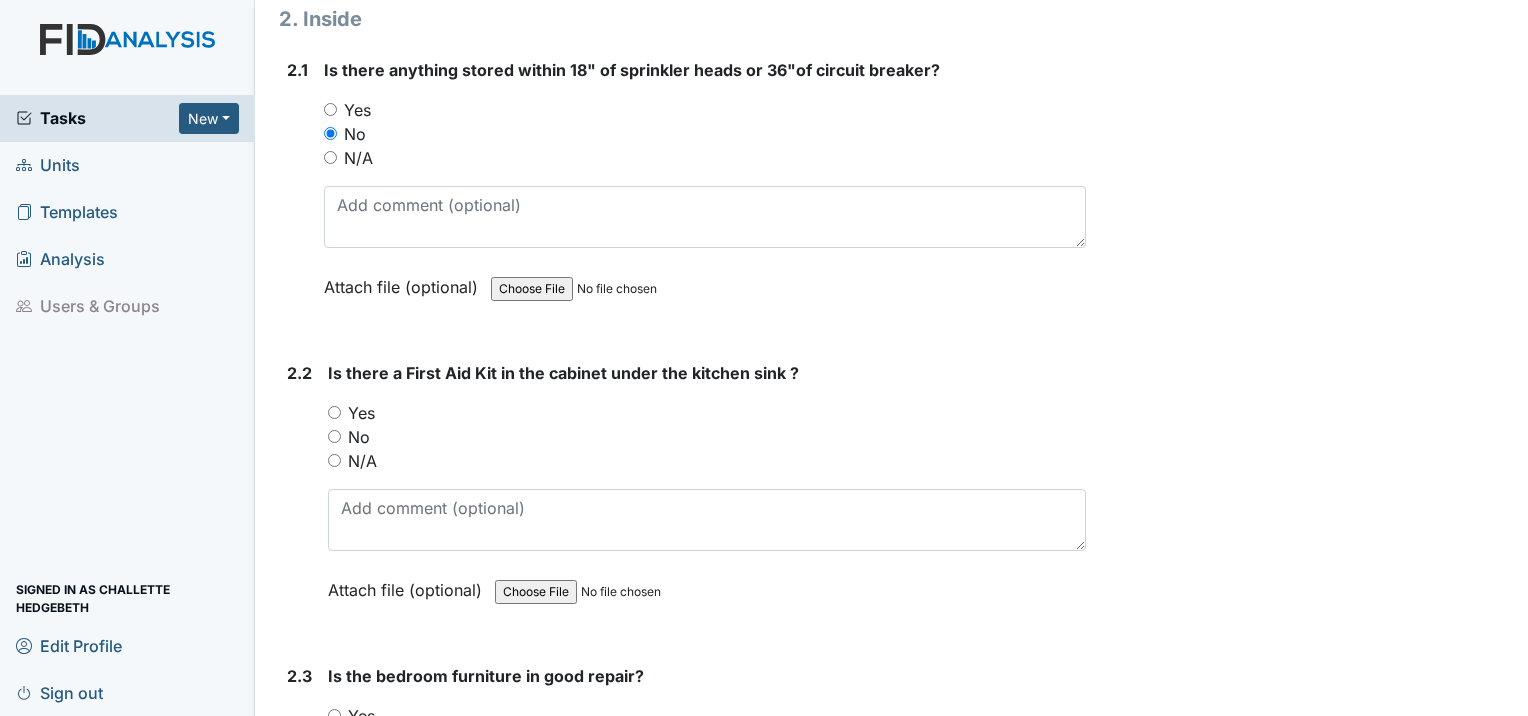 scroll, scrollTop: 3400, scrollLeft: 0, axis: vertical 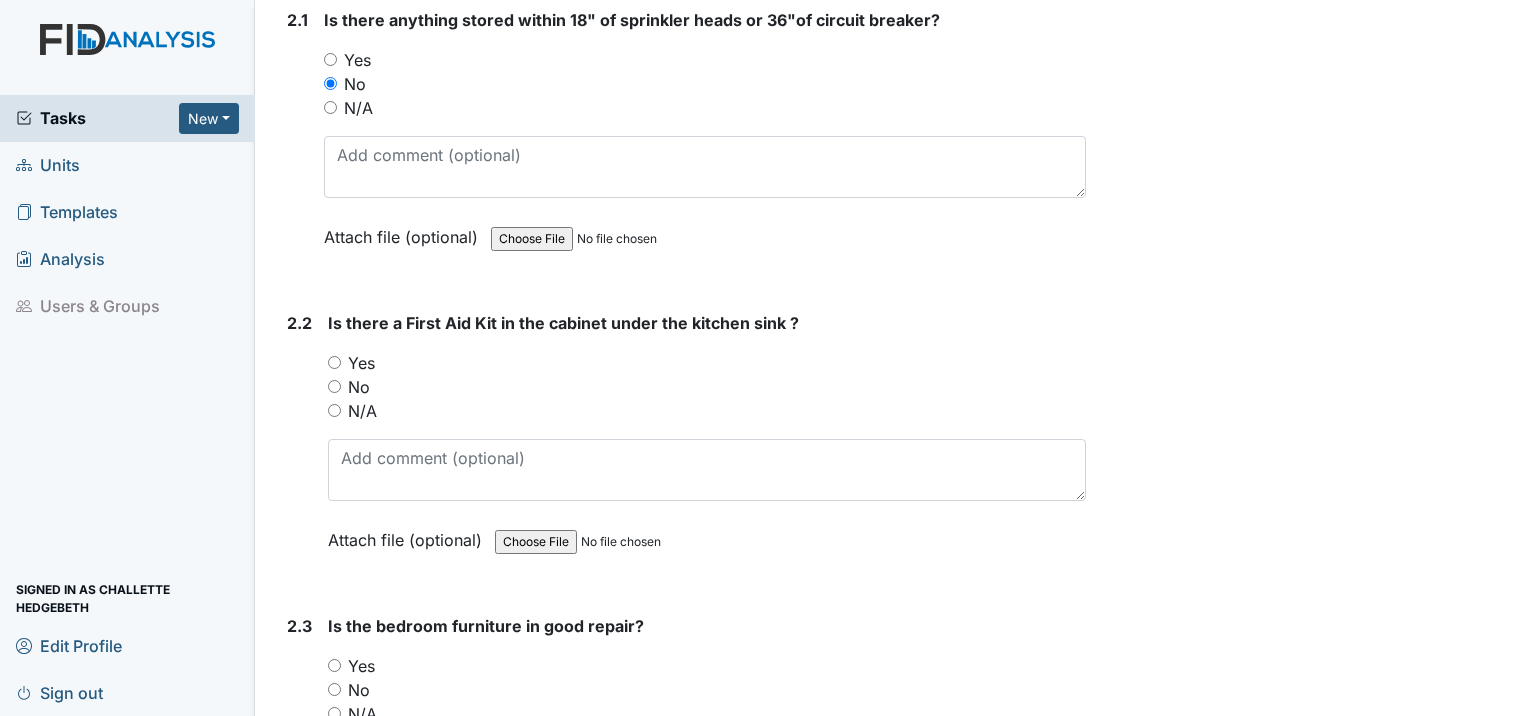 click on "Yes" at bounding box center (334, 362) 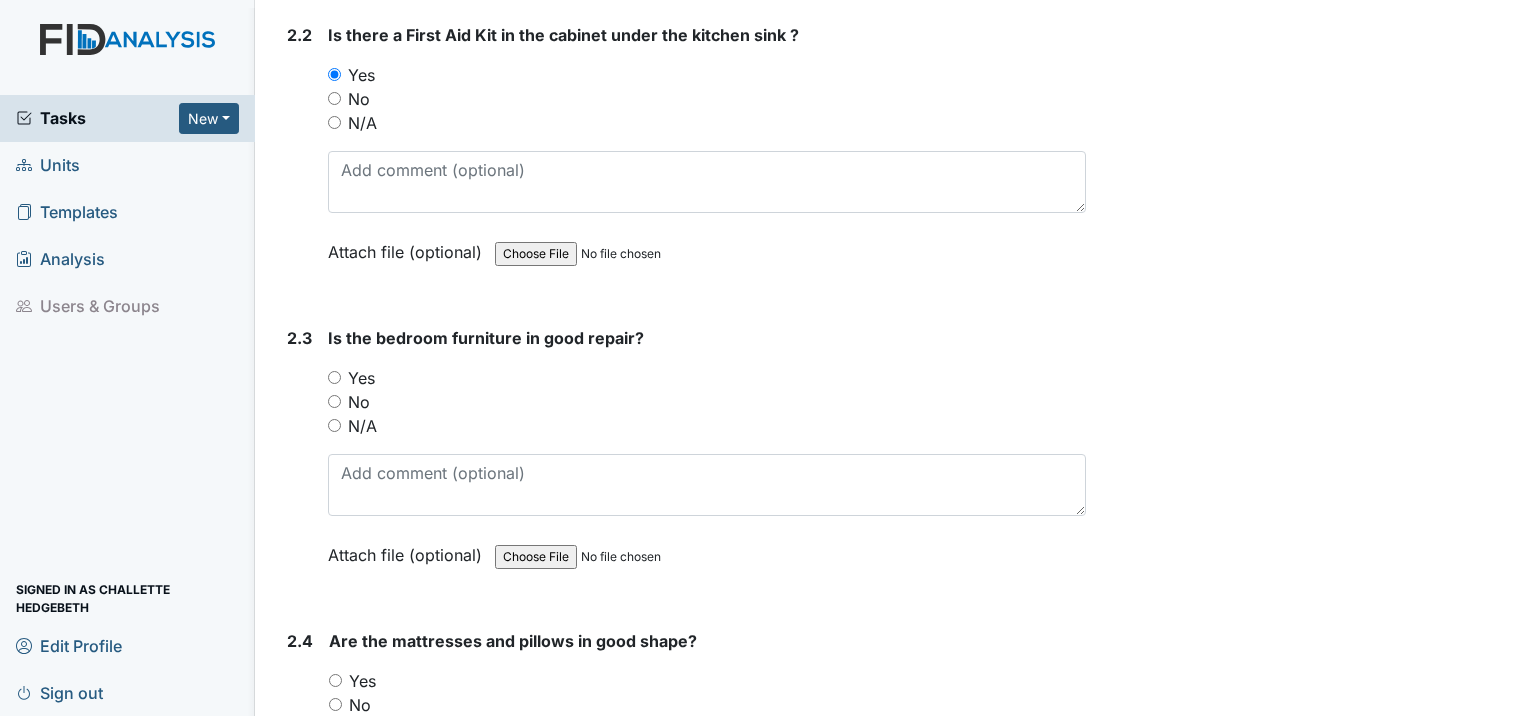 scroll, scrollTop: 3700, scrollLeft: 0, axis: vertical 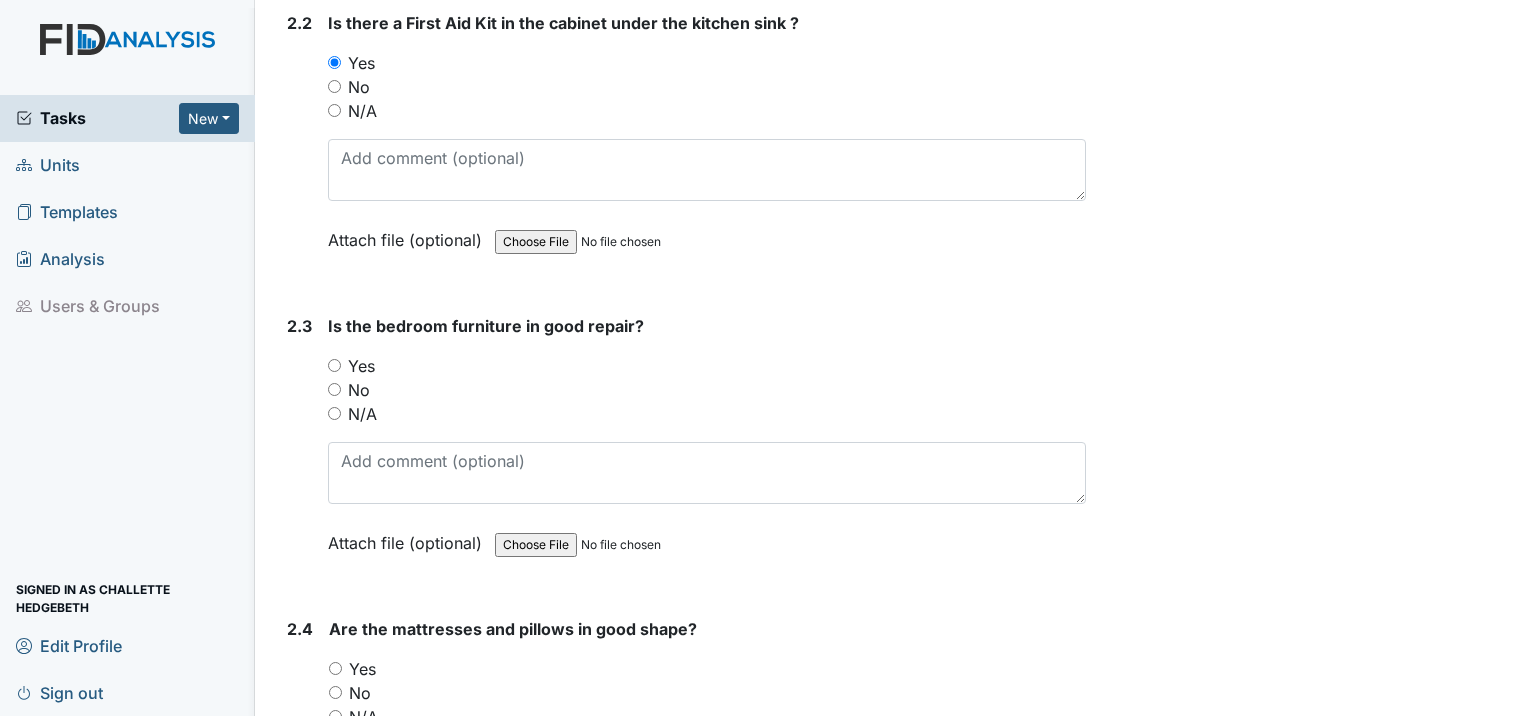 drag, startPoint x: 332, startPoint y: 353, endPoint x: 365, endPoint y: 356, distance: 33.13608 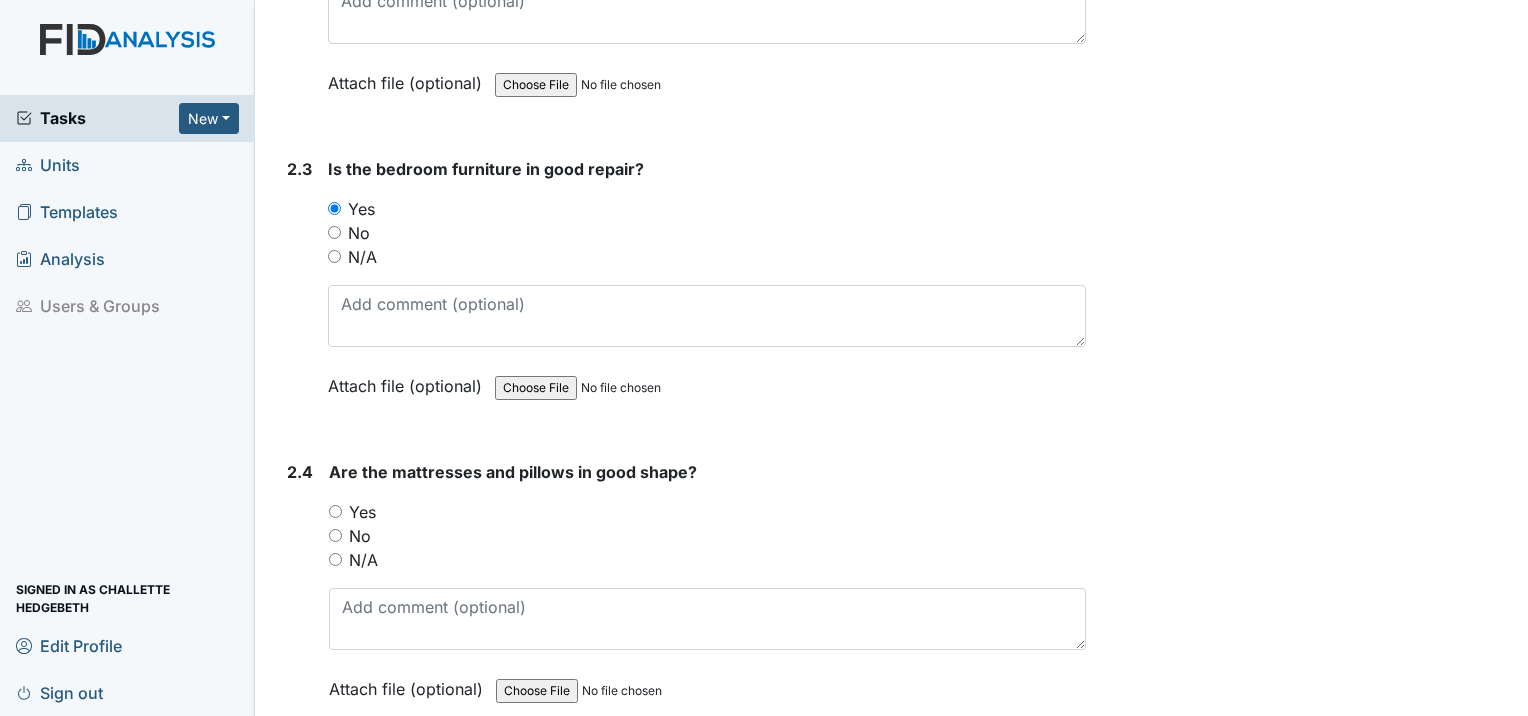 scroll, scrollTop: 4000, scrollLeft: 0, axis: vertical 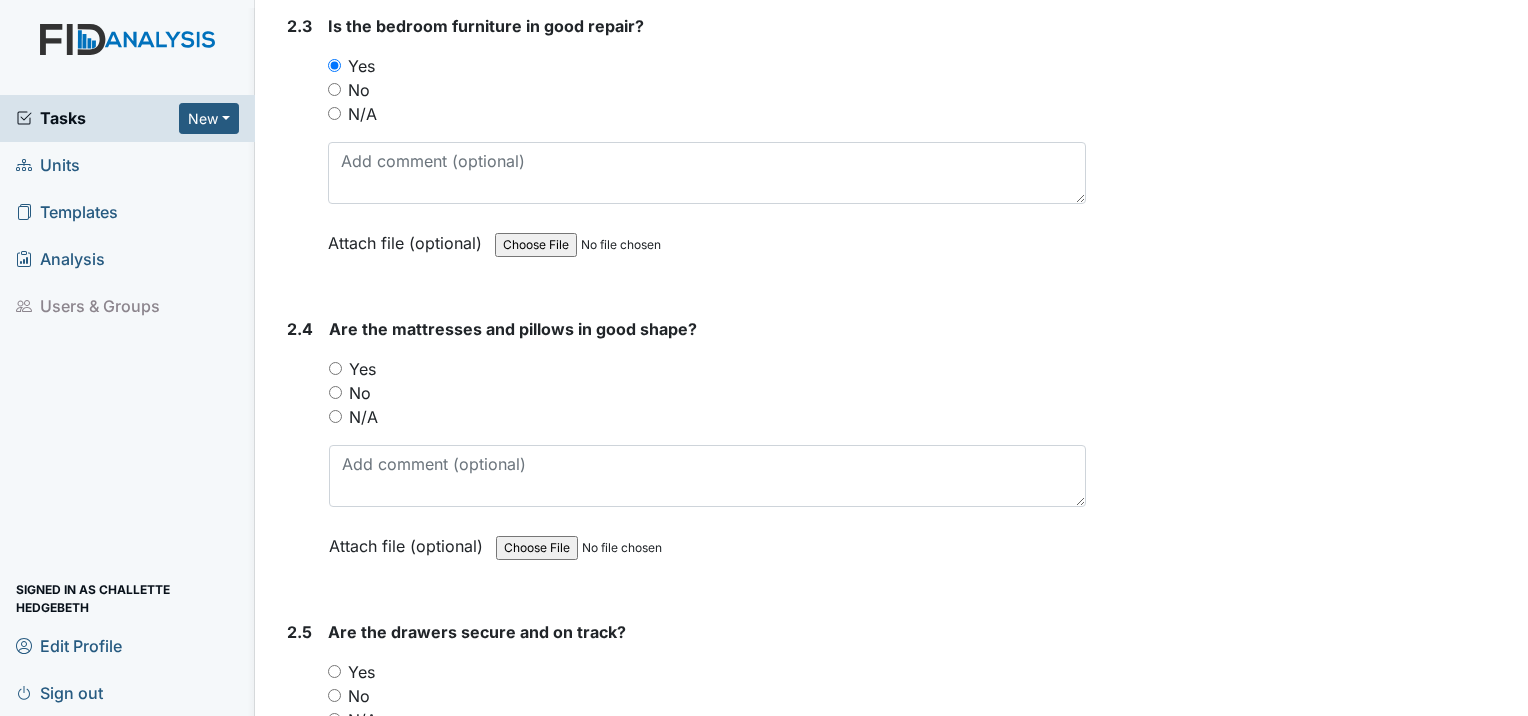 click on "Yes" at bounding box center [335, 368] 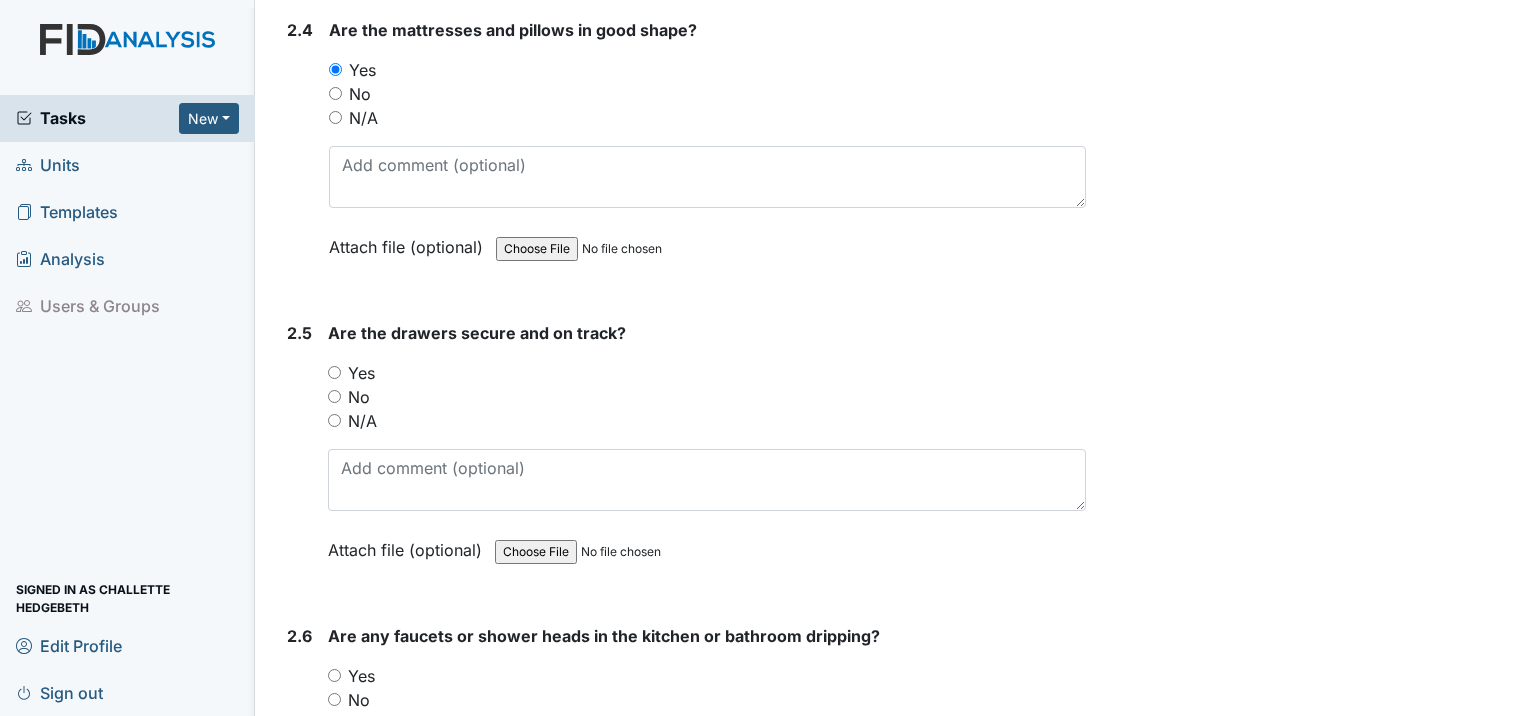 scroll, scrollTop: 4300, scrollLeft: 0, axis: vertical 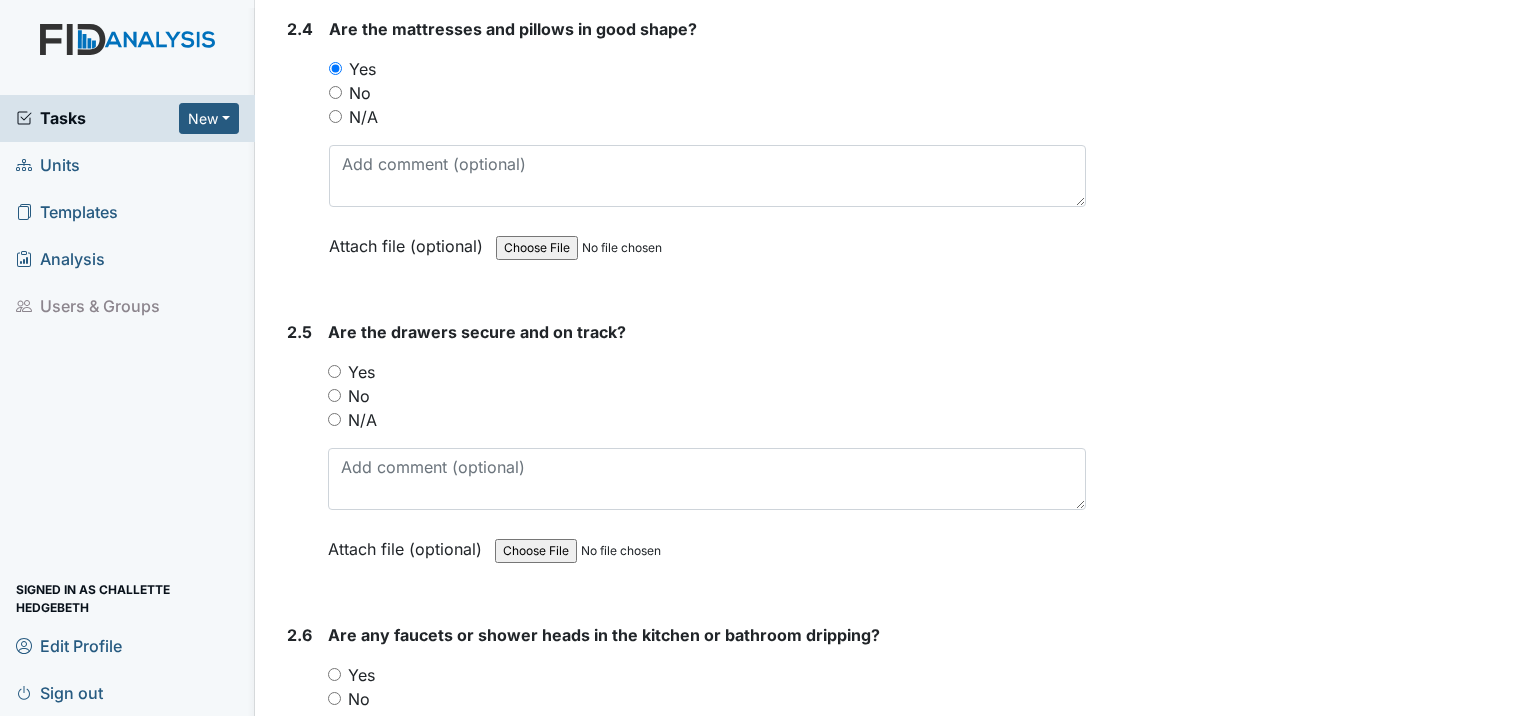 click on "Yes" at bounding box center [334, 371] 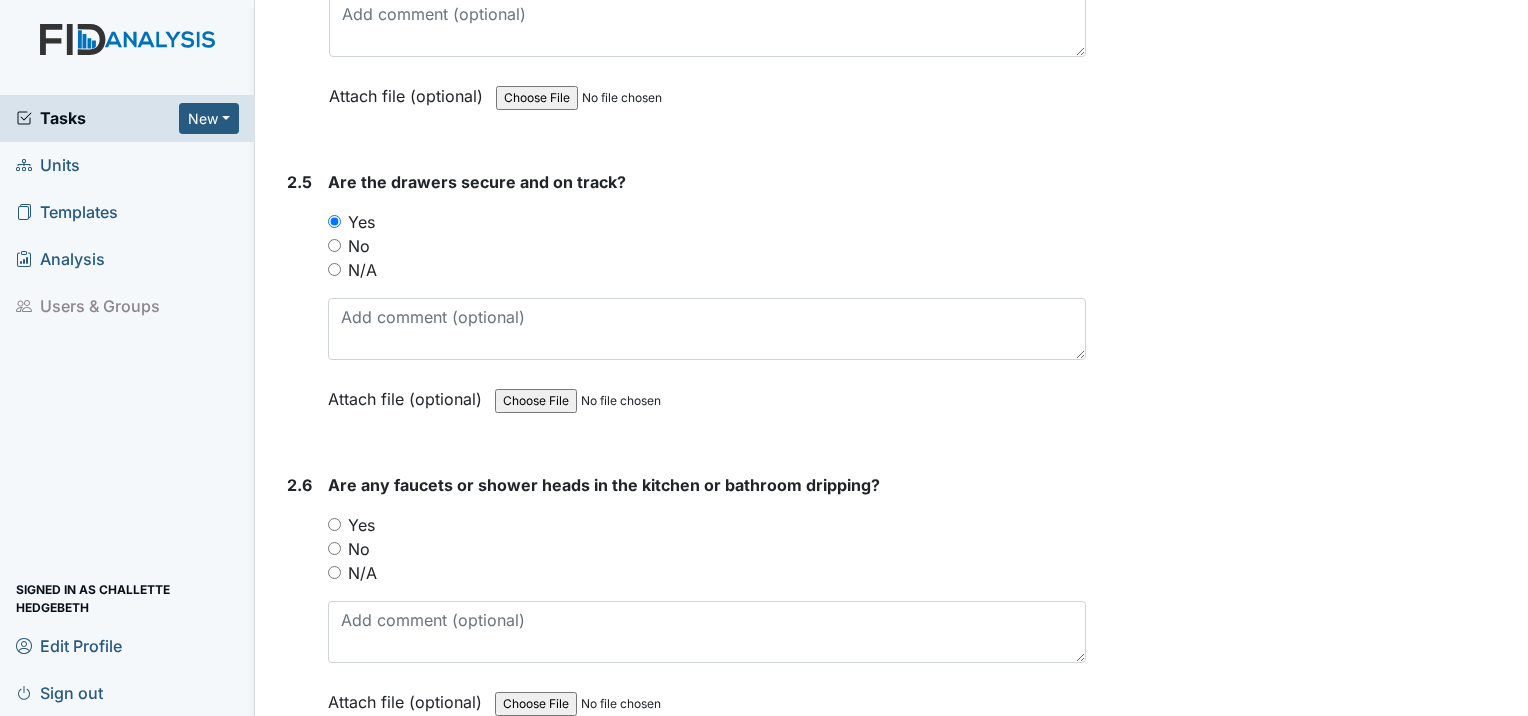 scroll, scrollTop: 4500, scrollLeft: 0, axis: vertical 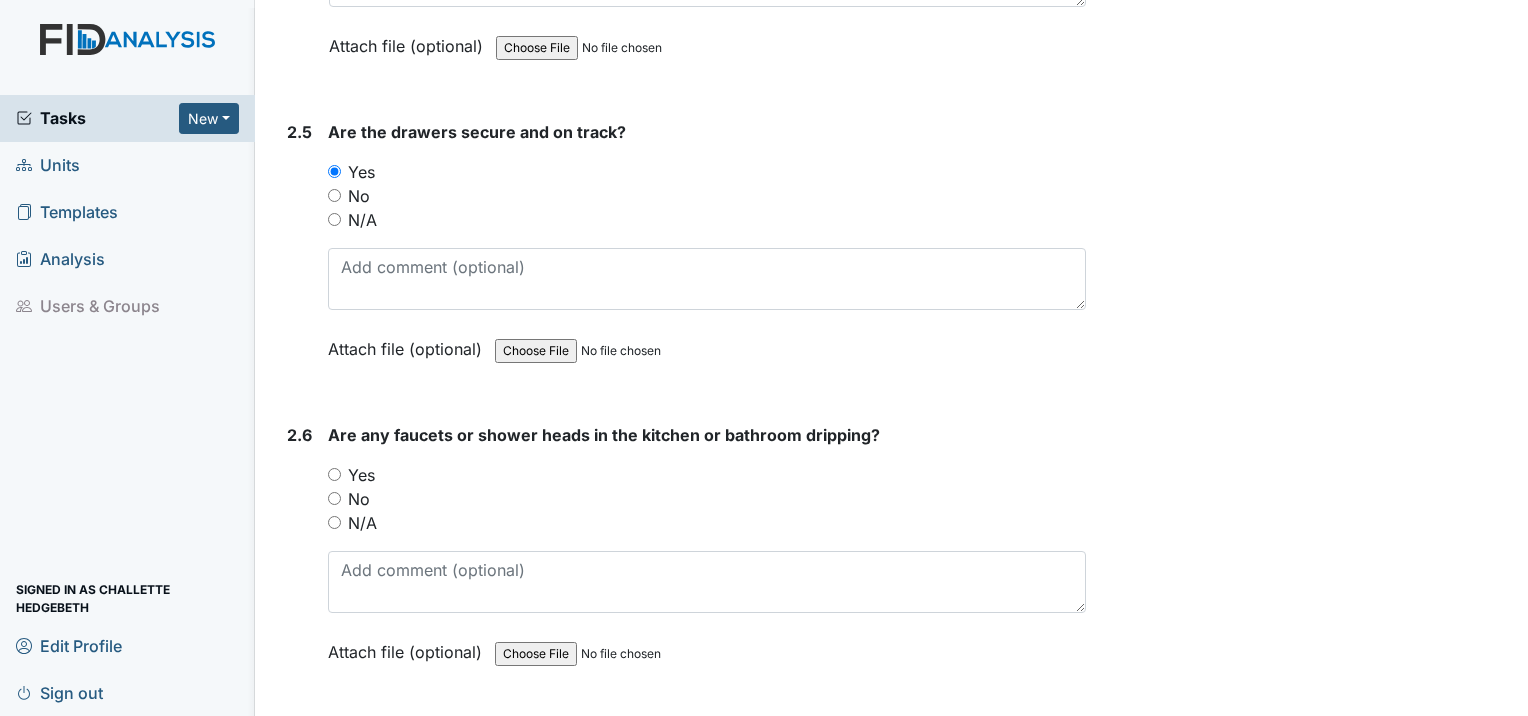 click on "No" at bounding box center [334, 498] 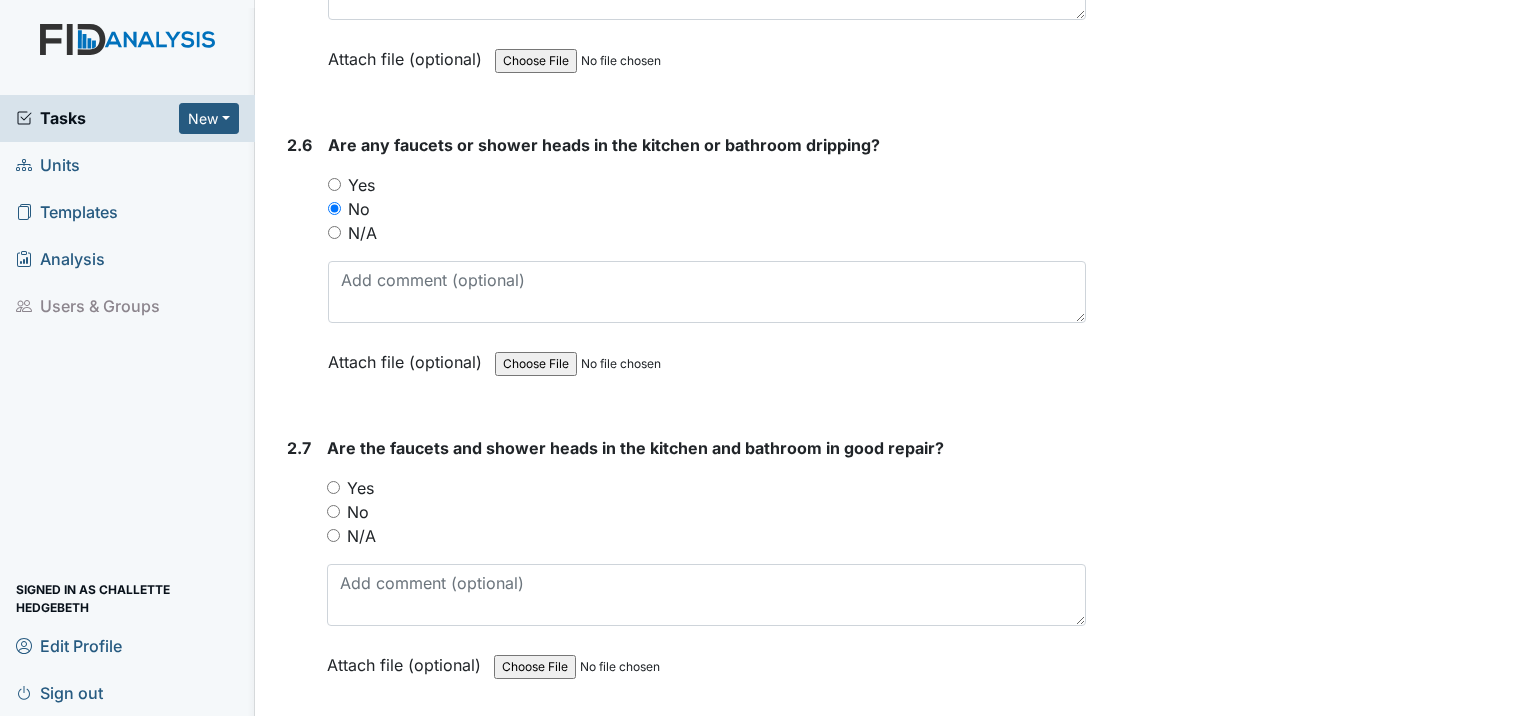 scroll, scrollTop: 4800, scrollLeft: 0, axis: vertical 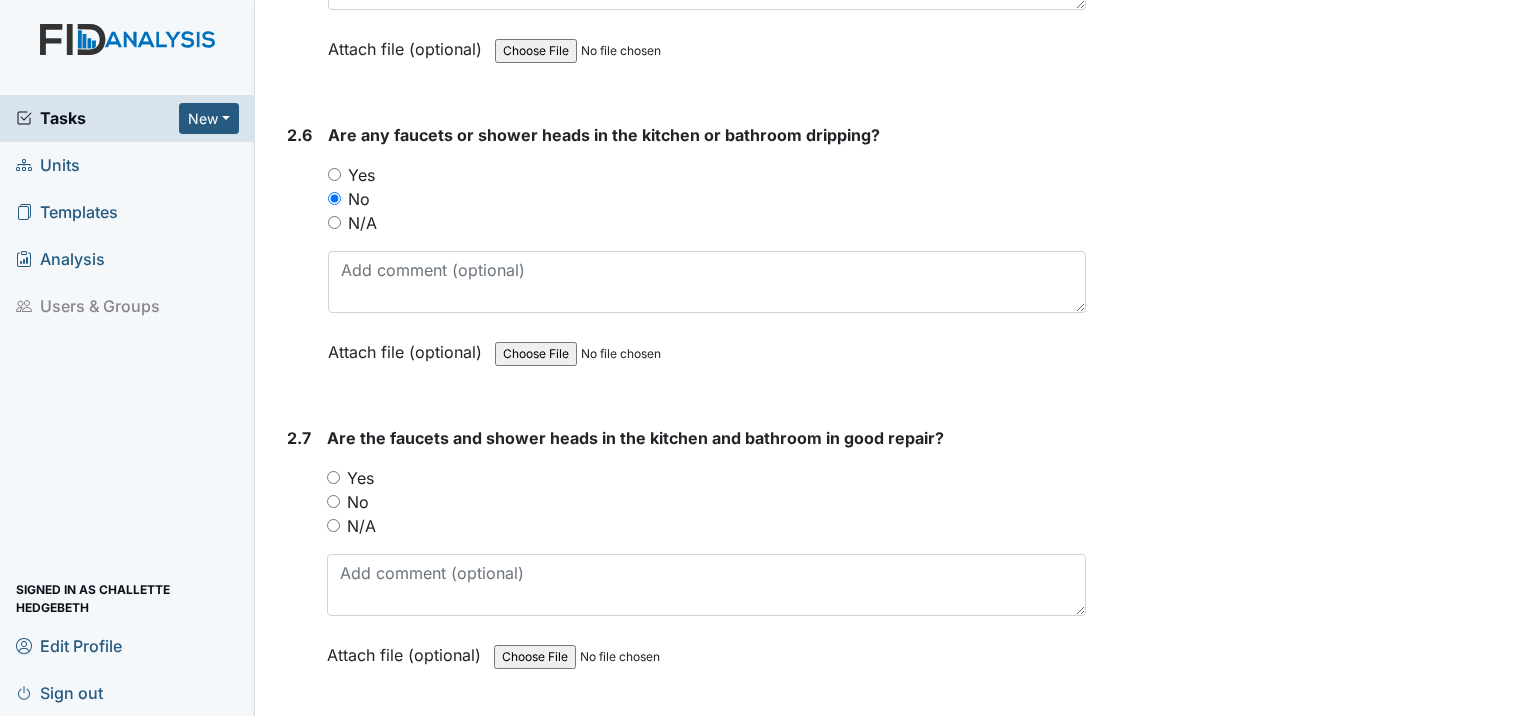 click on "Yes" at bounding box center [333, 477] 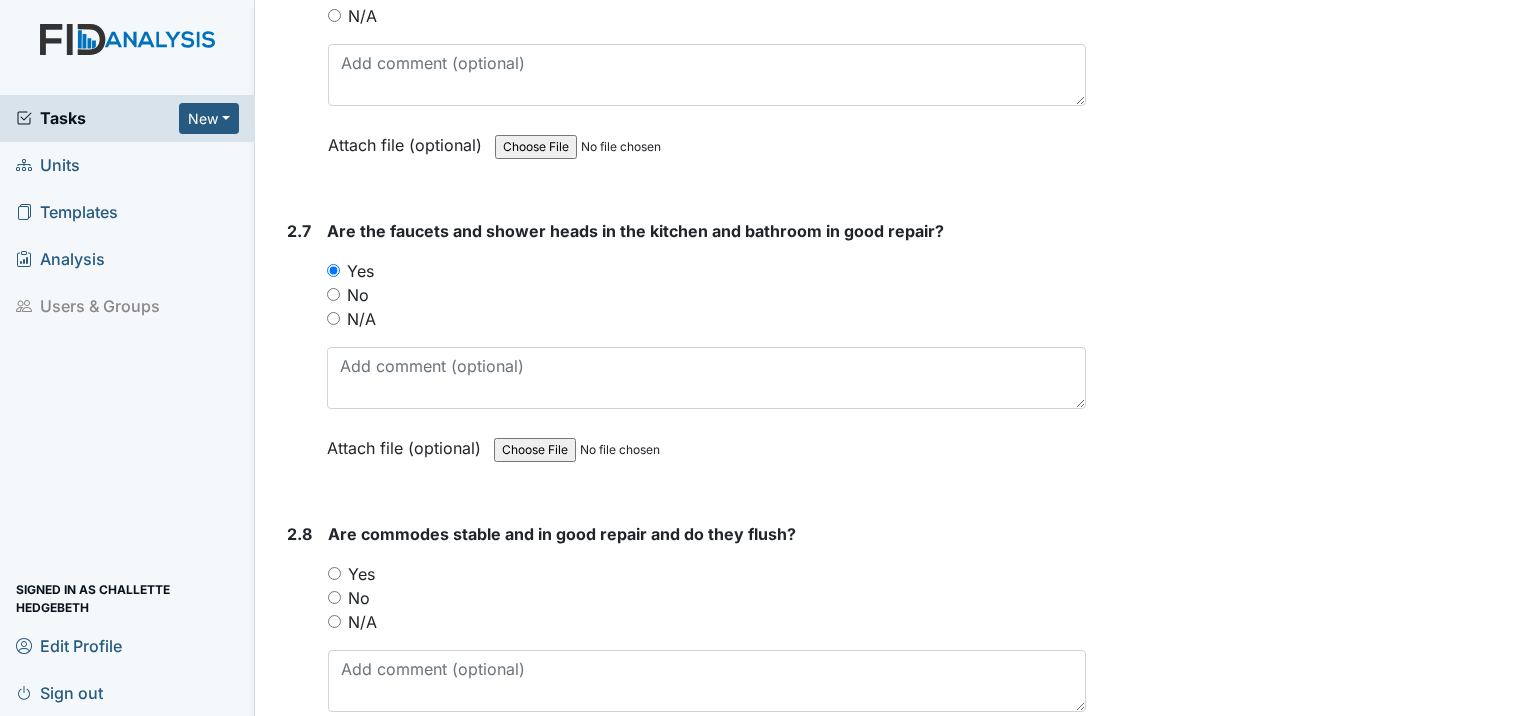 scroll, scrollTop: 5100, scrollLeft: 0, axis: vertical 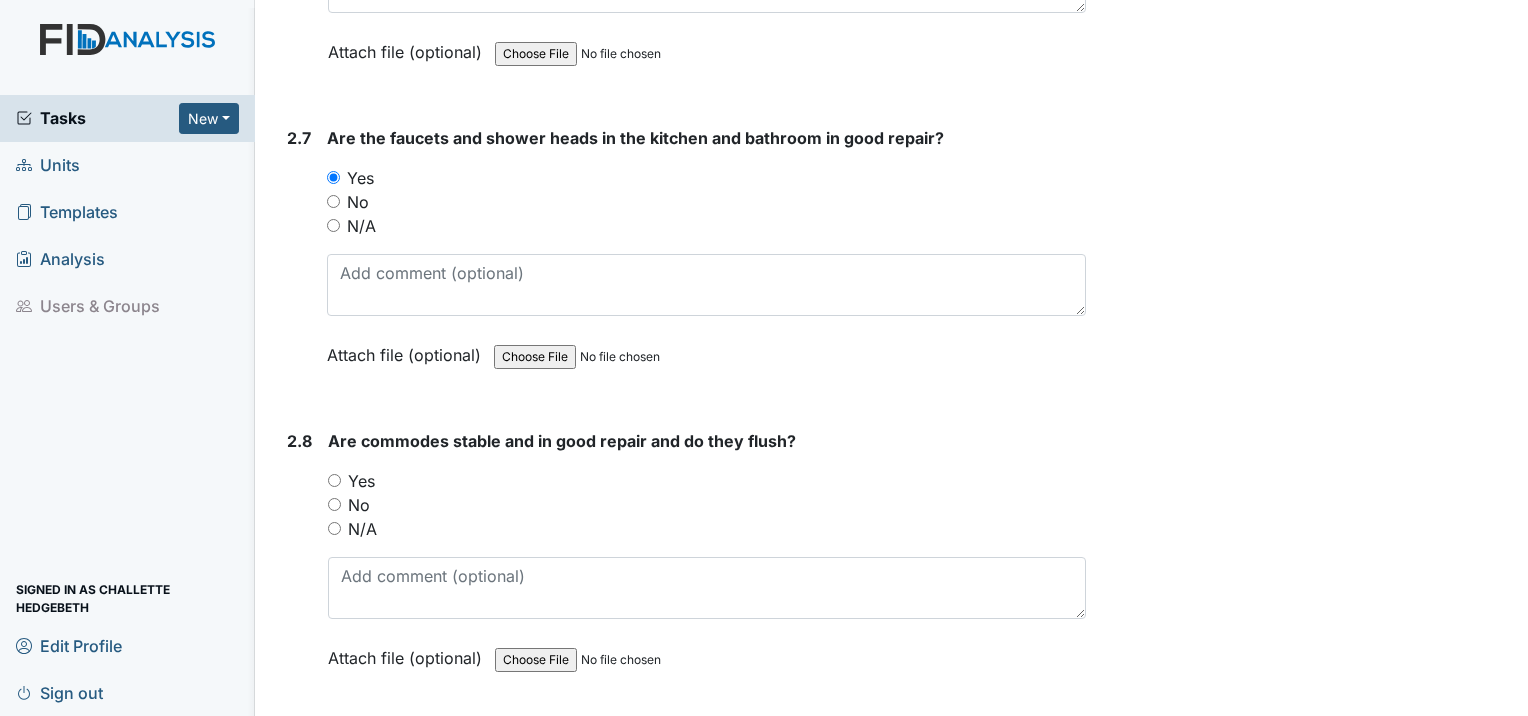 click on "Yes" at bounding box center [334, 480] 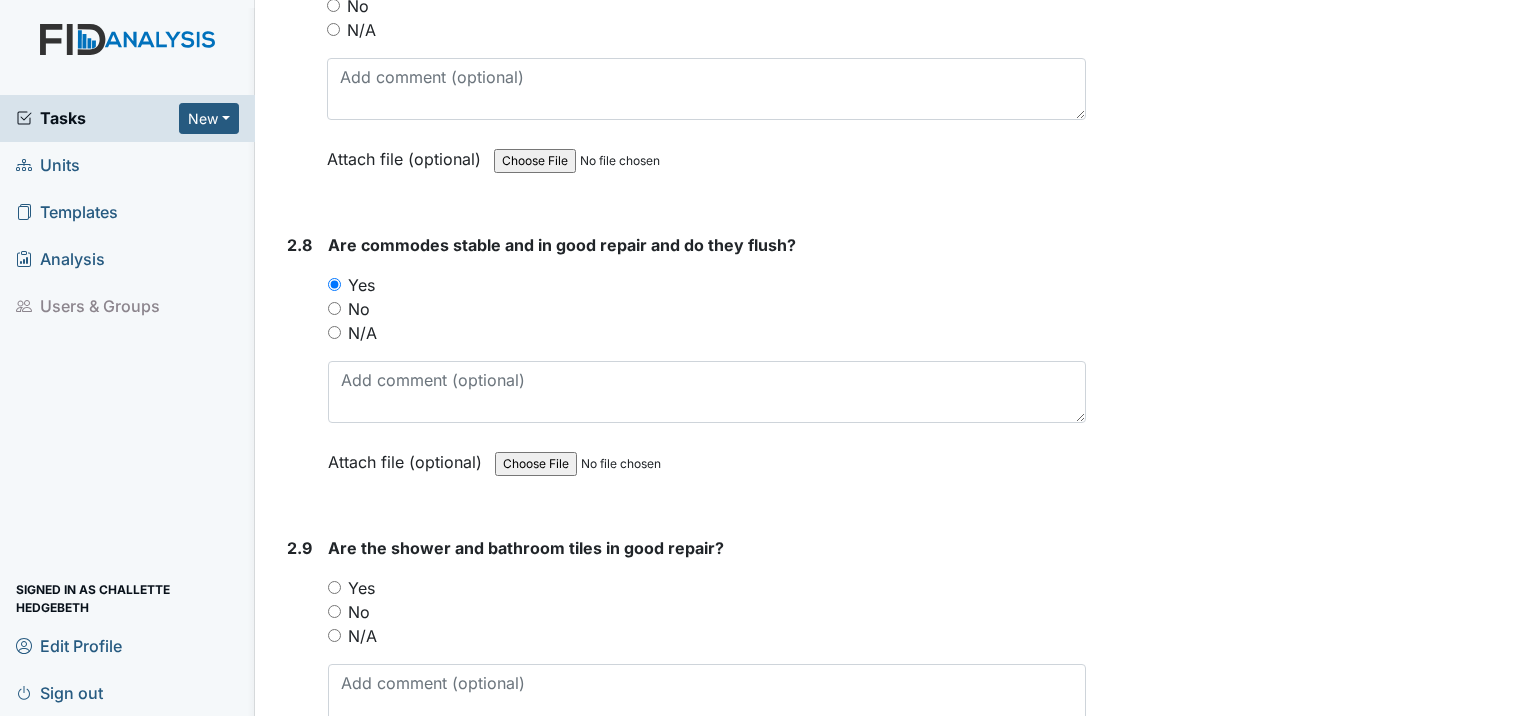 scroll, scrollTop: 5300, scrollLeft: 0, axis: vertical 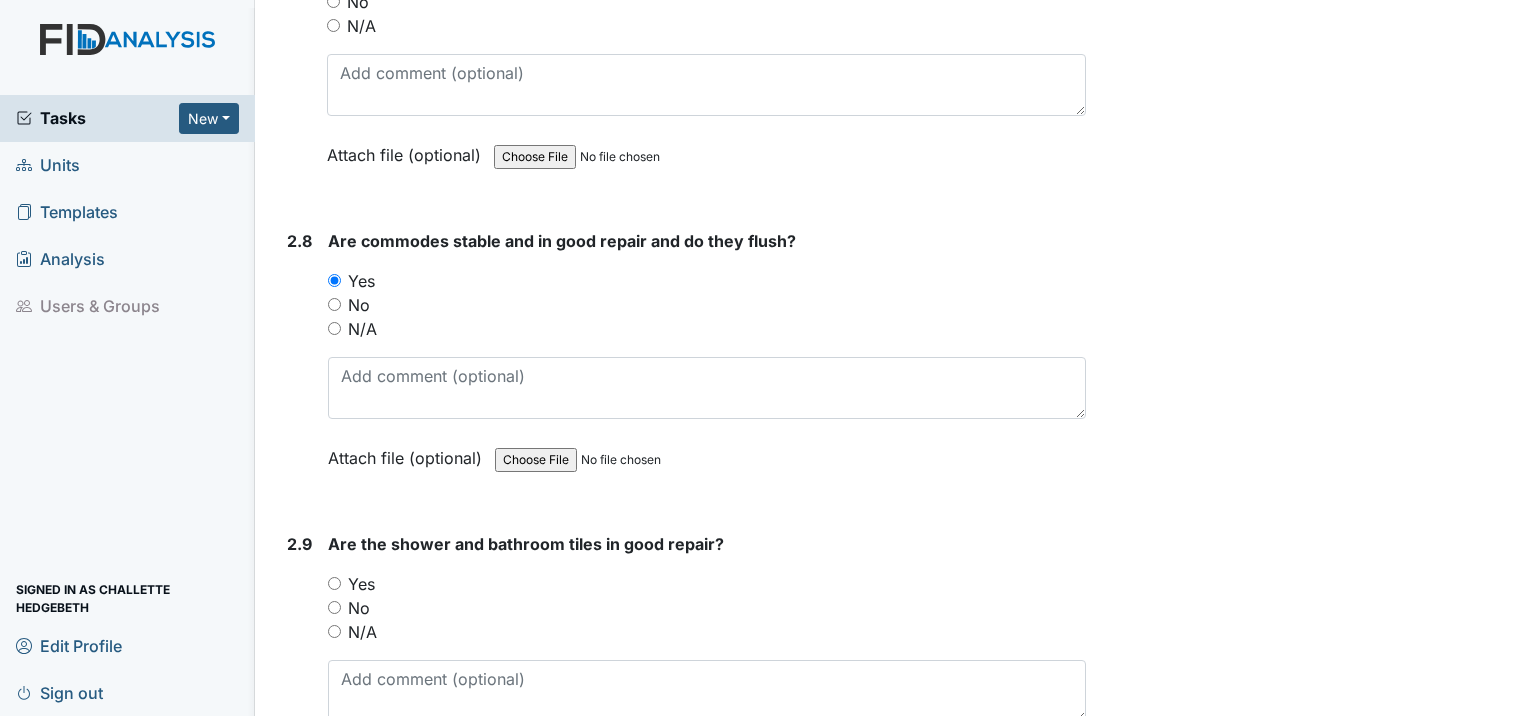 click on "Yes" at bounding box center [334, 583] 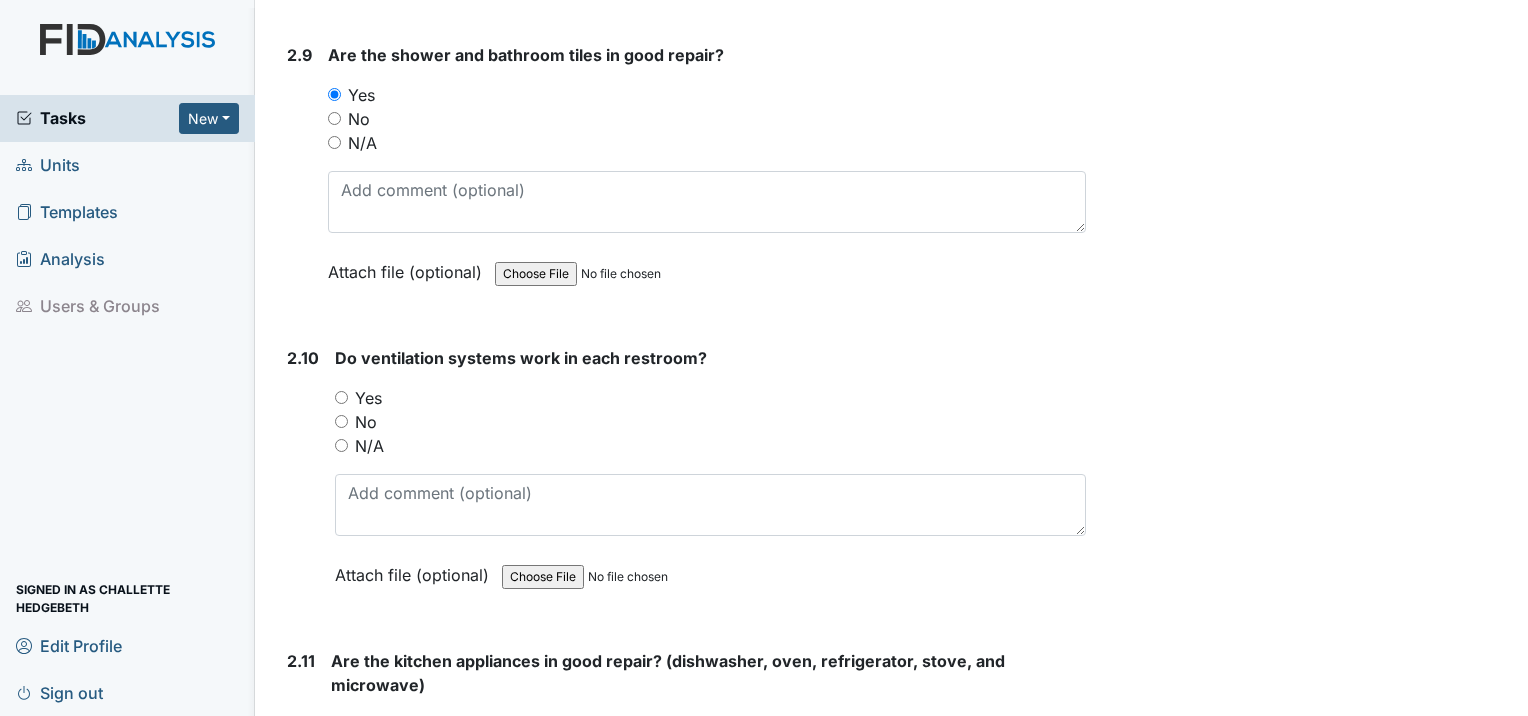 scroll, scrollTop: 5800, scrollLeft: 0, axis: vertical 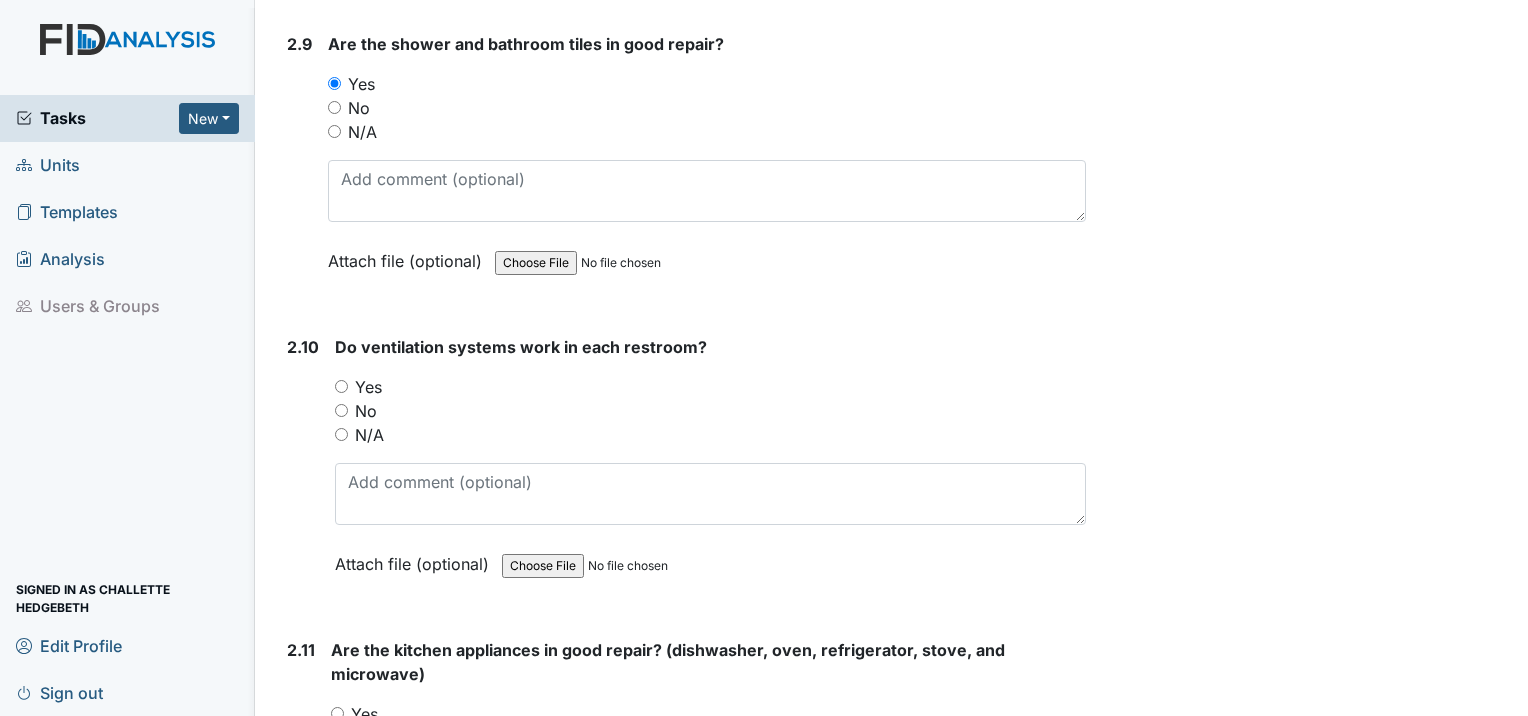 click on "Yes" at bounding box center [341, 386] 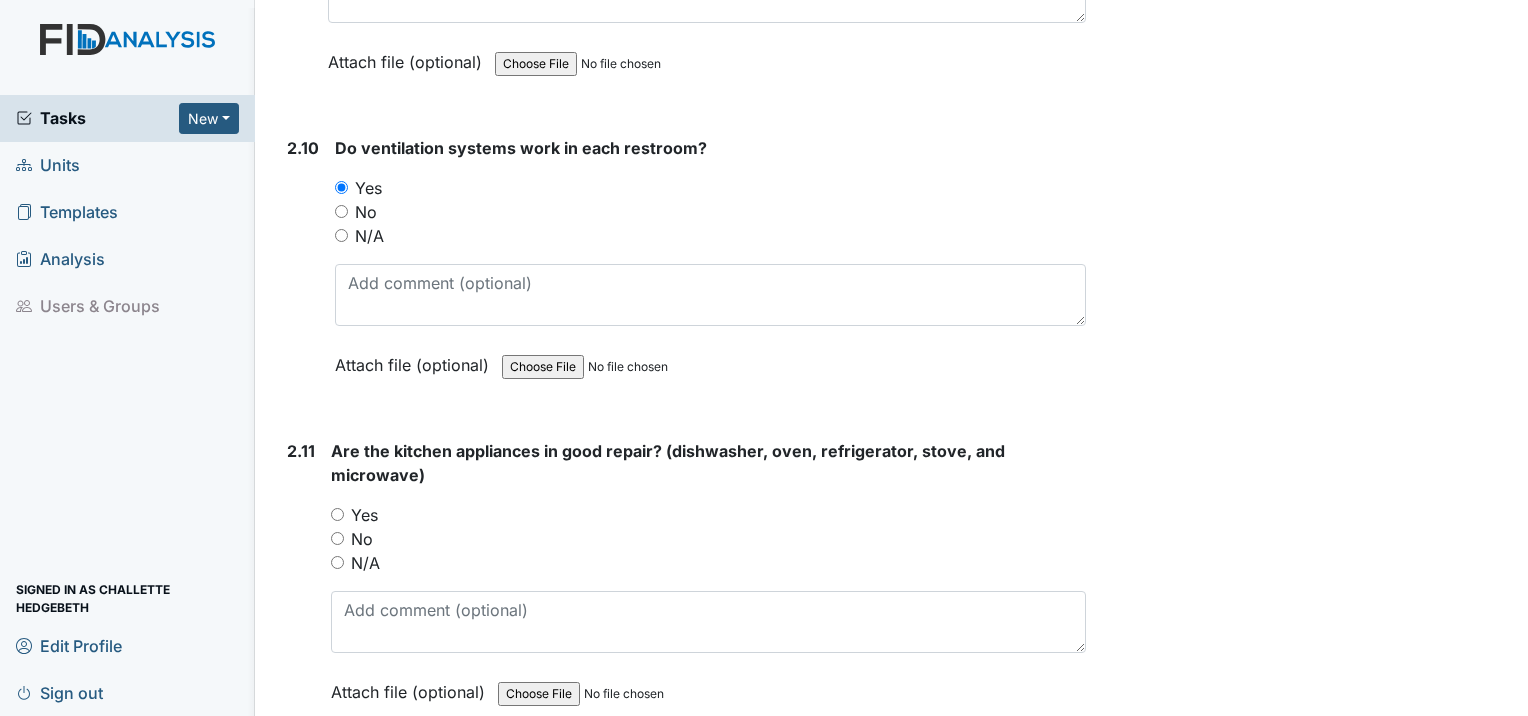 scroll, scrollTop: 6000, scrollLeft: 0, axis: vertical 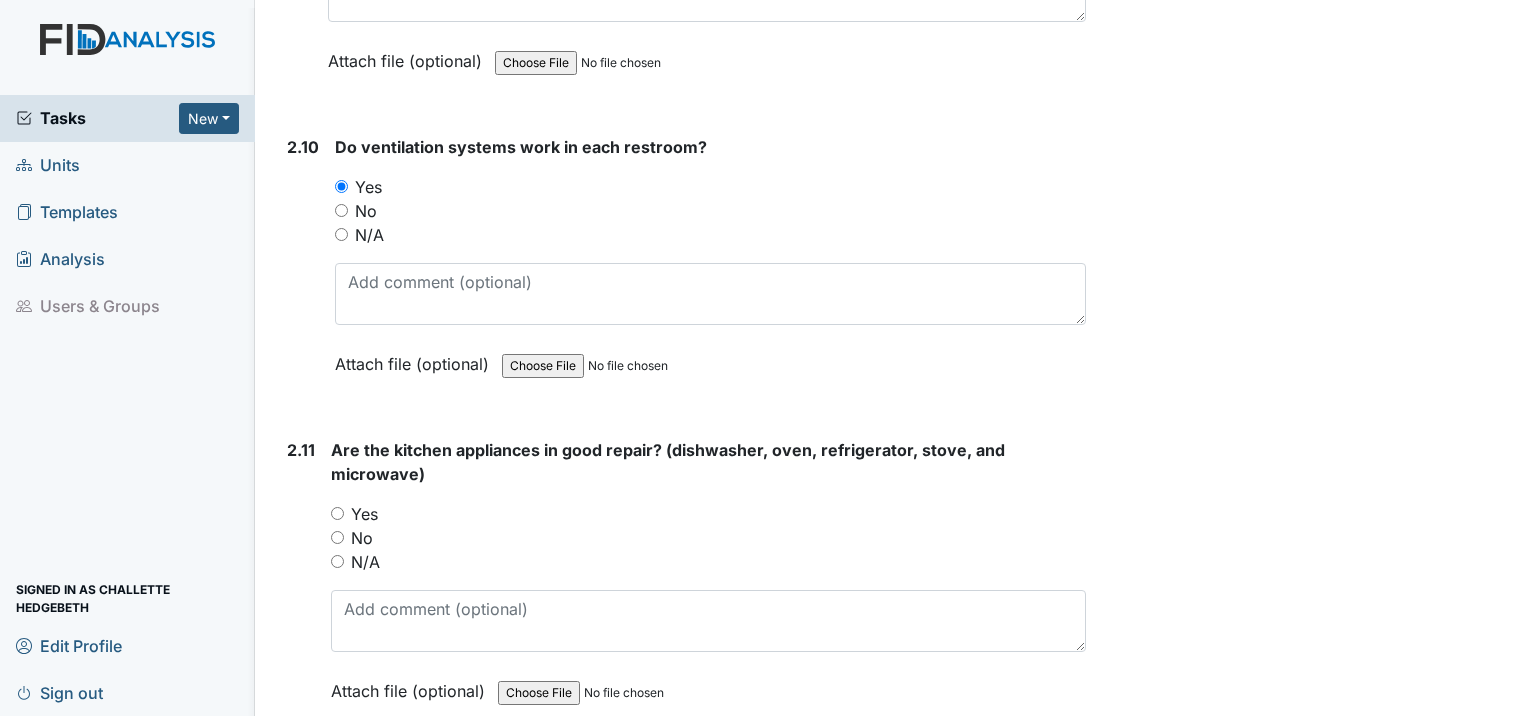 click on "Yes" at bounding box center [337, 513] 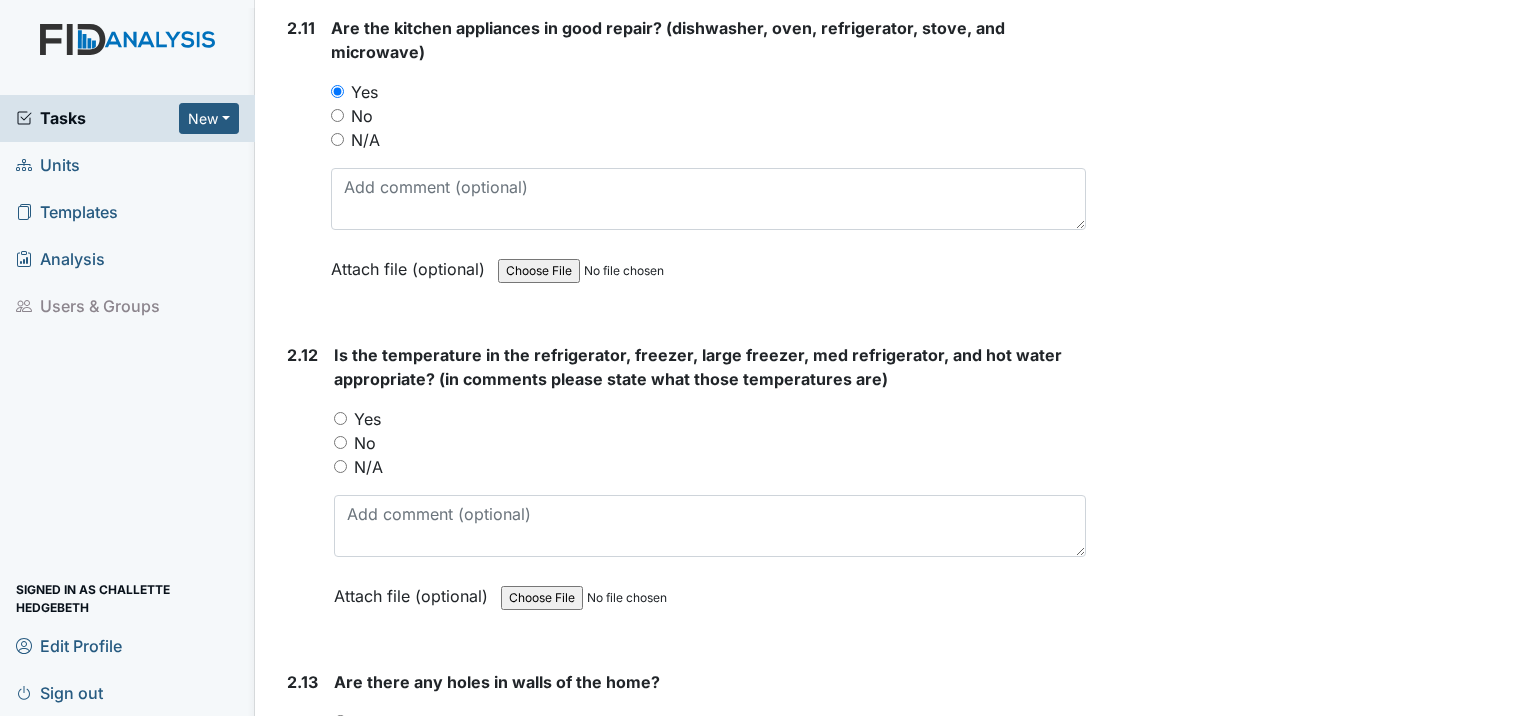 scroll, scrollTop: 6500, scrollLeft: 0, axis: vertical 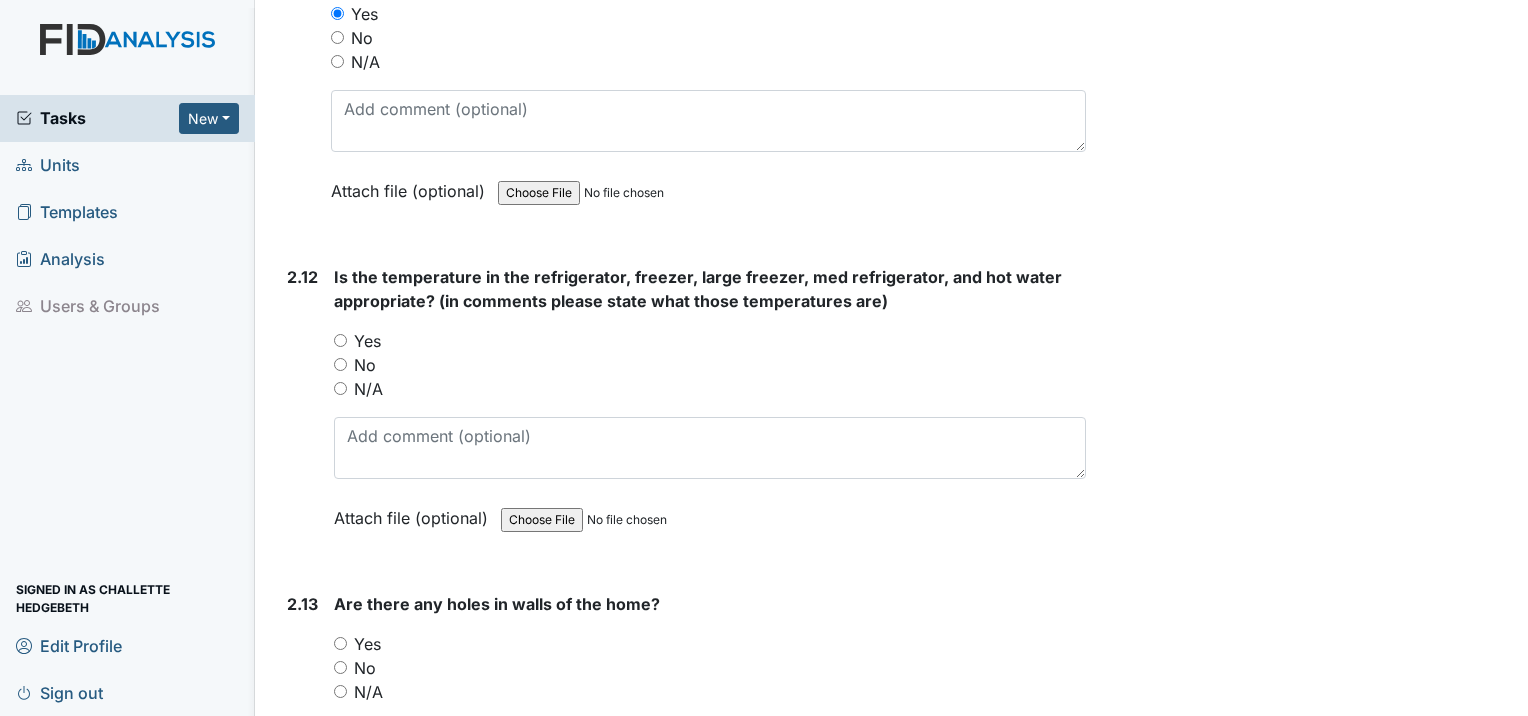 click on "Yes" at bounding box center [340, 340] 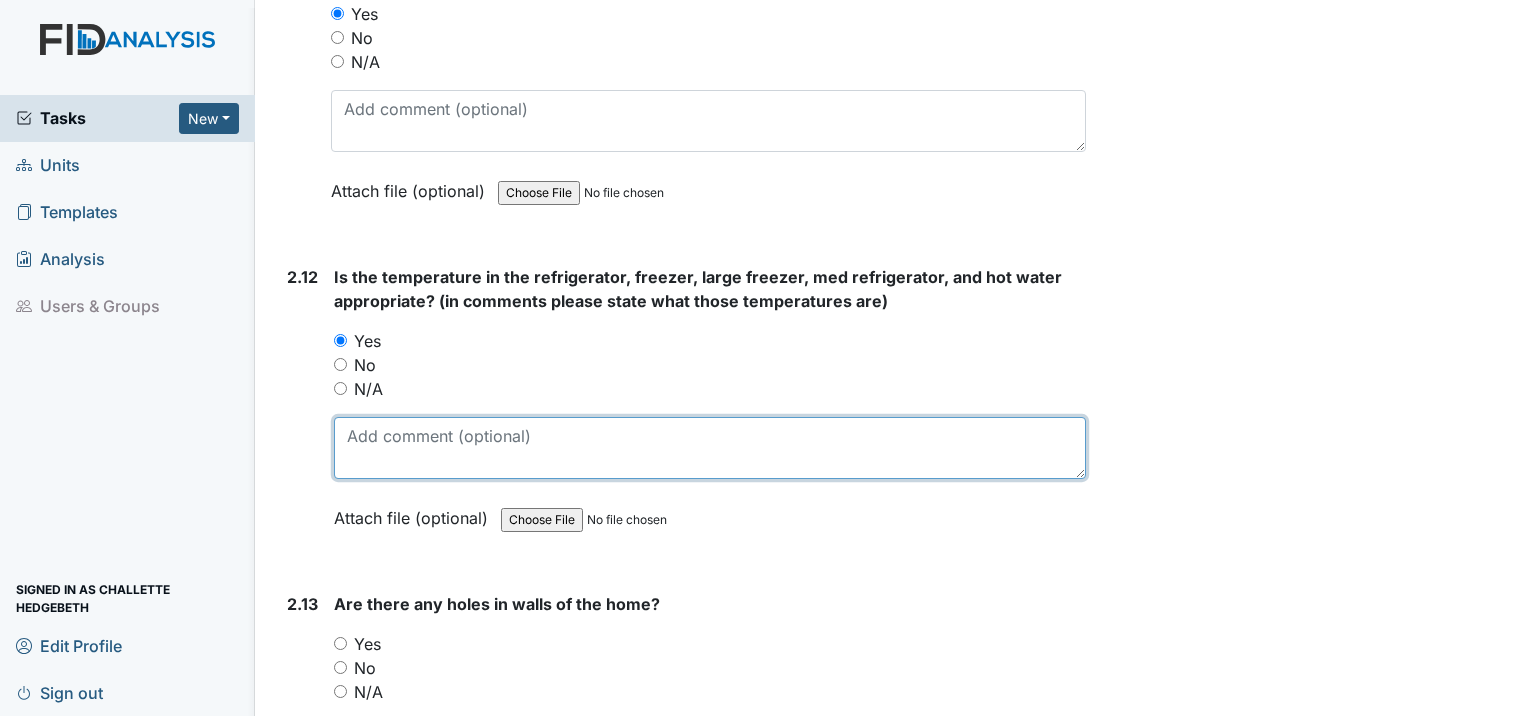 click at bounding box center (710, 448) 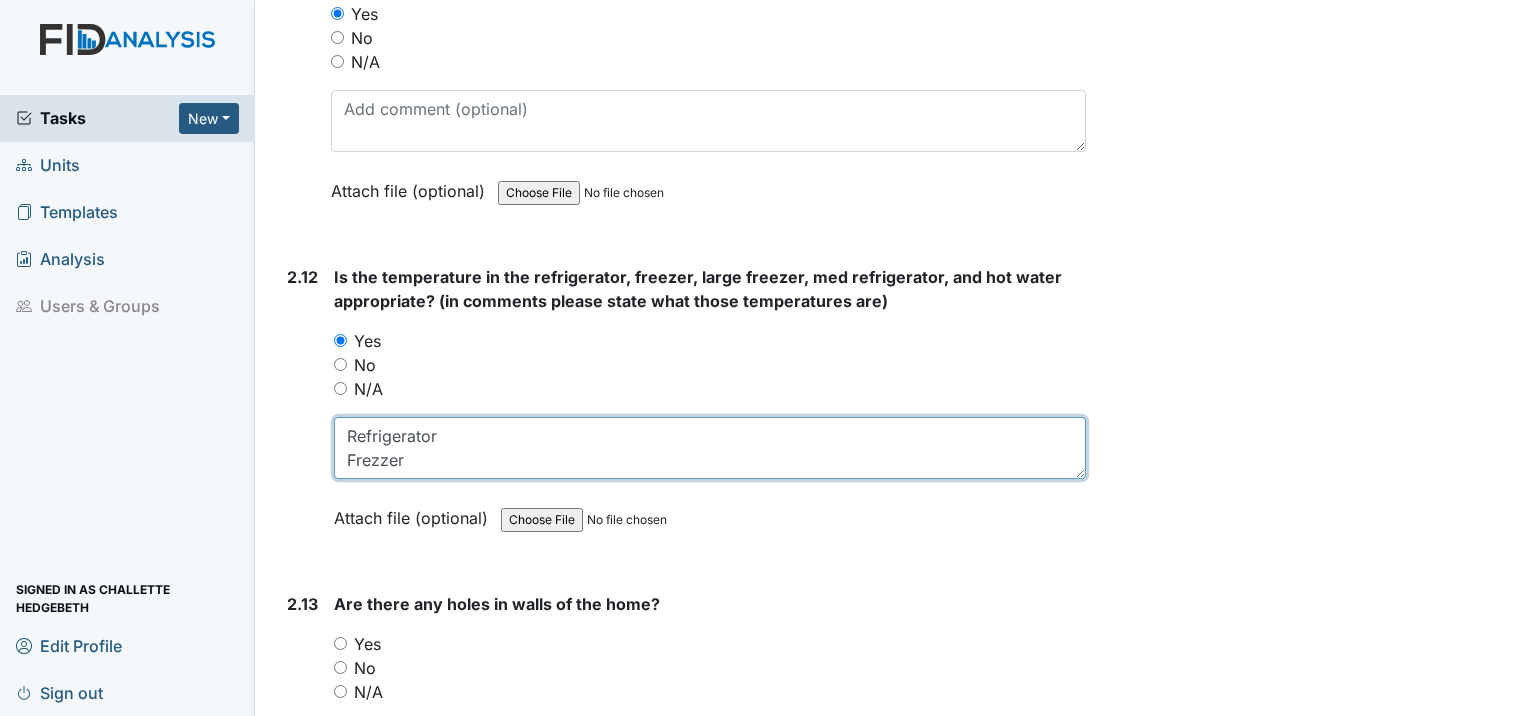 scroll, scrollTop: 16, scrollLeft: 0, axis: vertical 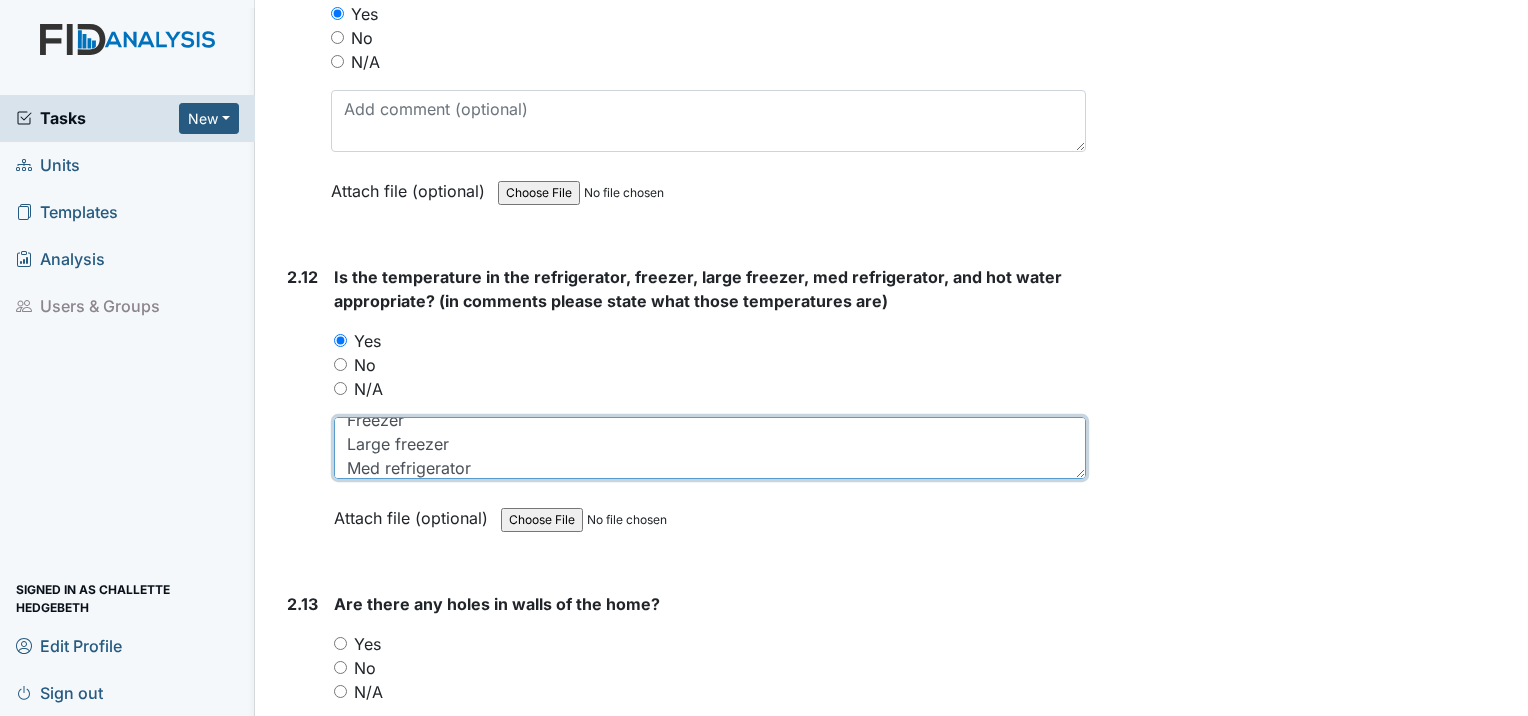 type on "Refrigerator
Freezer
Large freezer
Med refrigerator" 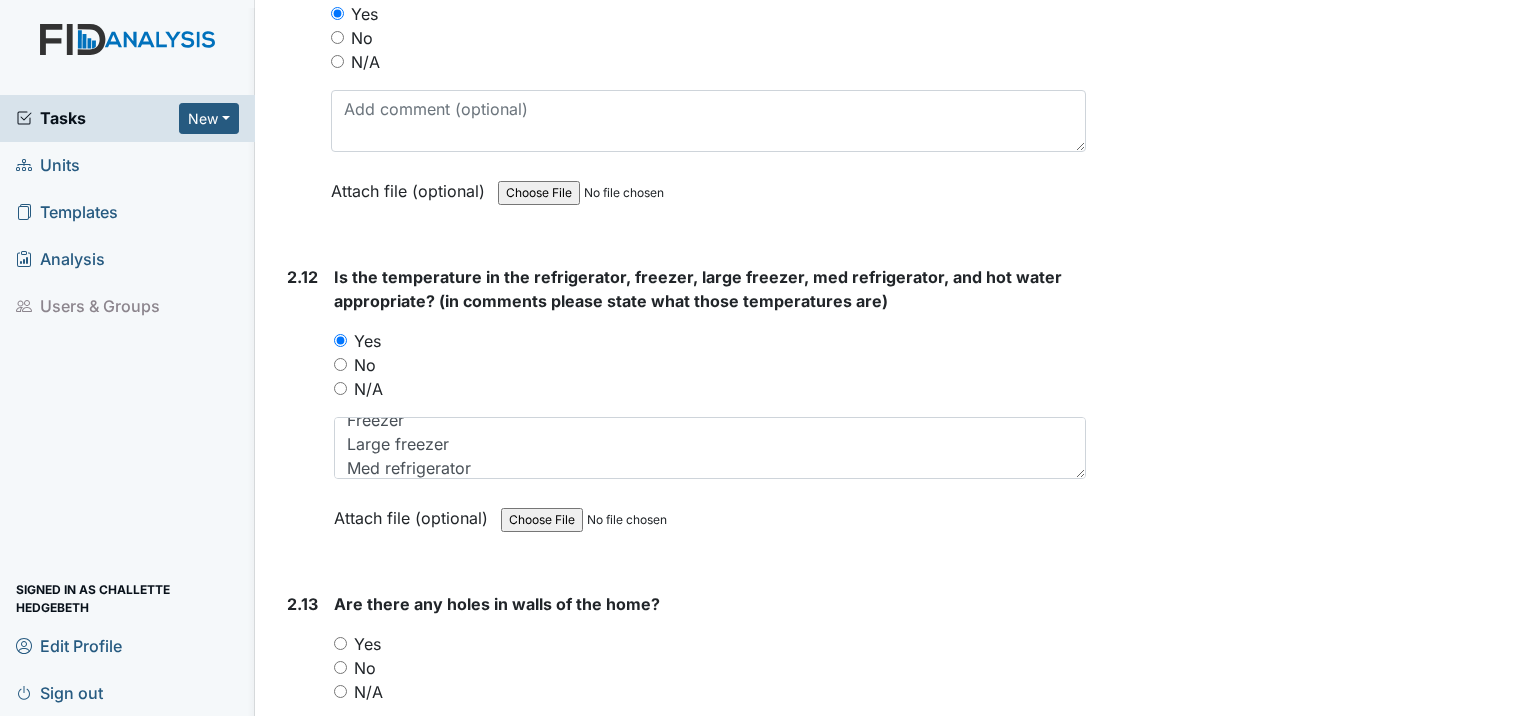 click on "No" at bounding box center (340, 667) 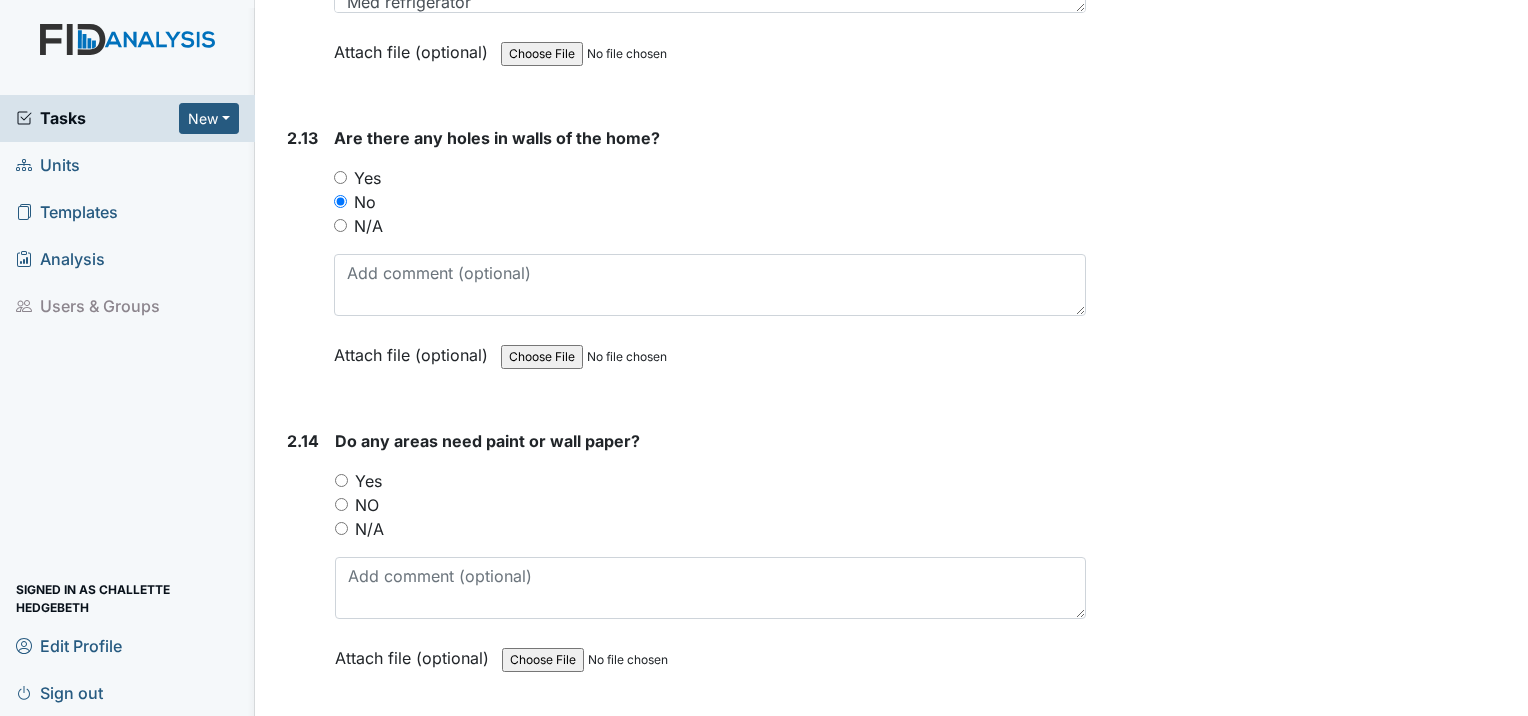 scroll, scrollTop: 7000, scrollLeft: 0, axis: vertical 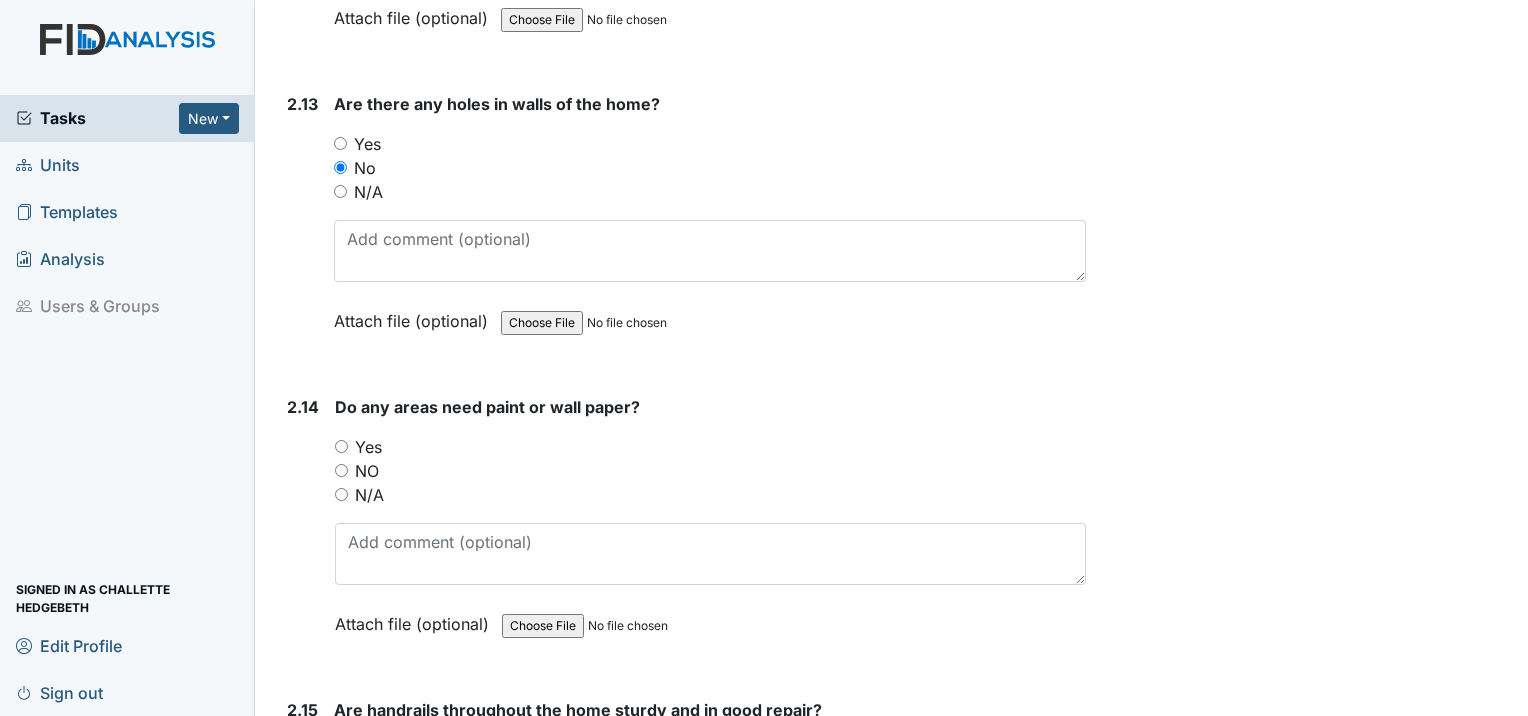 click on "NO" at bounding box center [341, 470] 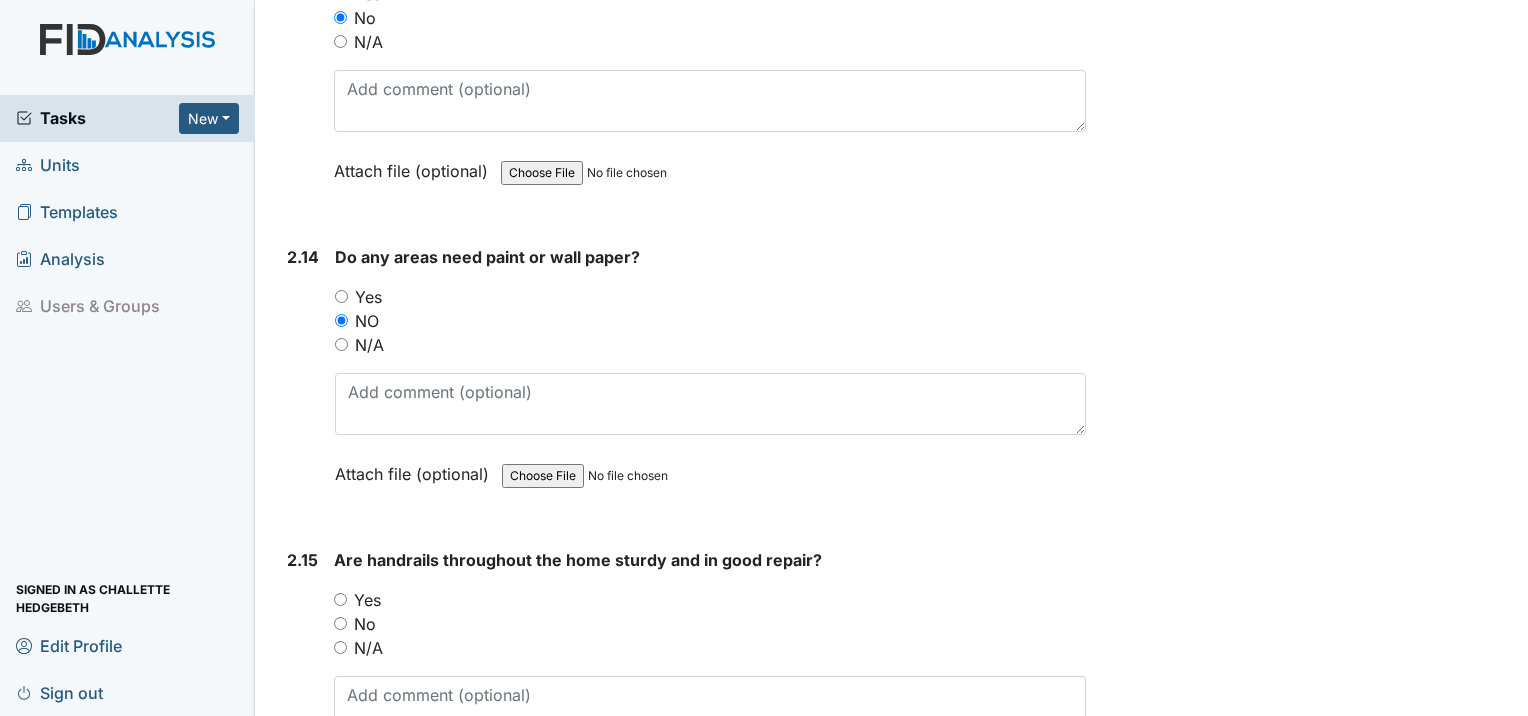 scroll, scrollTop: 7300, scrollLeft: 0, axis: vertical 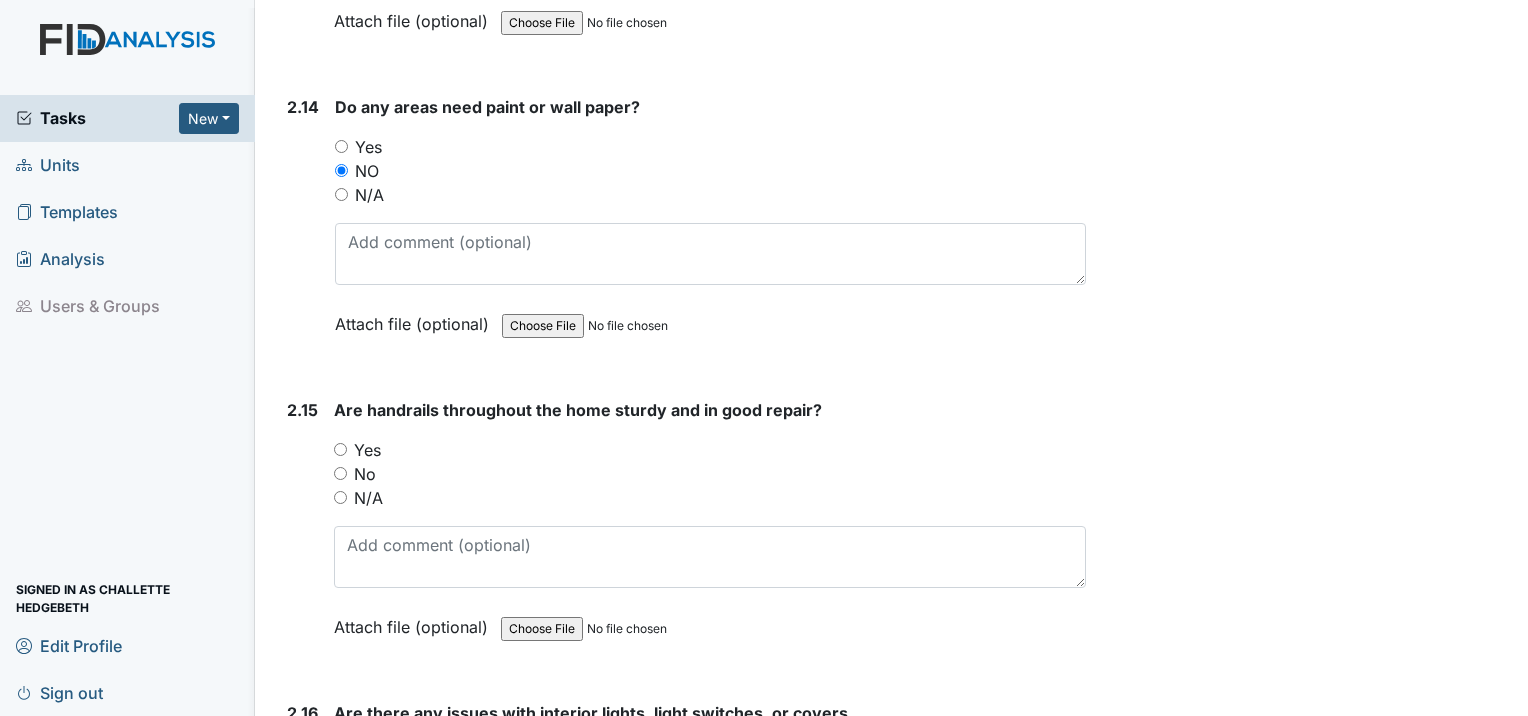 click on "2.15
Are handrails throughout the home sturdy and in good repair?
You must select one of the below options.
Yes
No
N/A
Attach file (optional)
You can upload .pdf, .txt, .jpg, .jpeg, .png, .csv, .xls, or .doc files under 100MB." at bounding box center [682, 533] 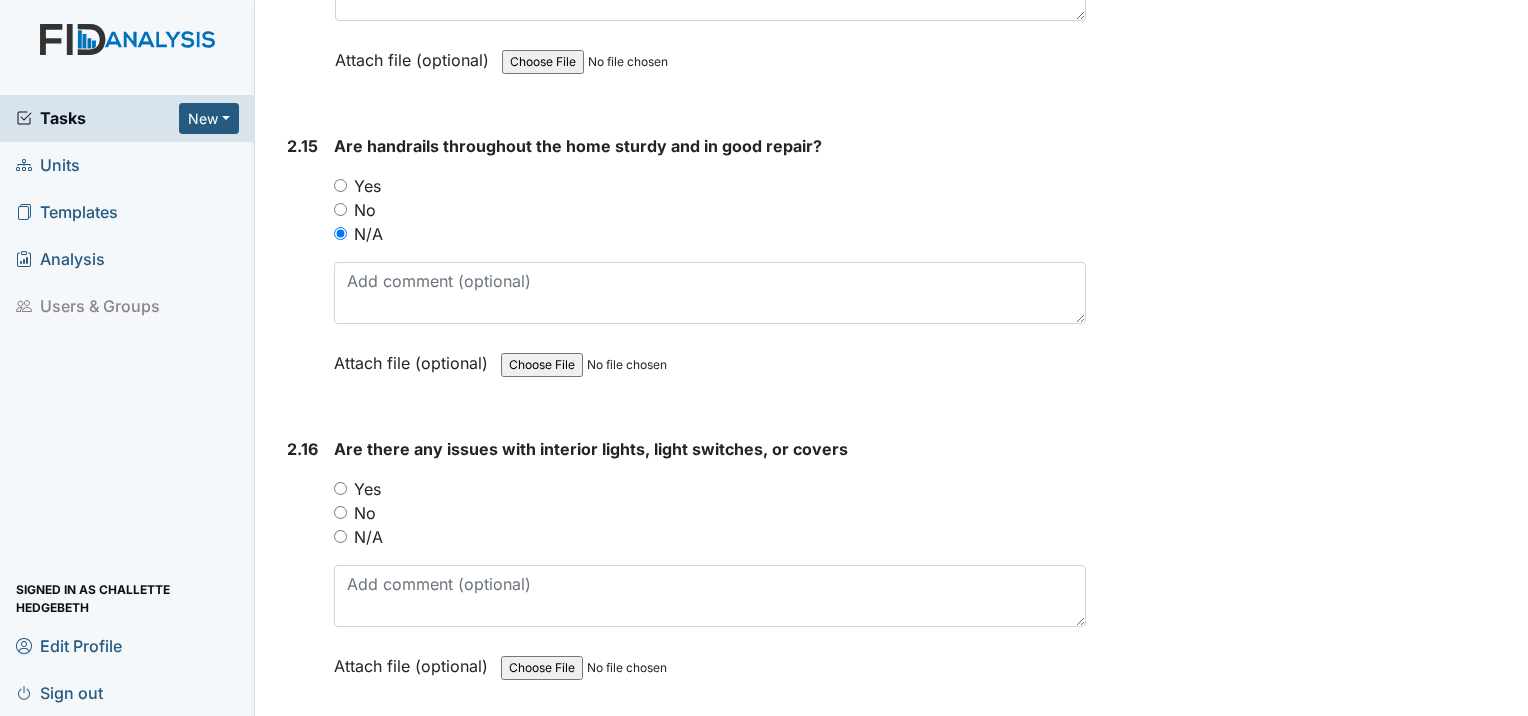 scroll, scrollTop: 7600, scrollLeft: 0, axis: vertical 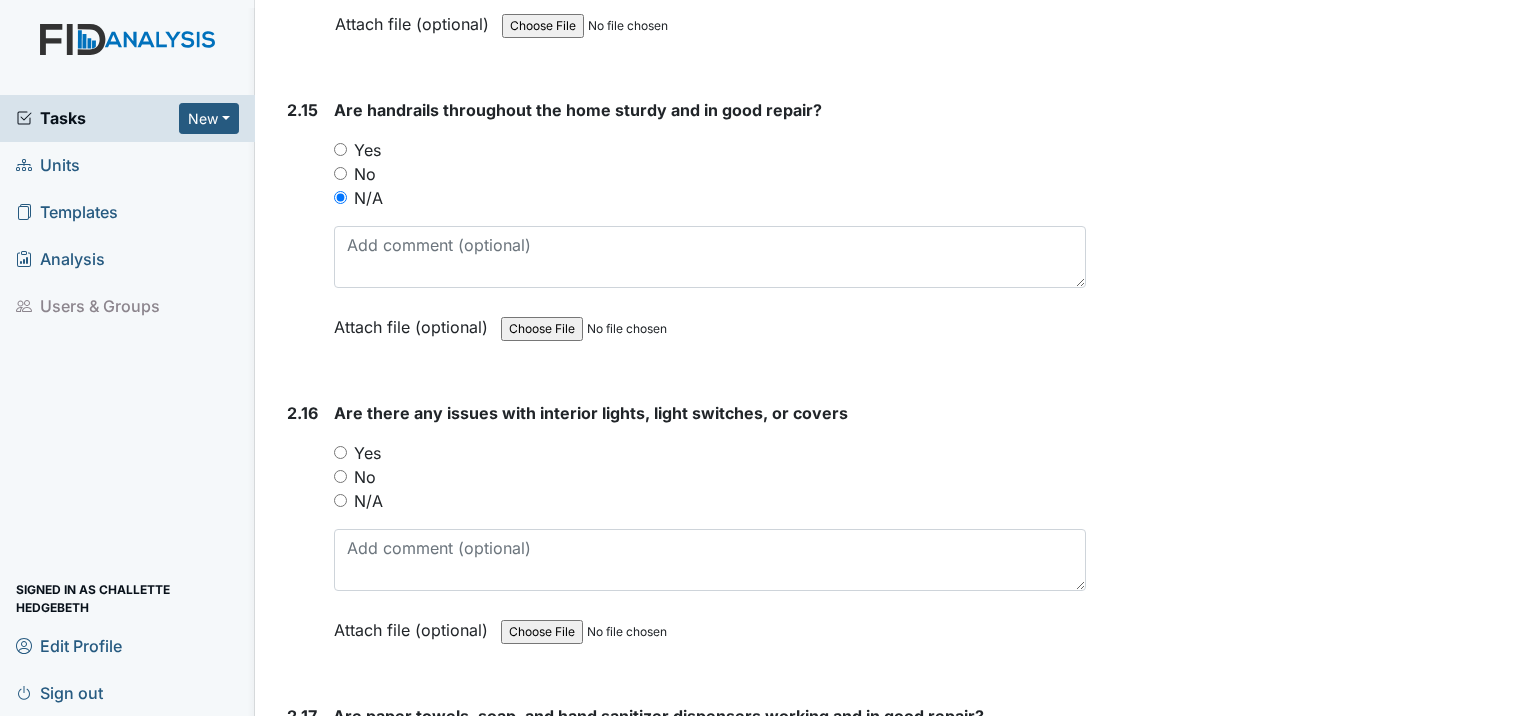 click on "No" at bounding box center [340, 476] 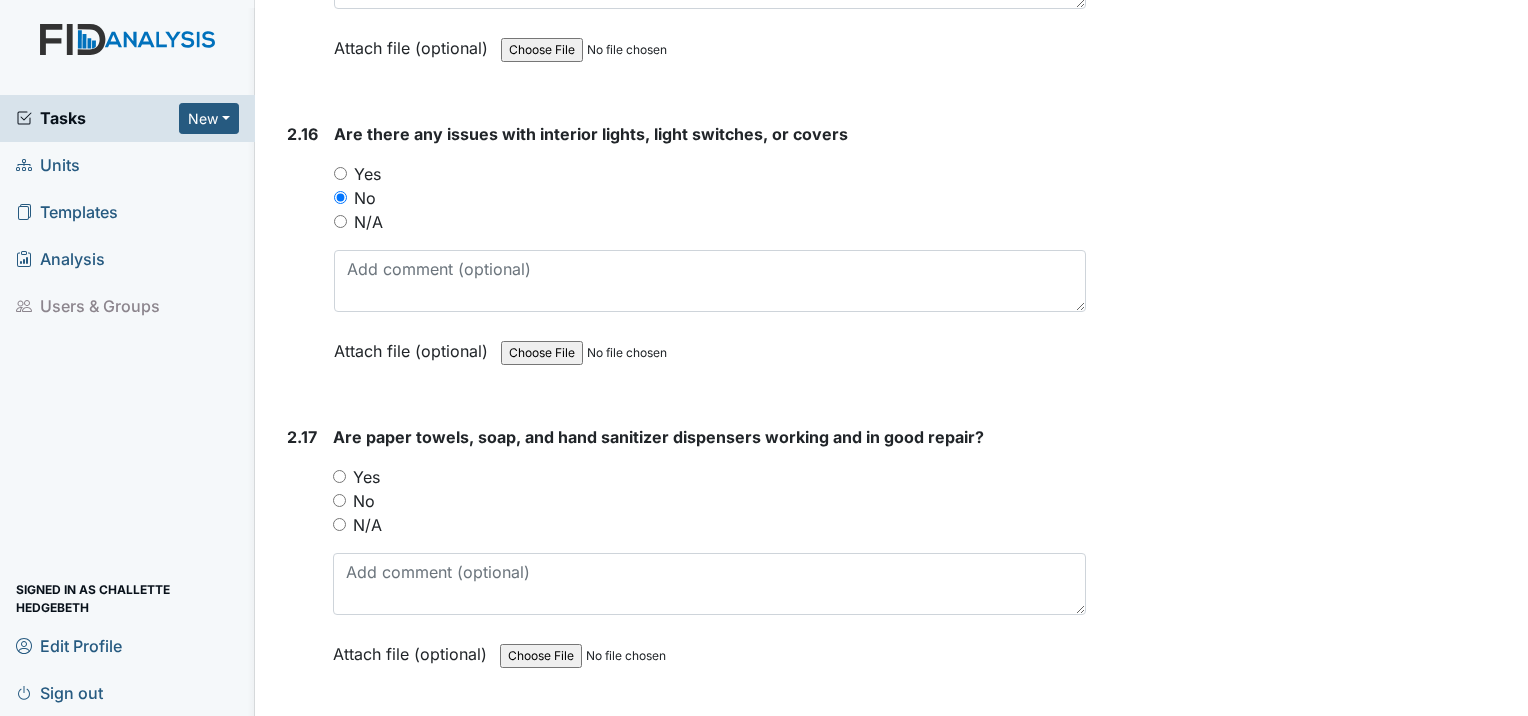 scroll, scrollTop: 7900, scrollLeft: 0, axis: vertical 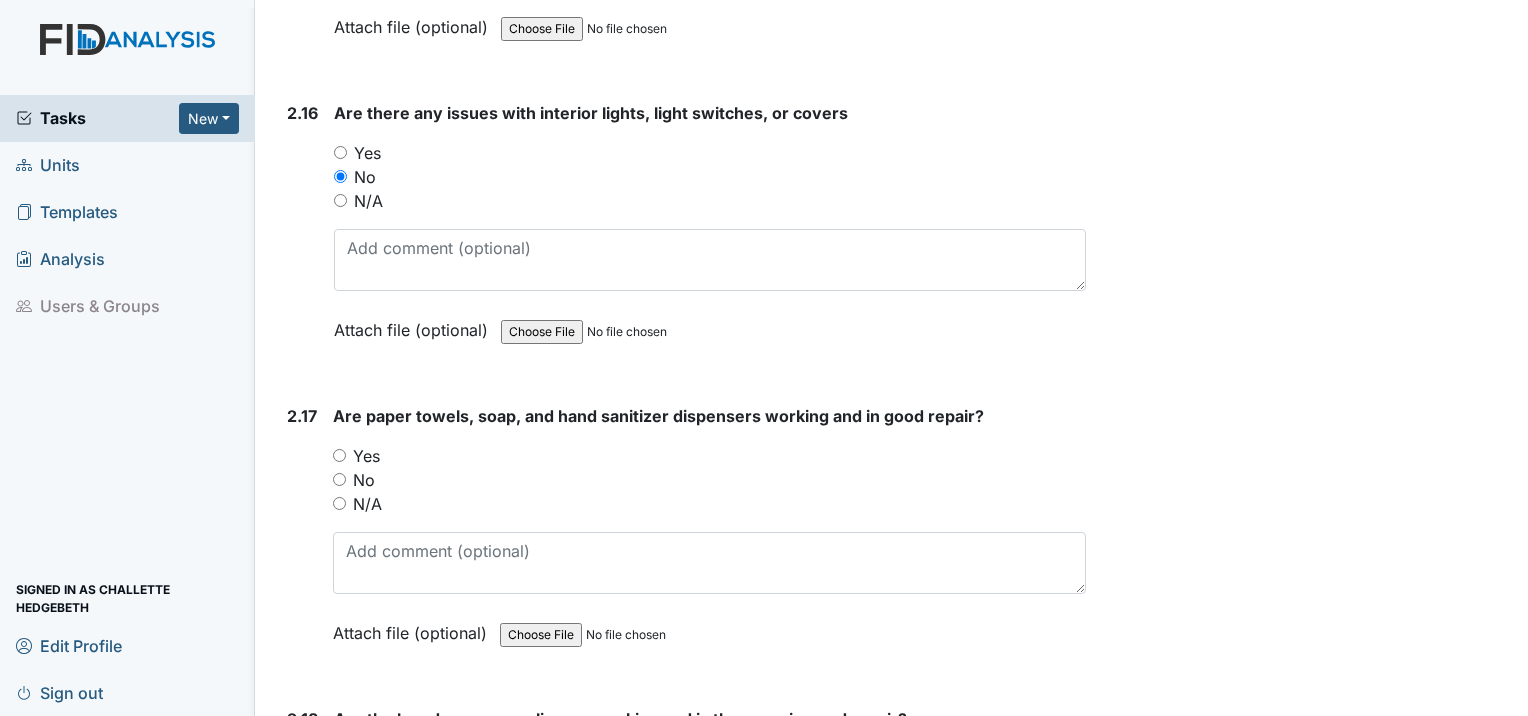 click on "Yes" at bounding box center [709, 456] 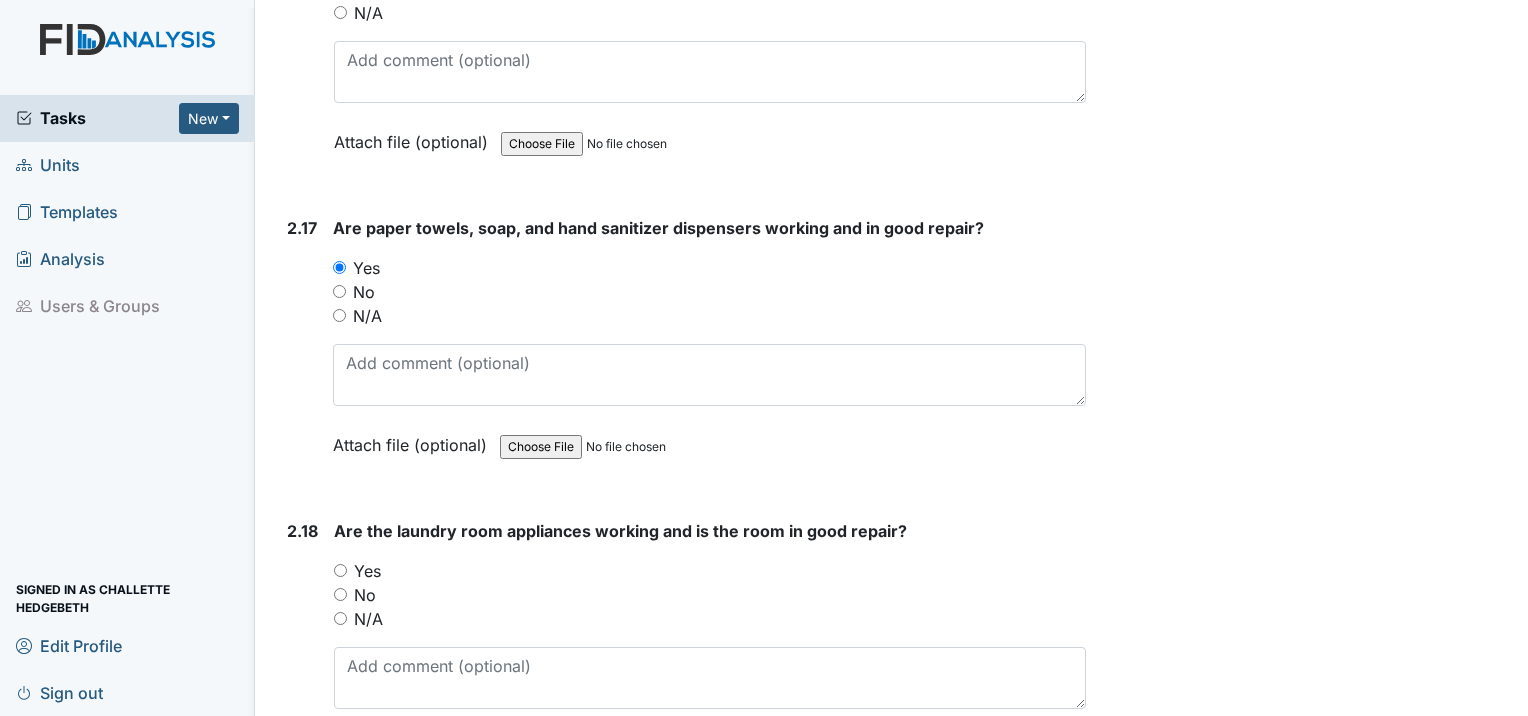 scroll, scrollTop: 8200, scrollLeft: 0, axis: vertical 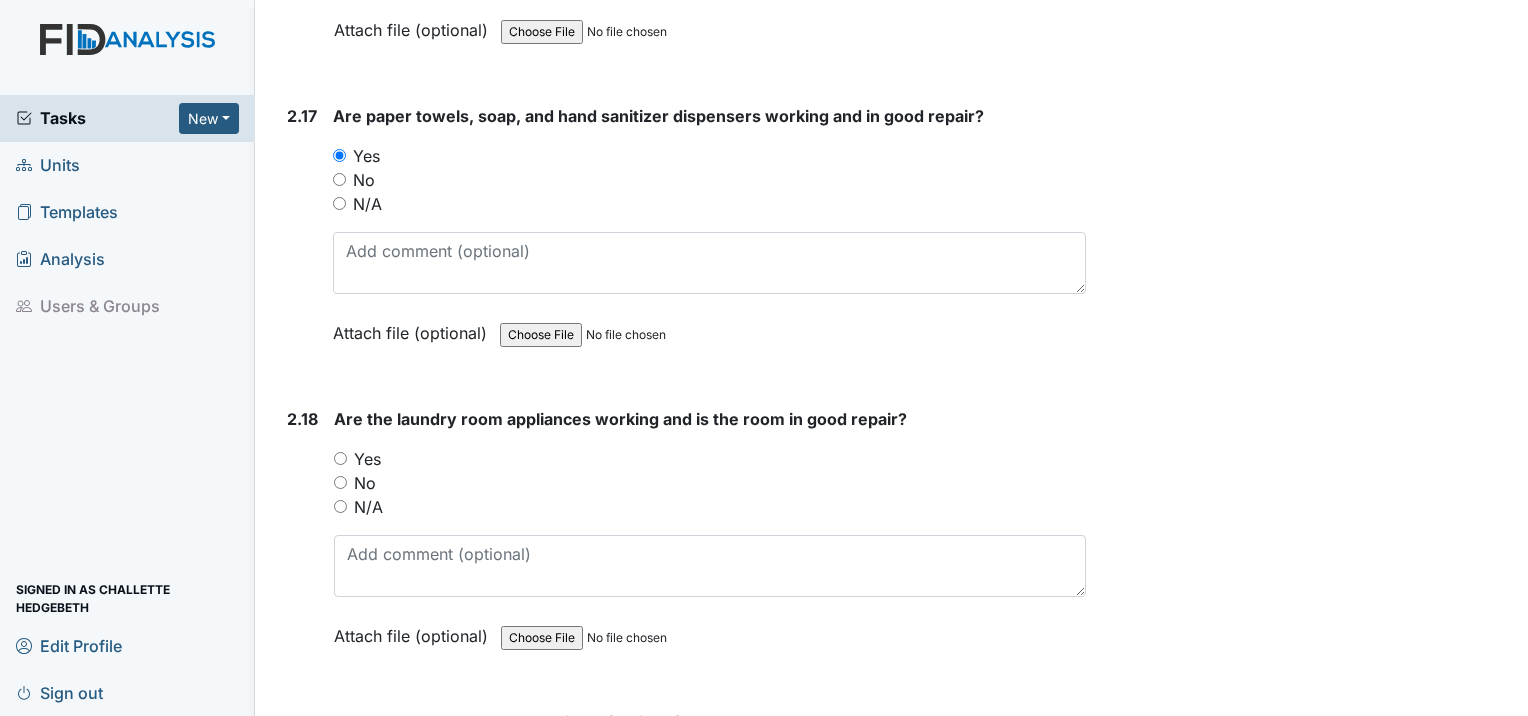 click on "Yes" at bounding box center [710, 459] 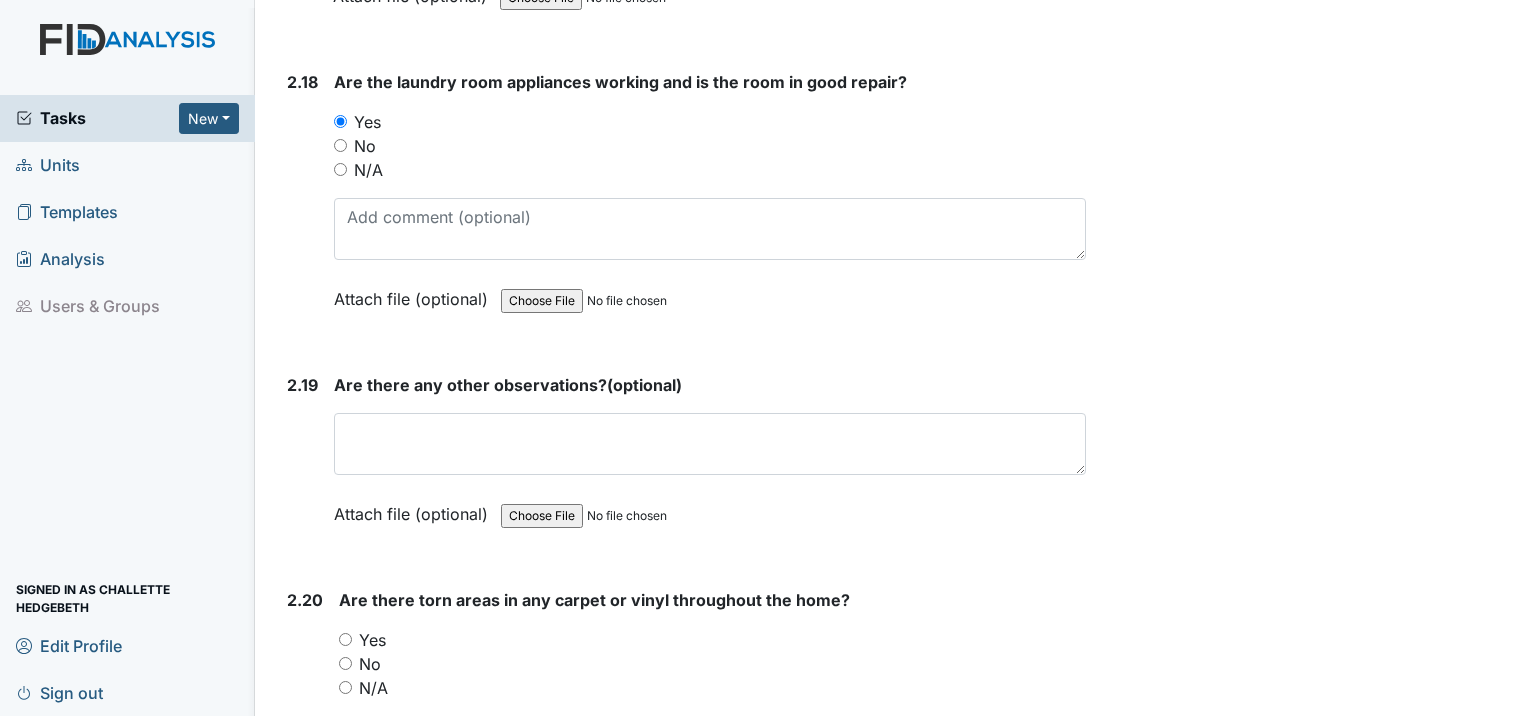 scroll, scrollTop: 8600, scrollLeft: 0, axis: vertical 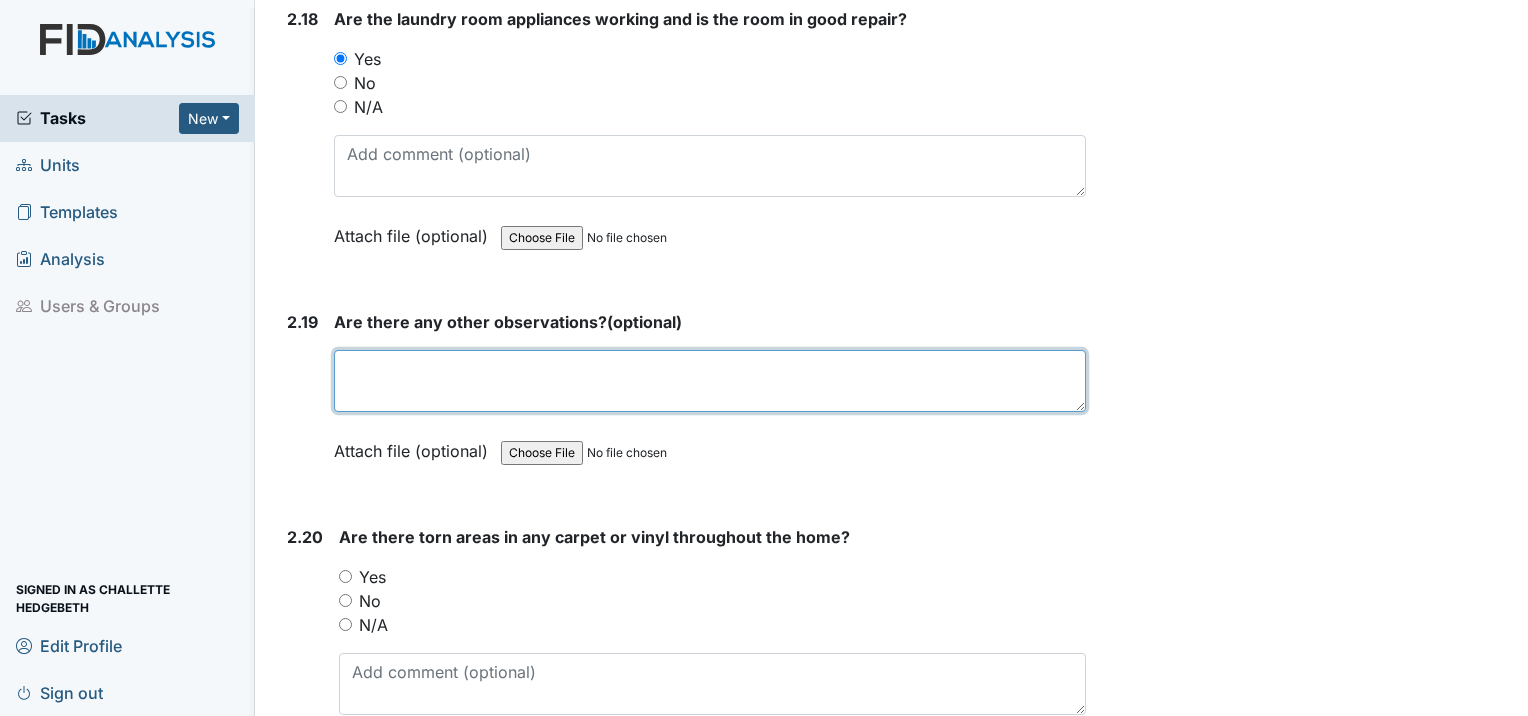 click at bounding box center [710, 381] 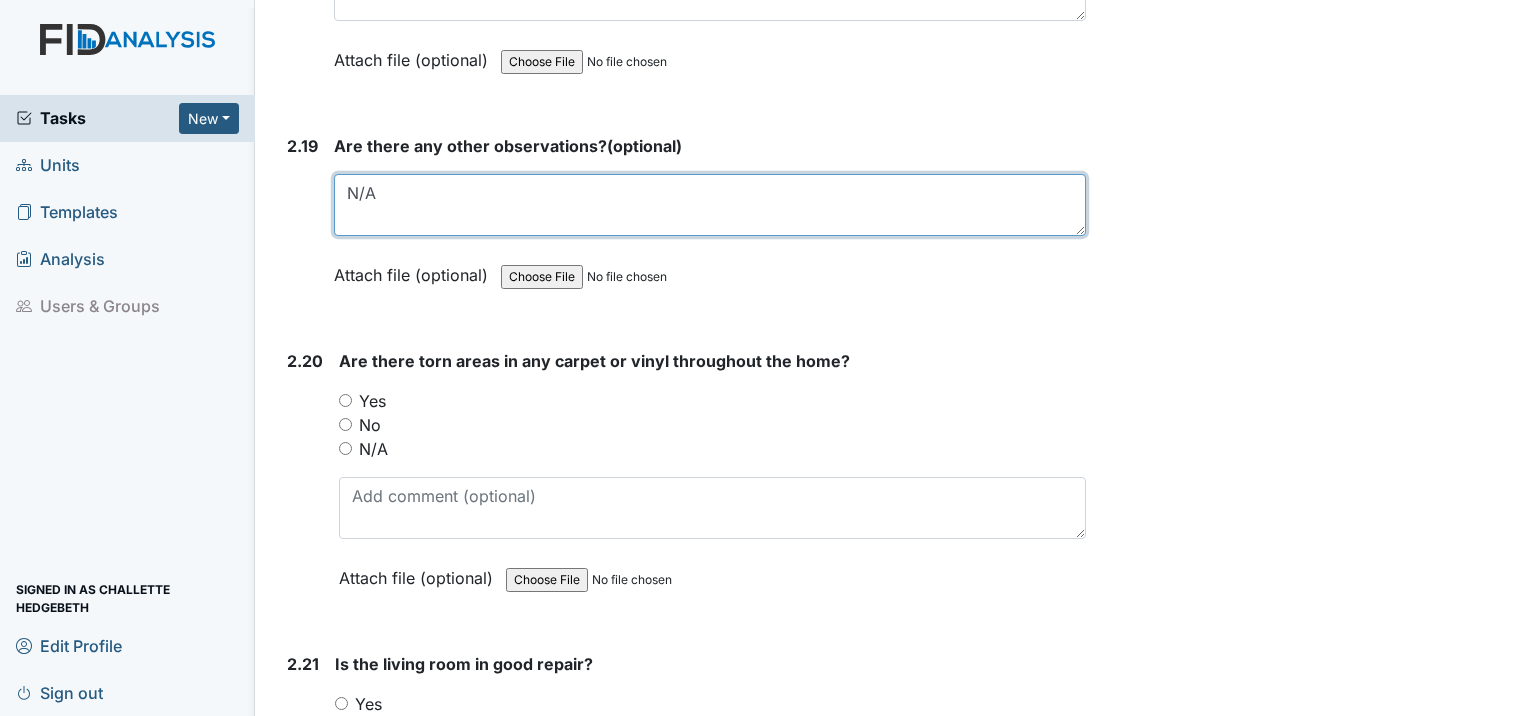 scroll, scrollTop: 8800, scrollLeft: 0, axis: vertical 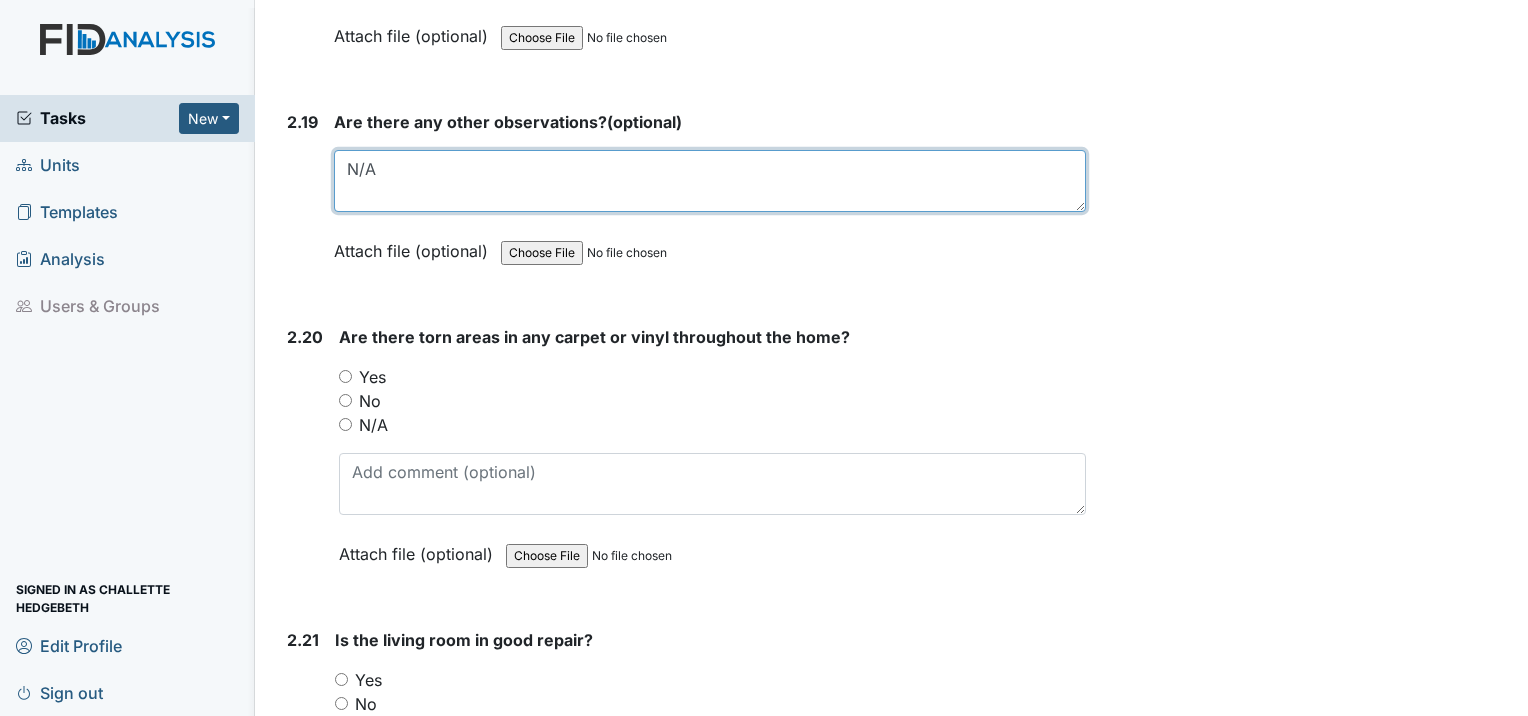 type on "N/A" 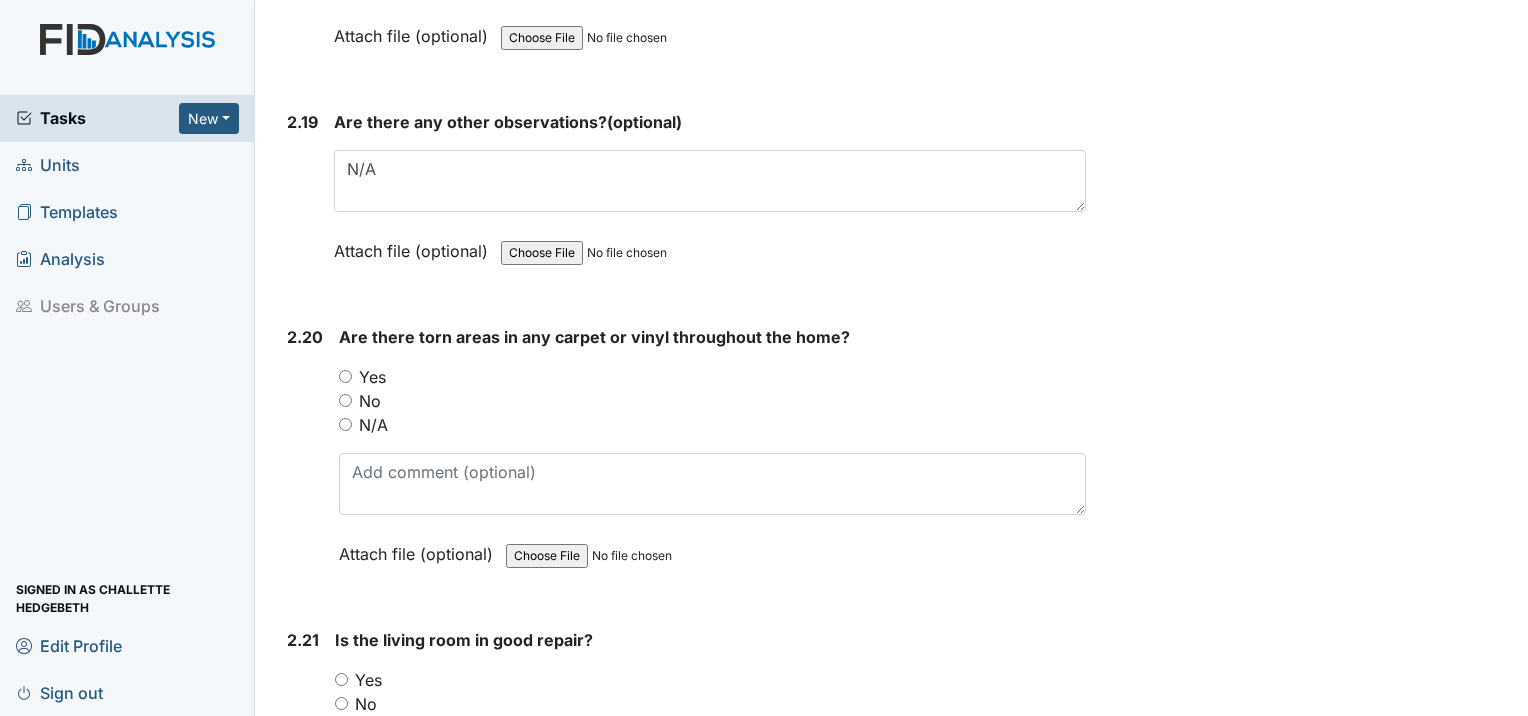 click on "No" at bounding box center [345, 400] 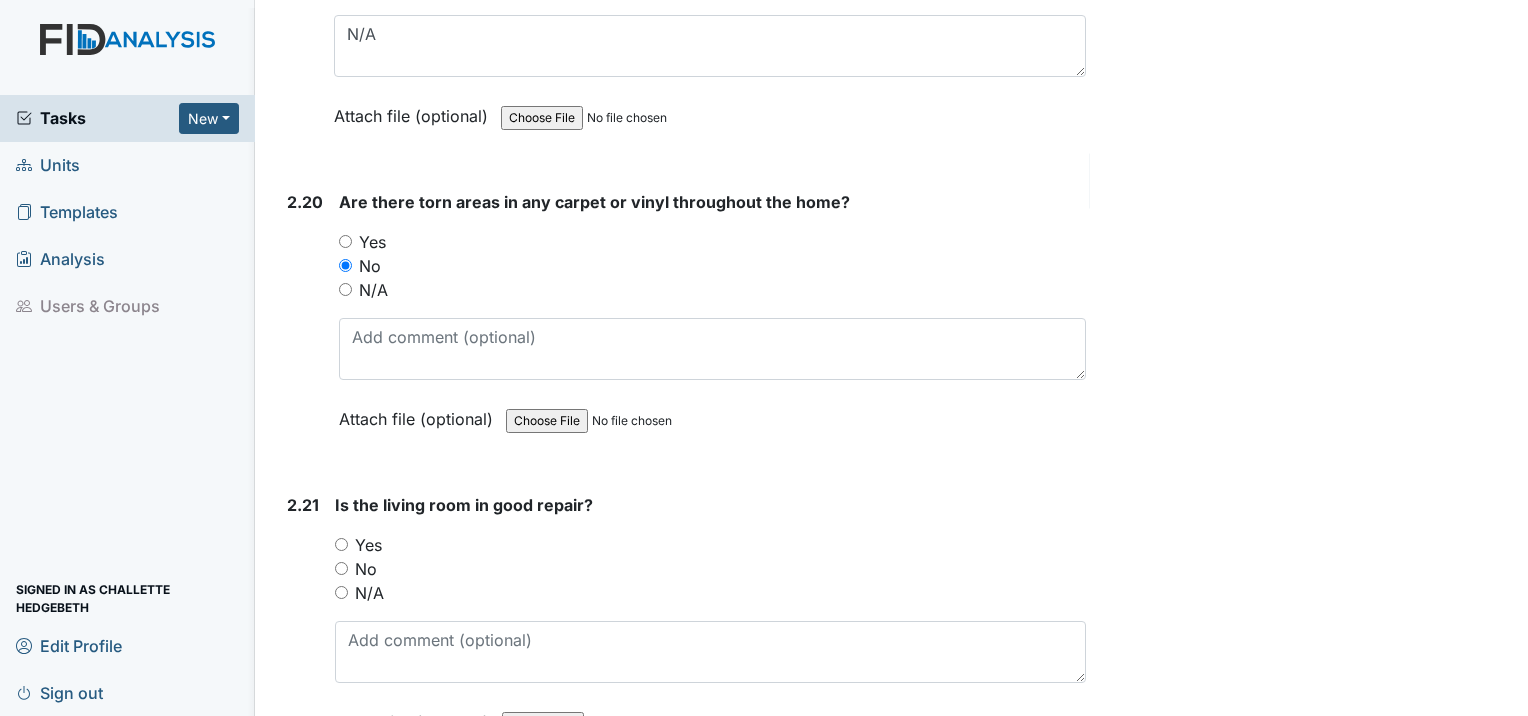 scroll, scrollTop: 9000, scrollLeft: 0, axis: vertical 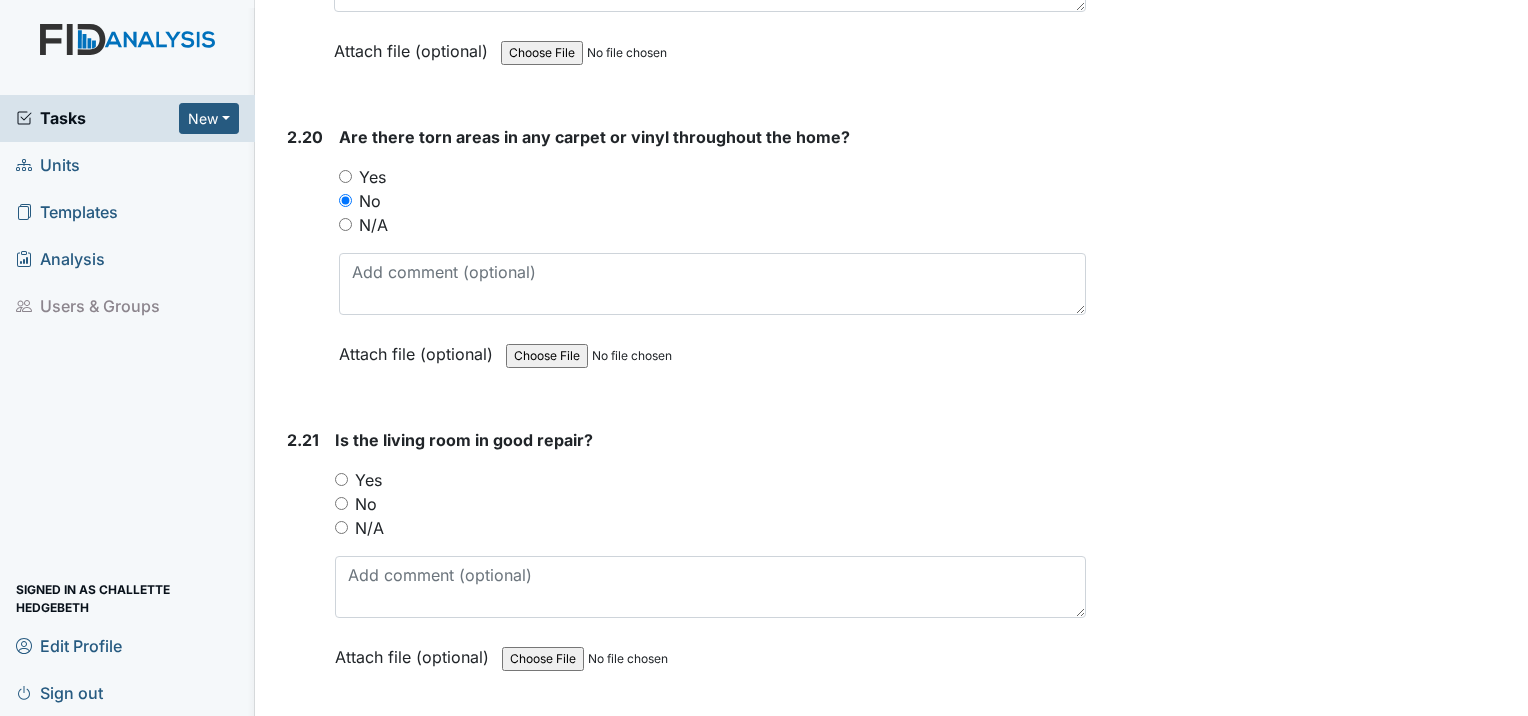 click on "Yes" at bounding box center (341, 479) 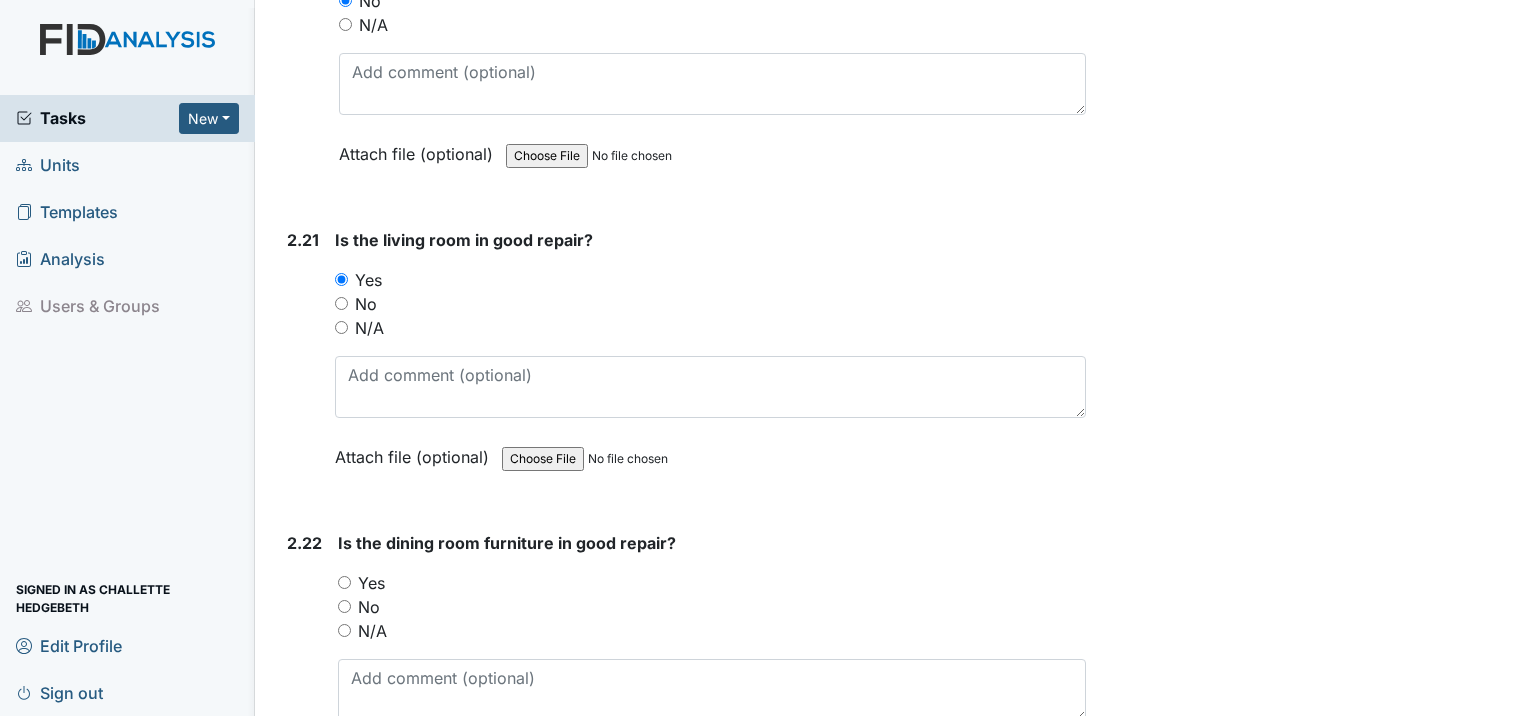 scroll, scrollTop: 9300, scrollLeft: 0, axis: vertical 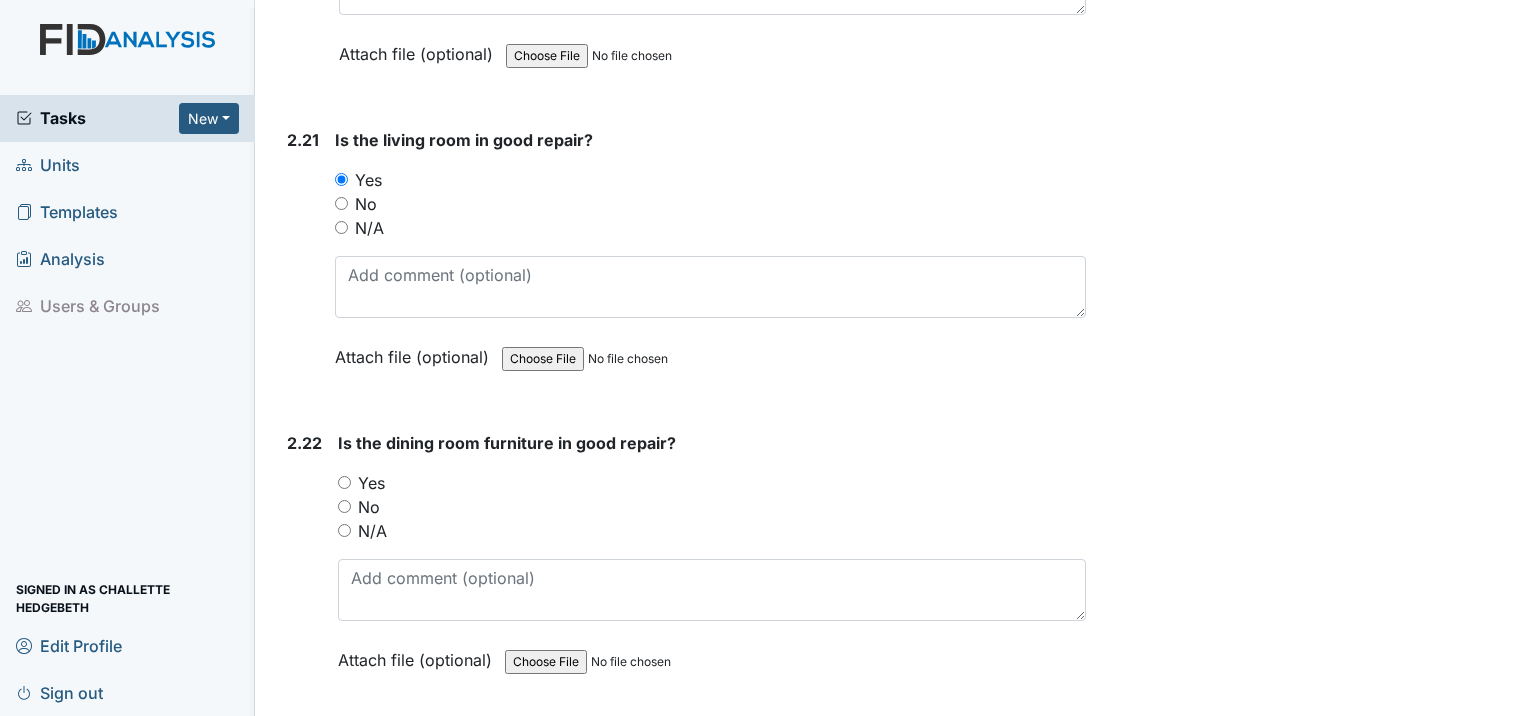 click on "Yes" at bounding box center [344, 482] 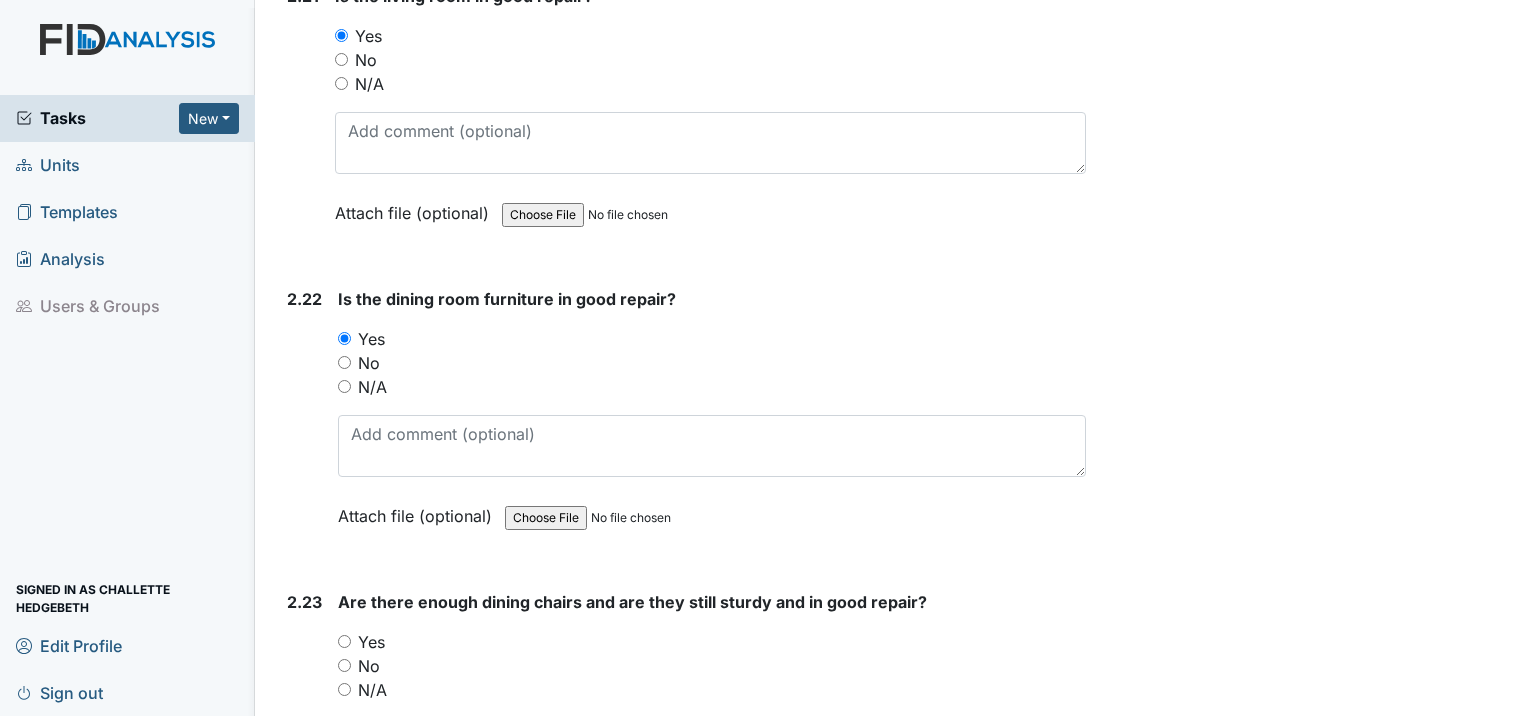 scroll, scrollTop: 9600, scrollLeft: 0, axis: vertical 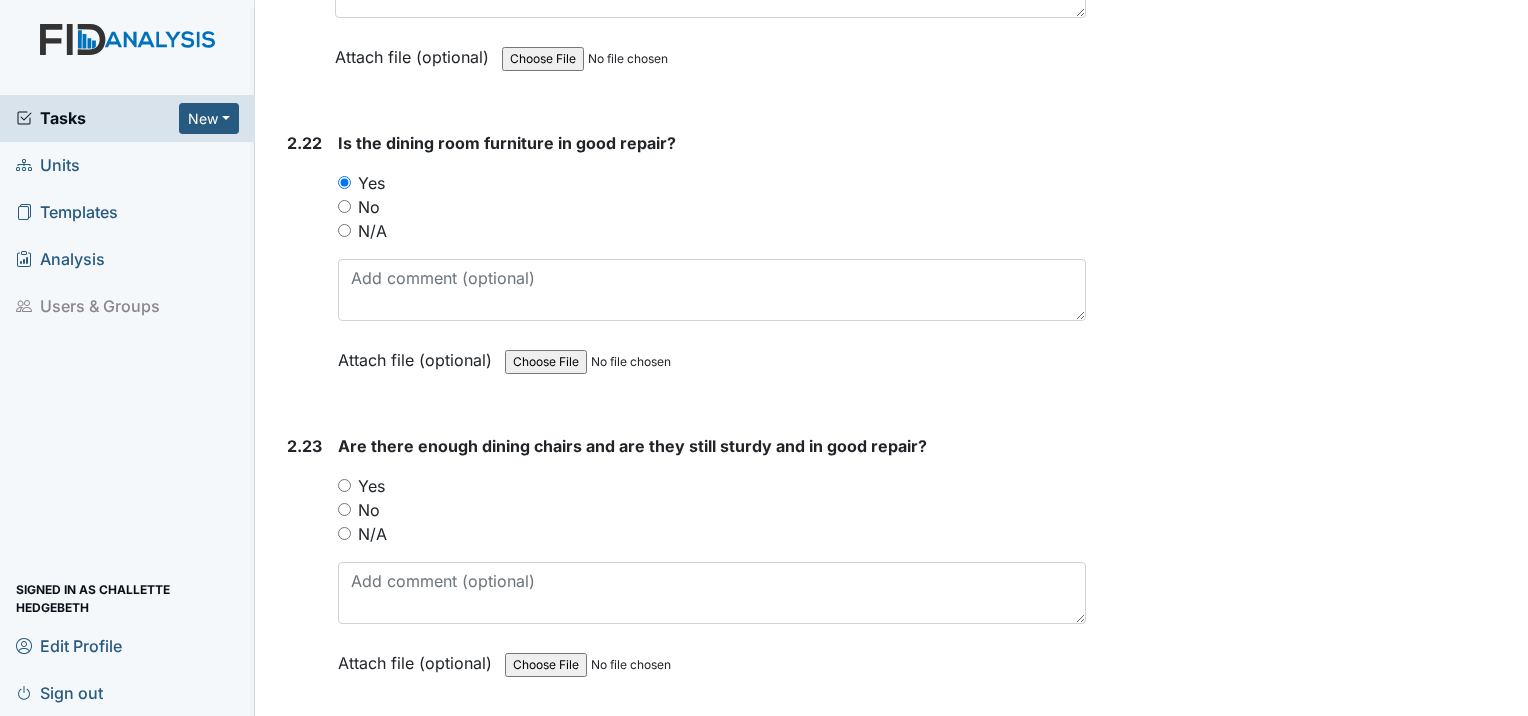 click on "Yes" at bounding box center (344, 485) 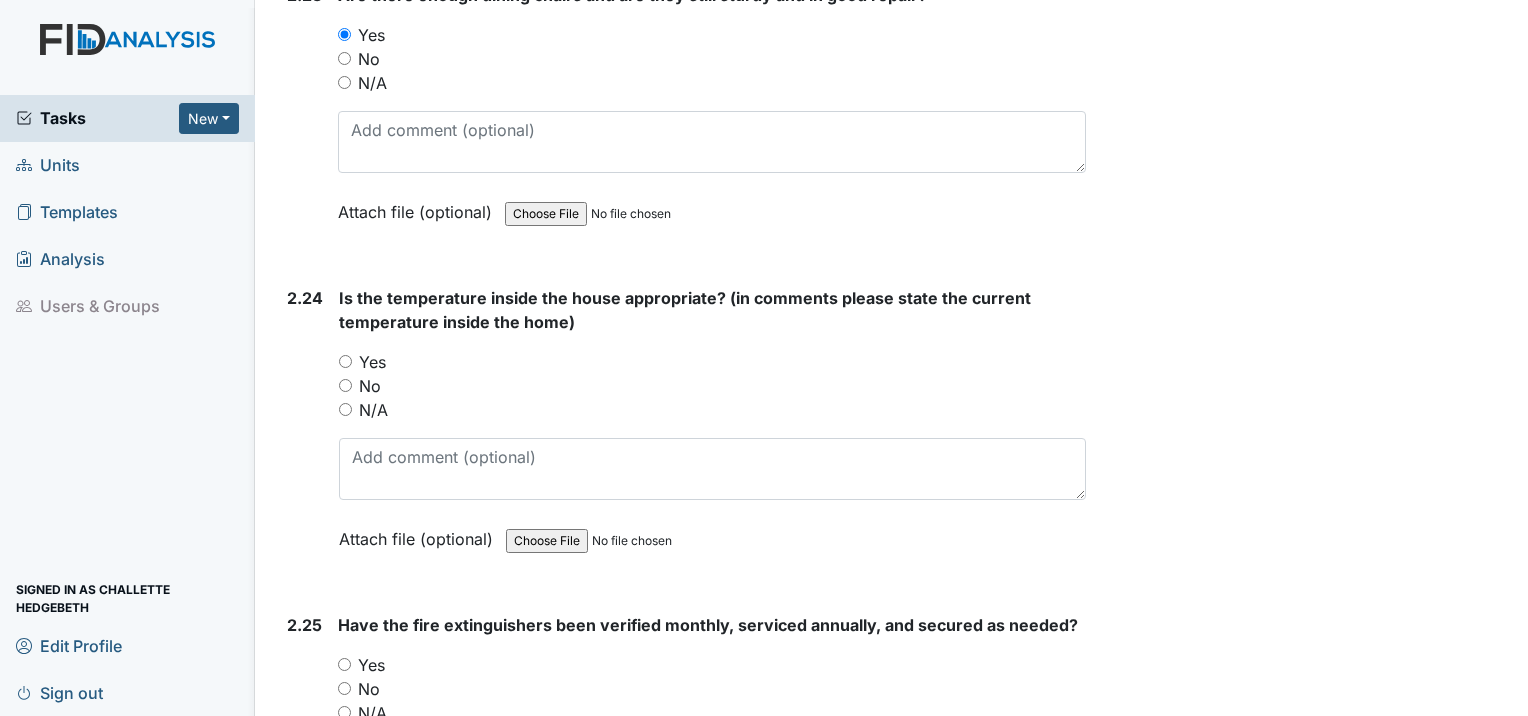 scroll, scrollTop: 10100, scrollLeft: 0, axis: vertical 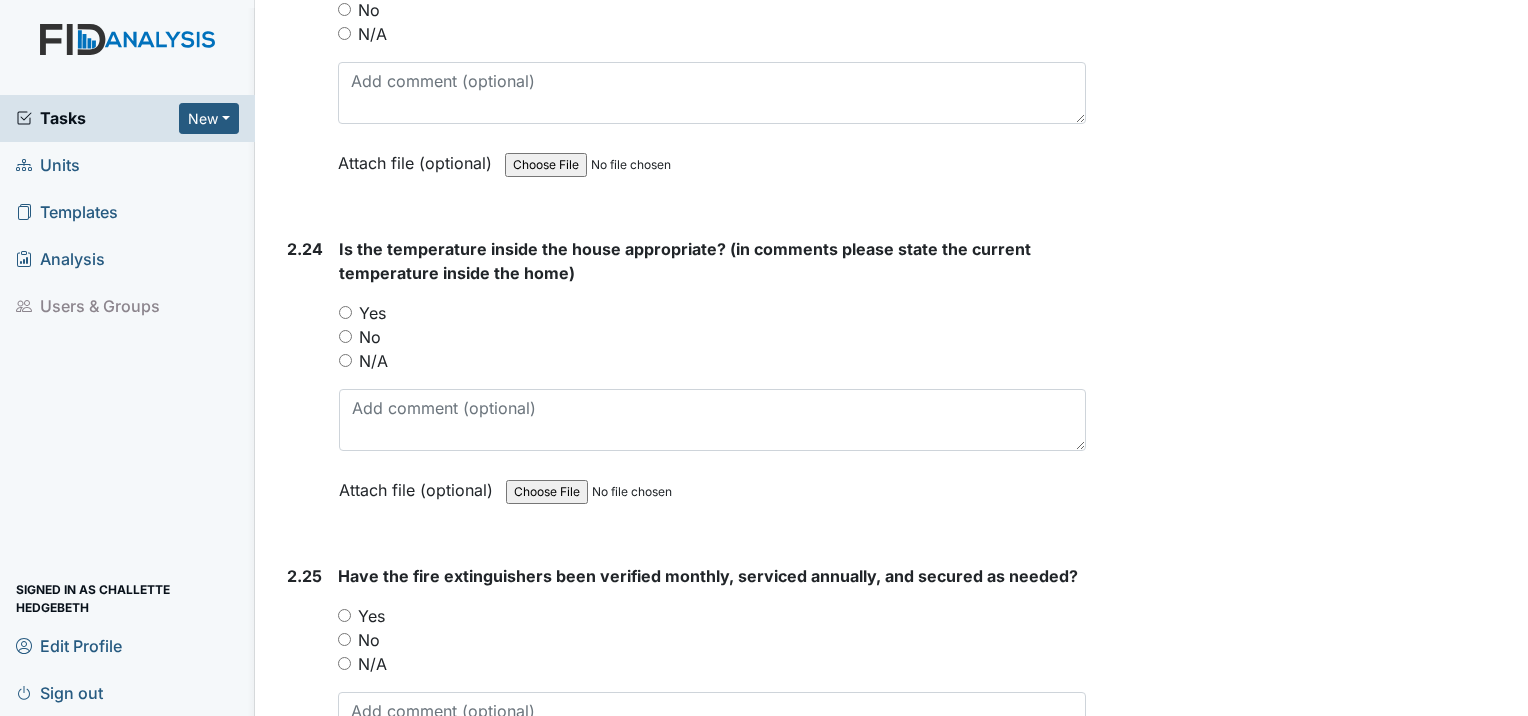 click on "Yes" at bounding box center [345, 312] 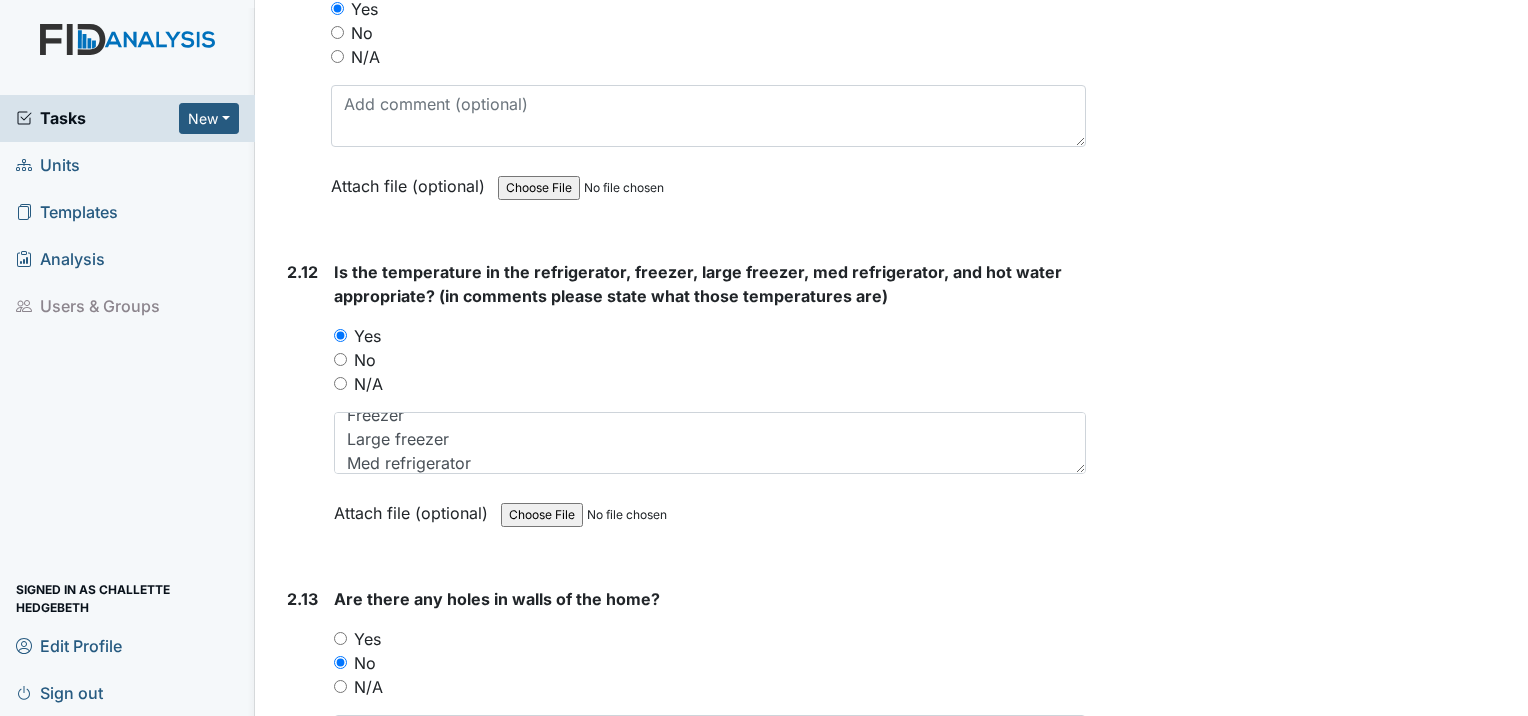 scroll, scrollTop: 6600, scrollLeft: 0, axis: vertical 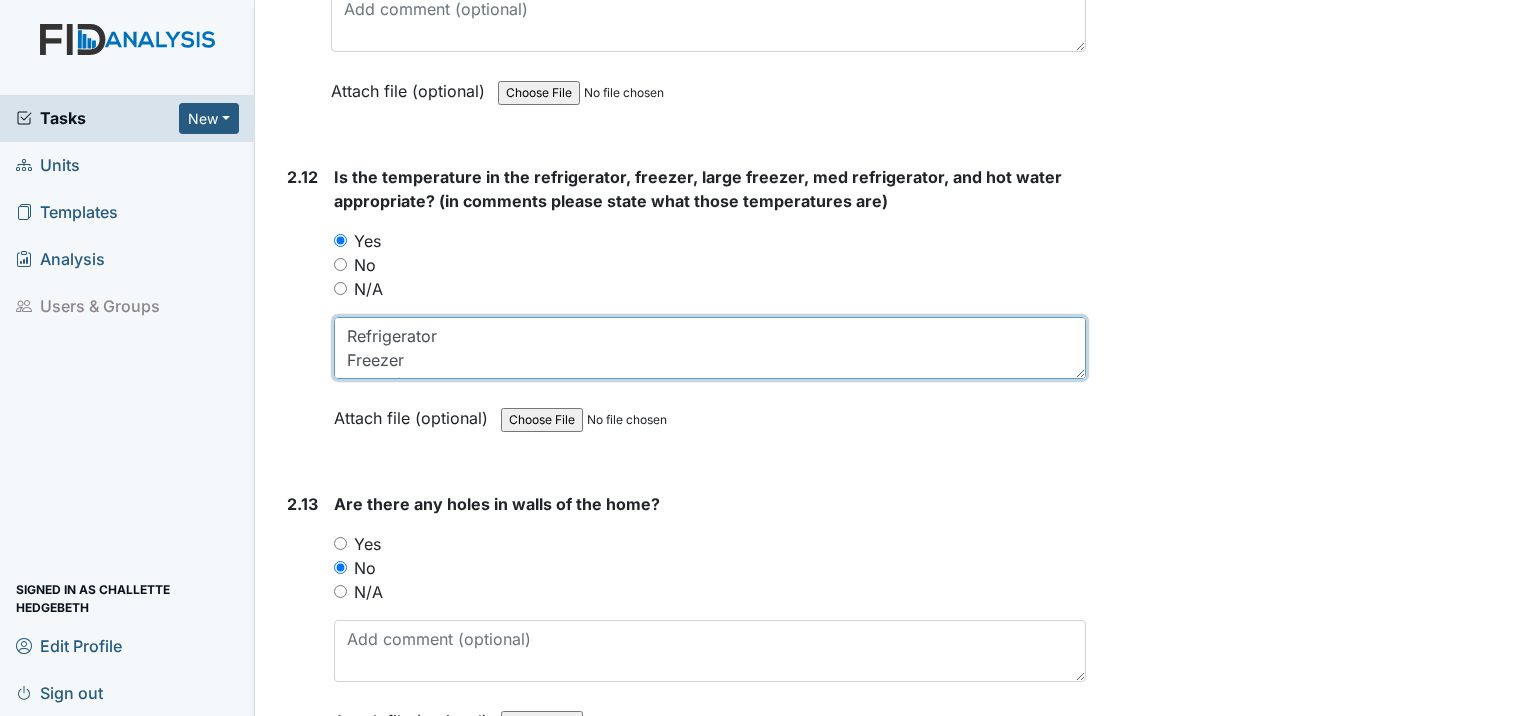 click on "Refrigerator
Freezer
Large freezer
Med refrigerator" at bounding box center [710, 348] 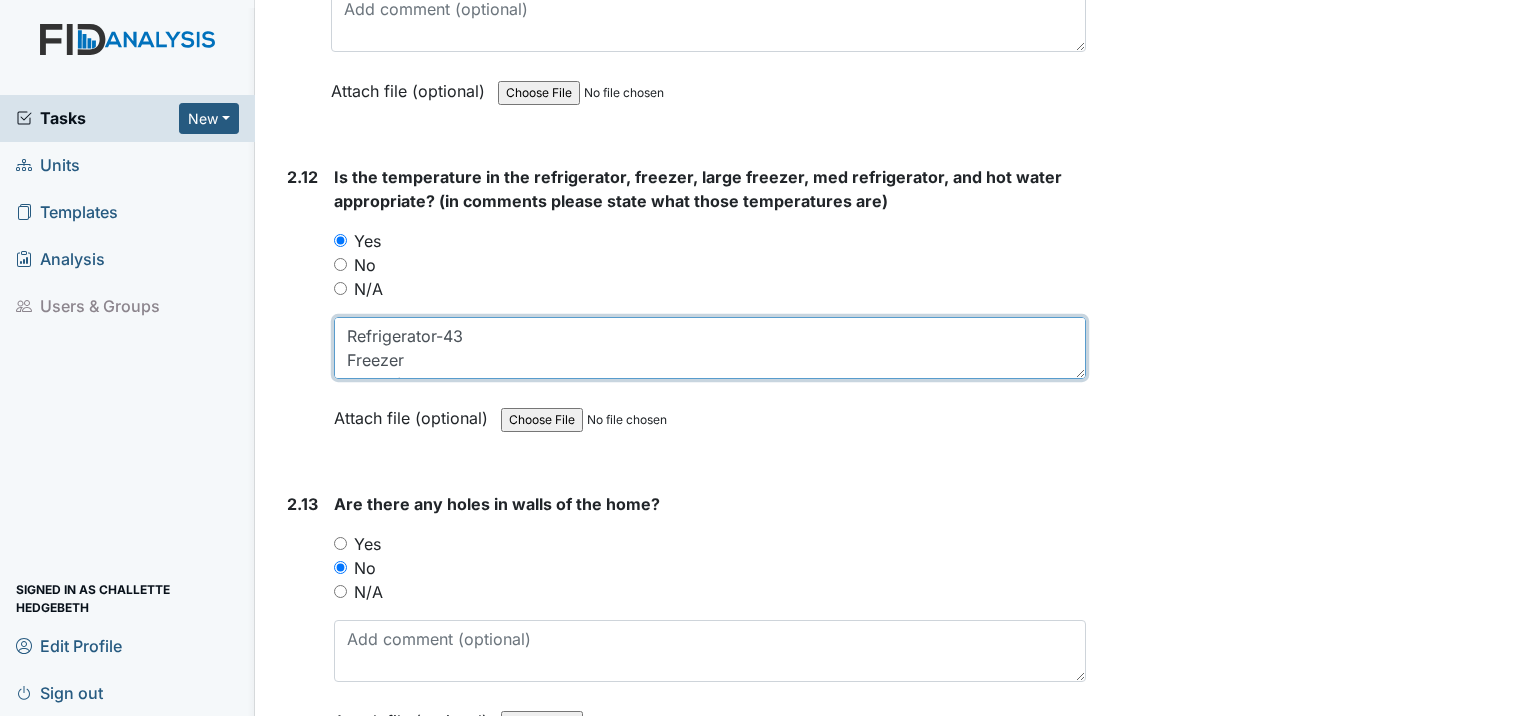 click on "Refrigerator-43
Freezer
Large freezer
Med refrigerator" at bounding box center (710, 348) 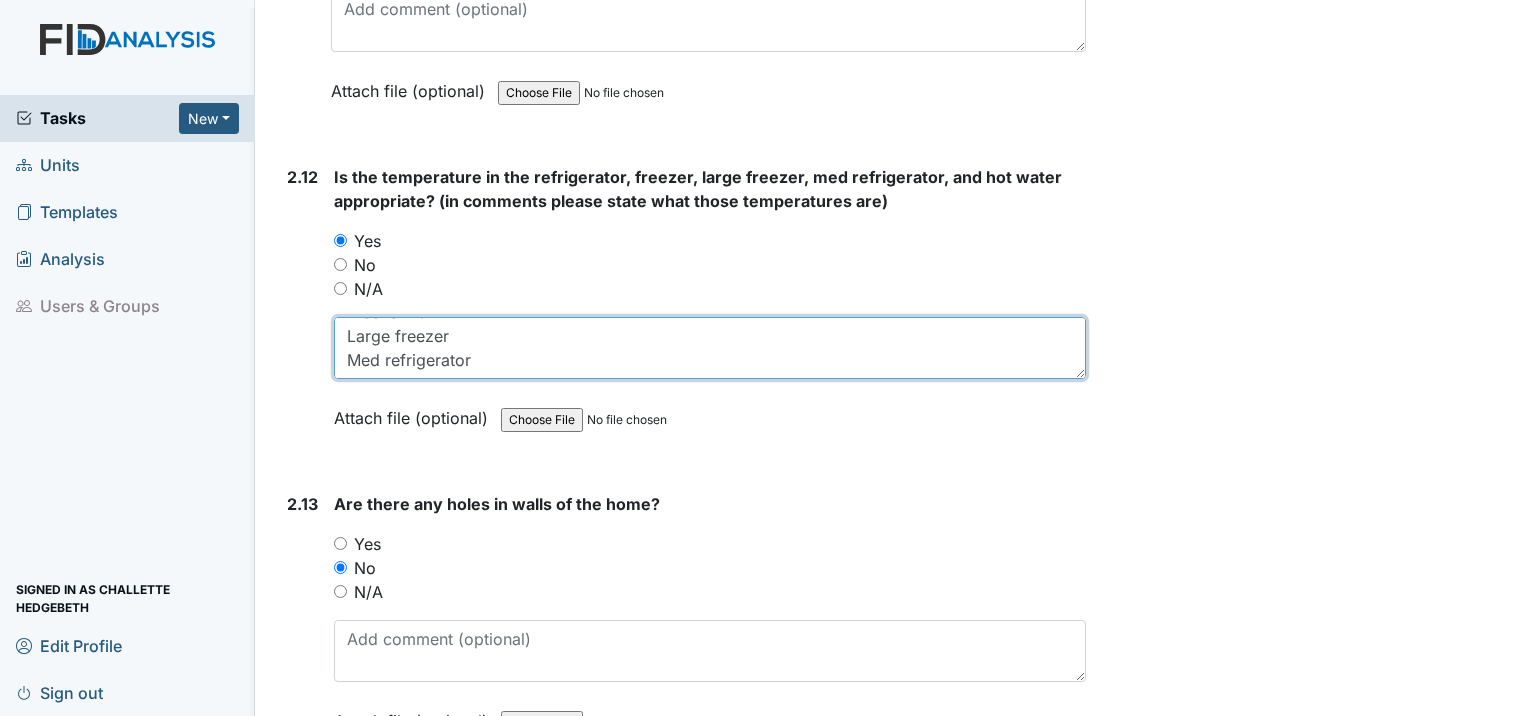 scroll, scrollTop: 72, scrollLeft: 0, axis: vertical 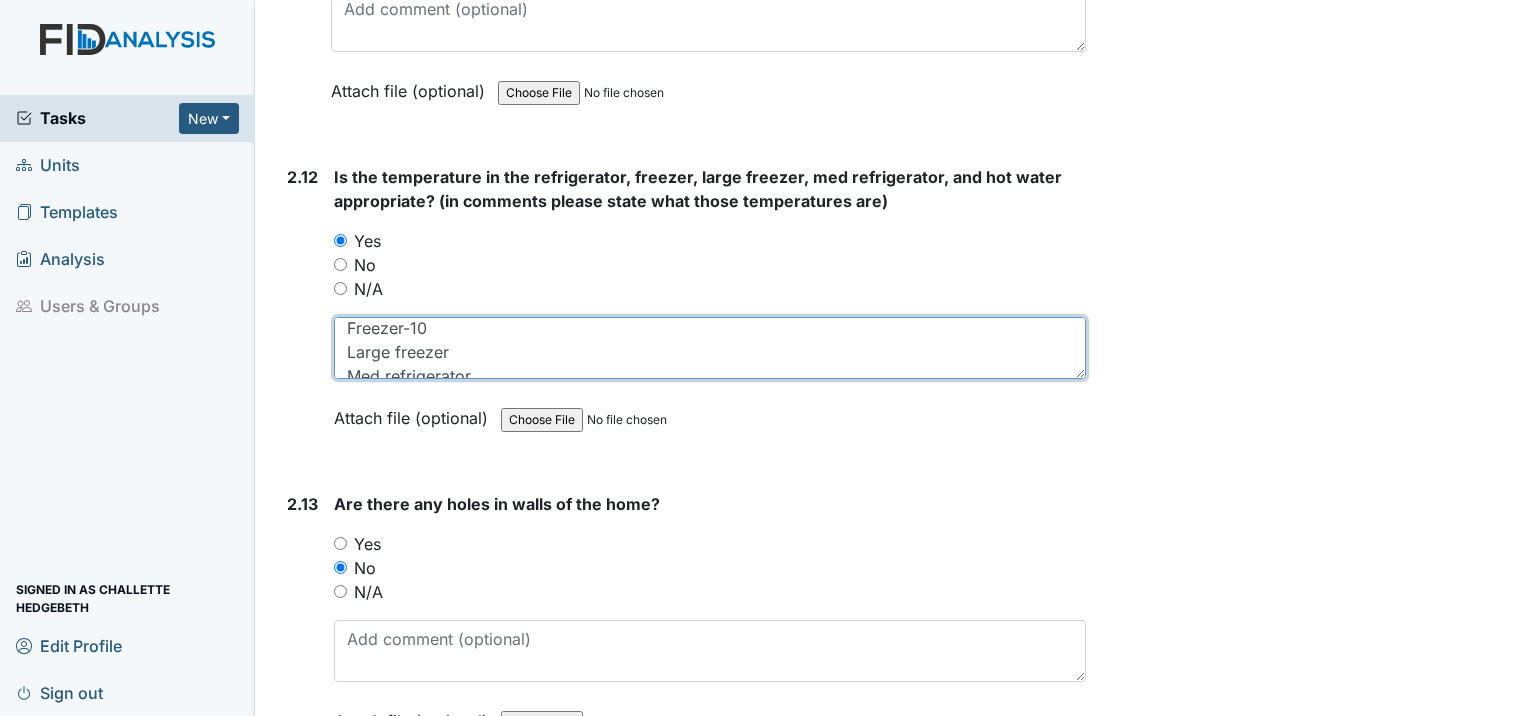 click on "Refrigerator-43
Freezer-10
Large freezer
Med refrigerator" at bounding box center [710, 348] 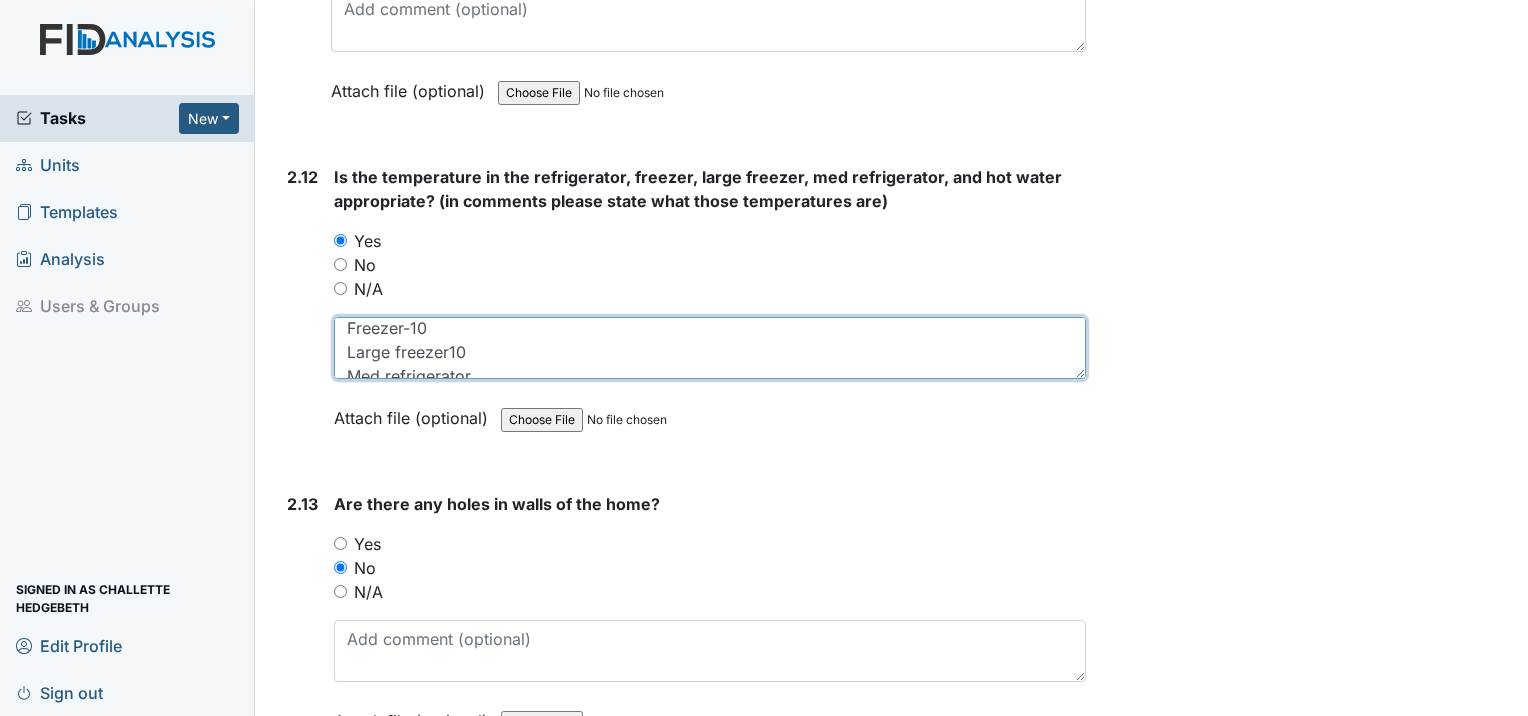 scroll, scrollTop: 72, scrollLeft: 0, axis: vertical 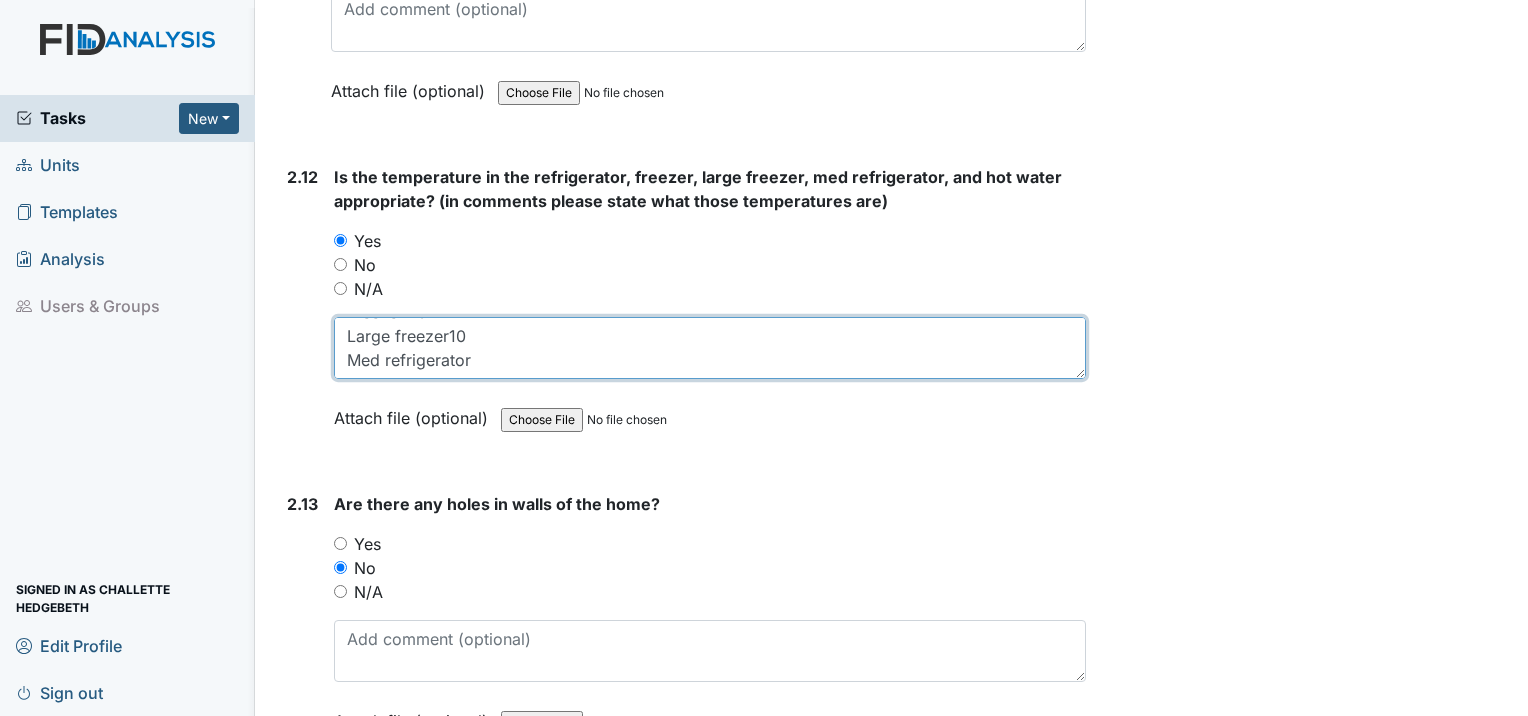 click on "Refrigerator-43
Freezer-10
Large freezer10
Med refrigerator" at bounding box center (710, 348) 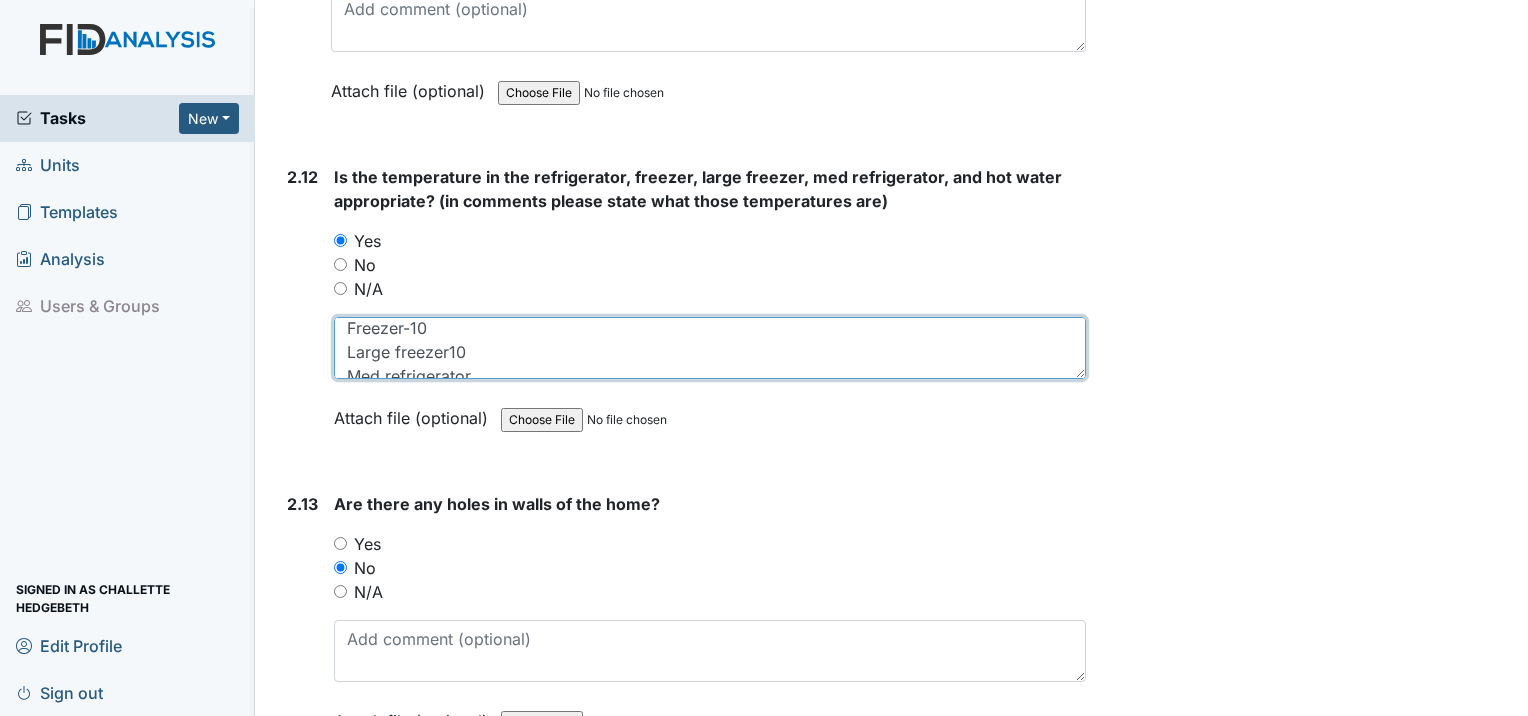 click on "Refrigerator-43
Freezer-10
Large freezer10
Med refrigerator" at bounding box center (710, 348) 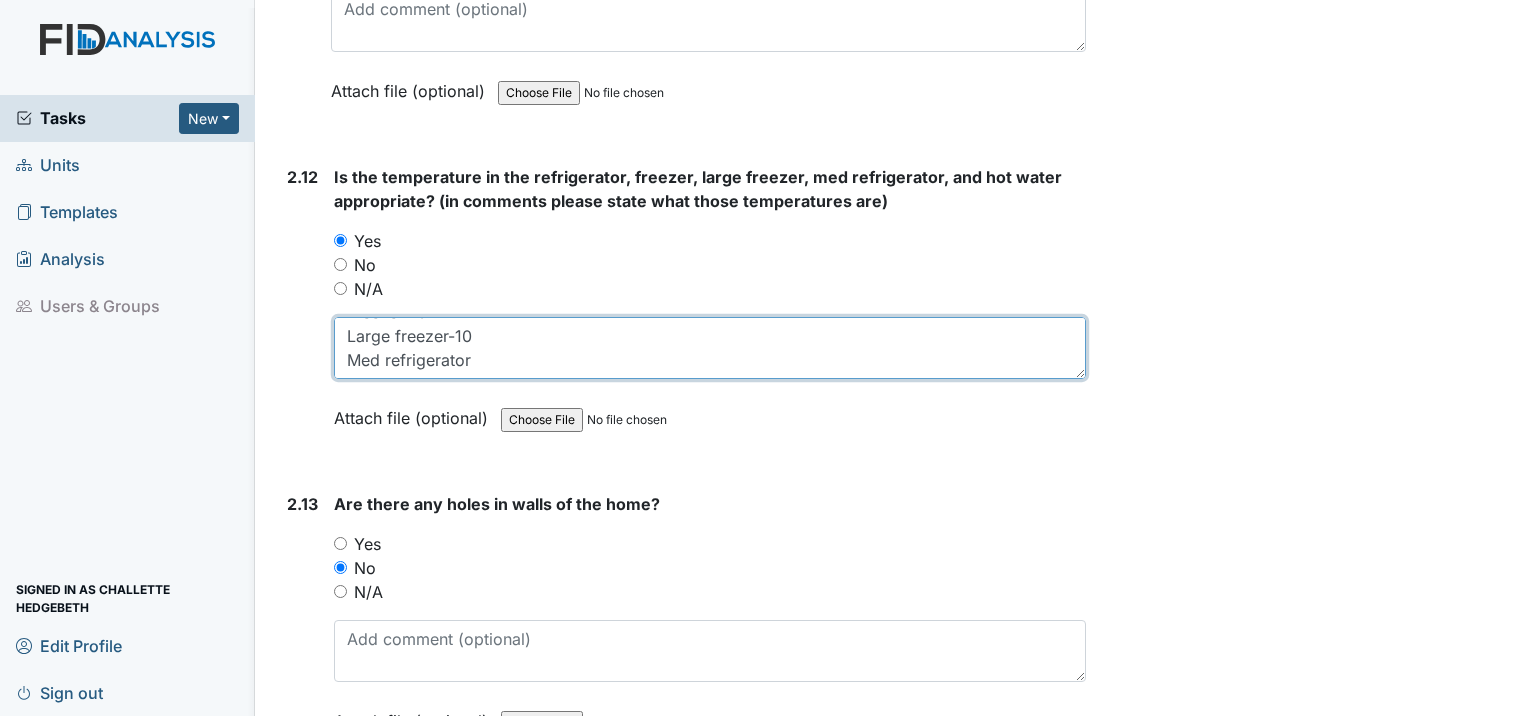 scroll, scrollTop: 72, scrollLeft: 0, axis: vertical 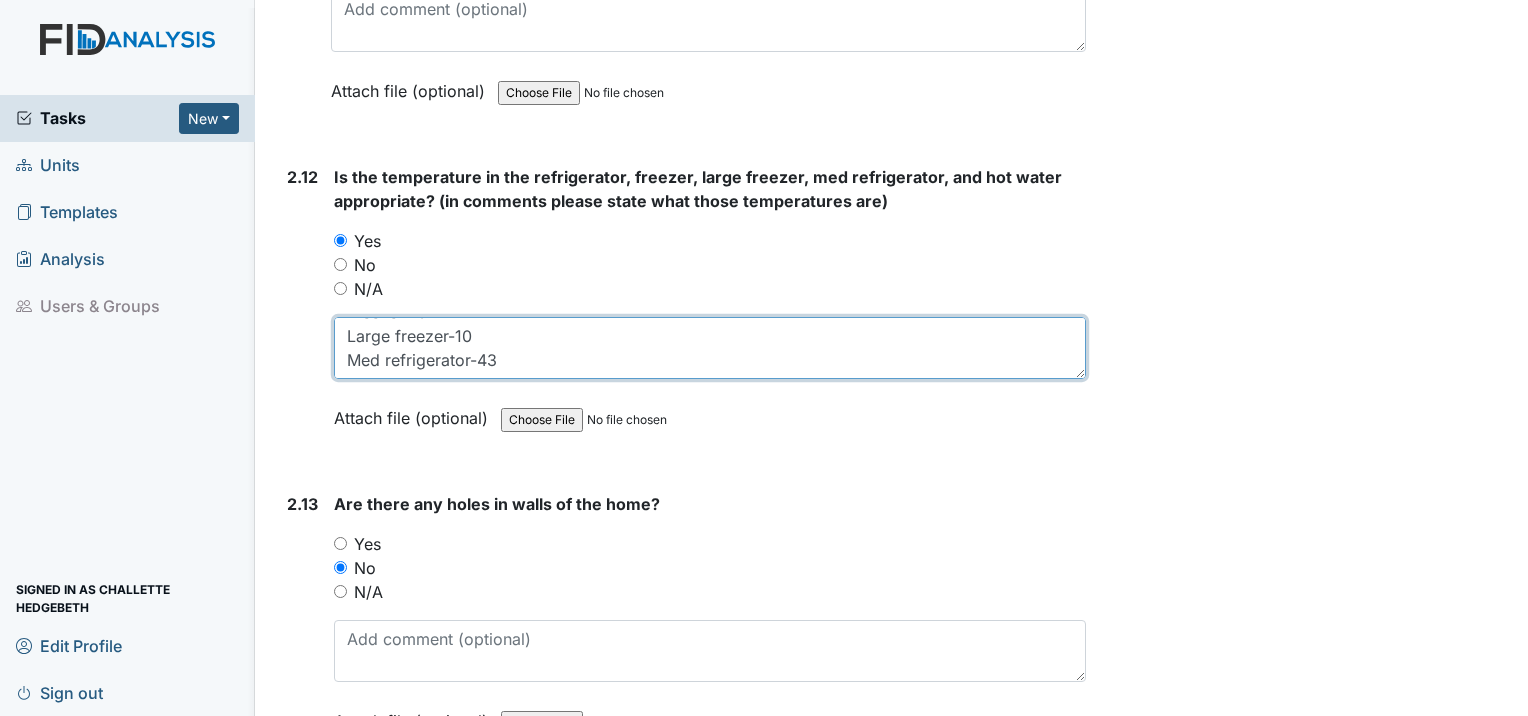 click on "Refrigerator-43
Freezer-10
Large freezer-10
Med refrigerator-43" at bounding box center (710, 348) 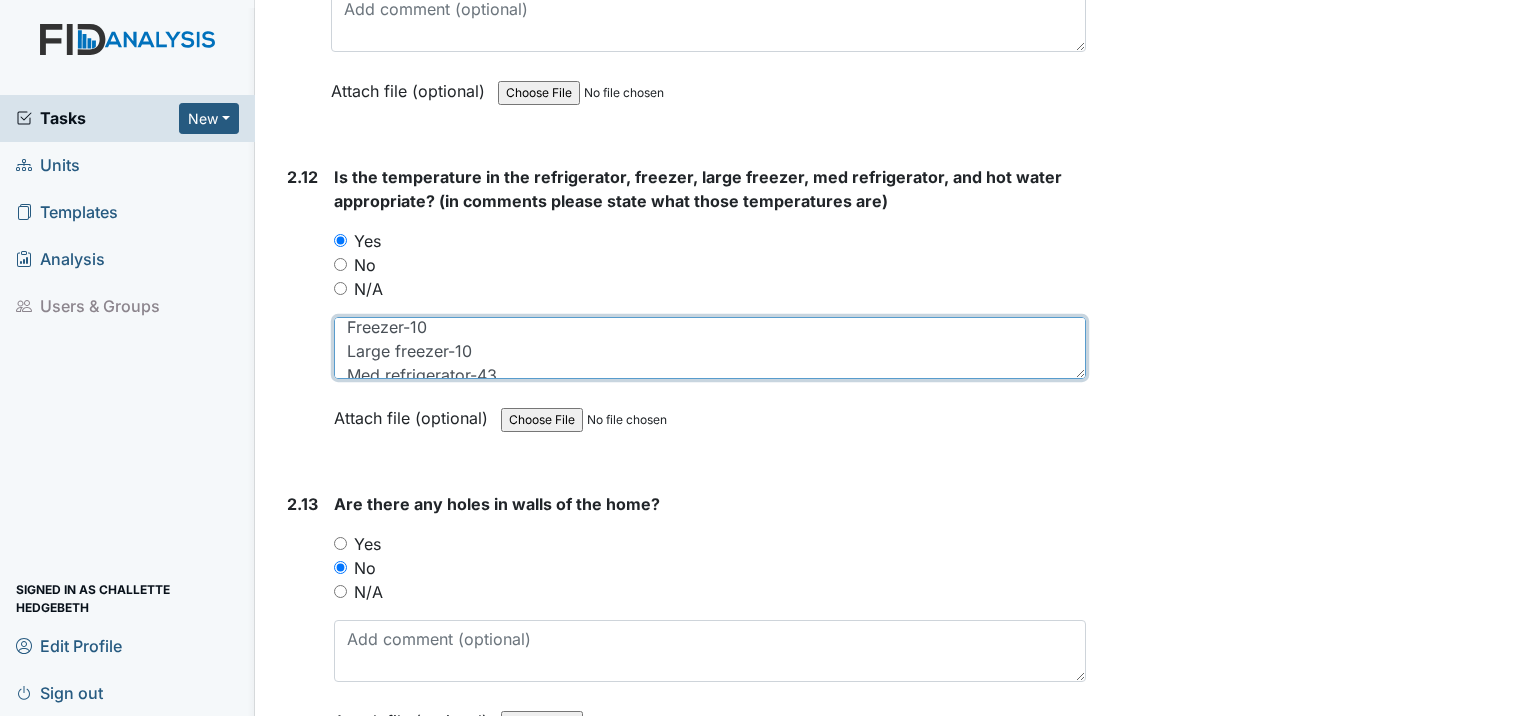 scroll, scrollTop: 0, scrollLeft: 0, axis: both 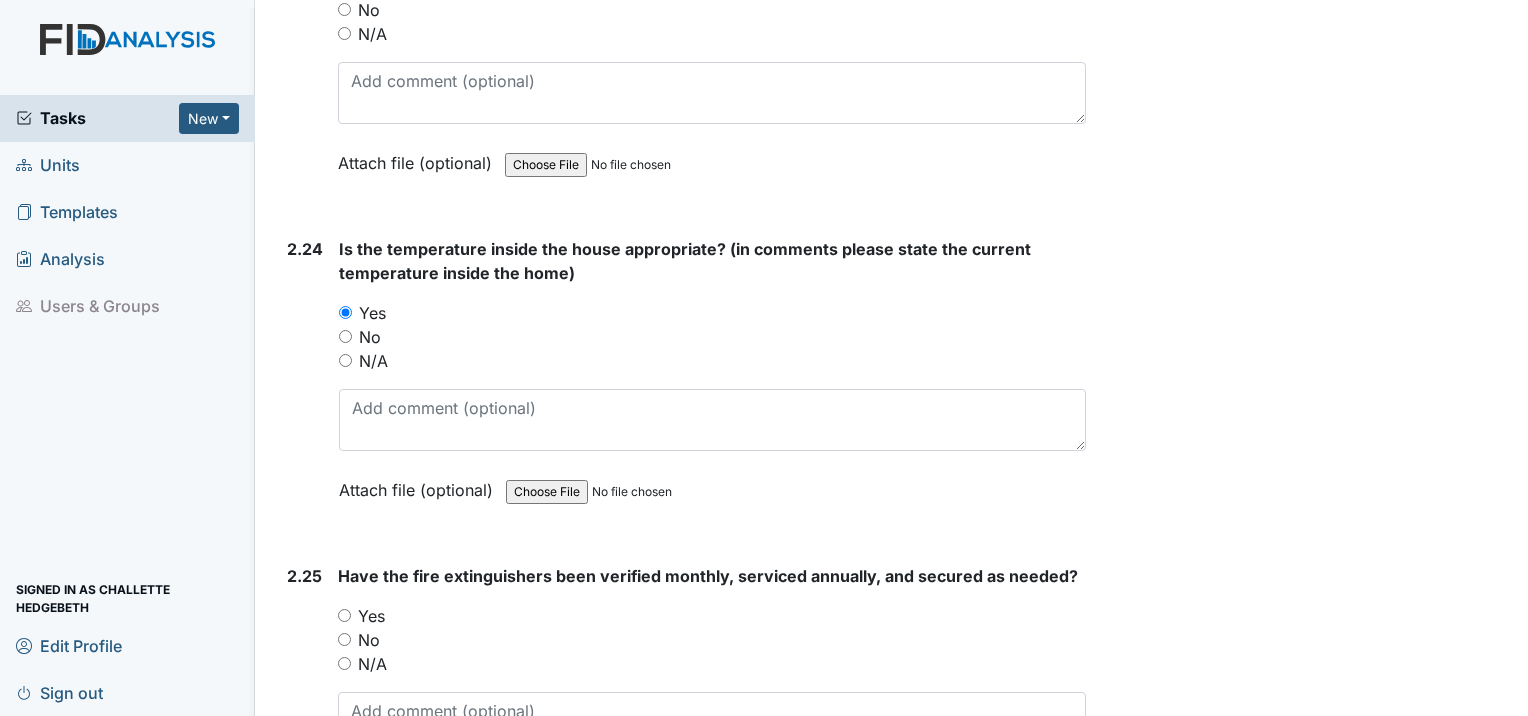 type on "Refrigerator-43
Freezer-10
Large freezer-10
Med refrigerator-43" 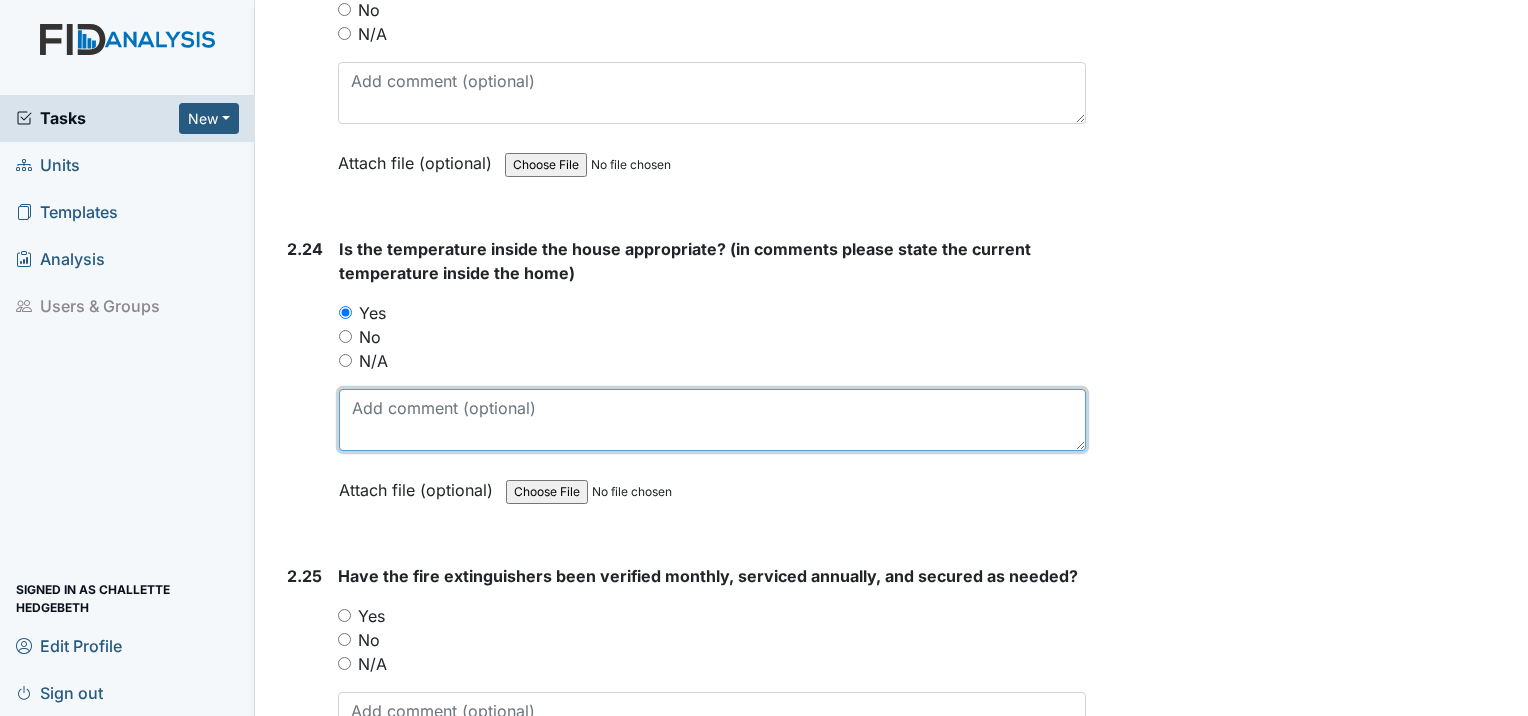 click at bounding box center [712, 420] 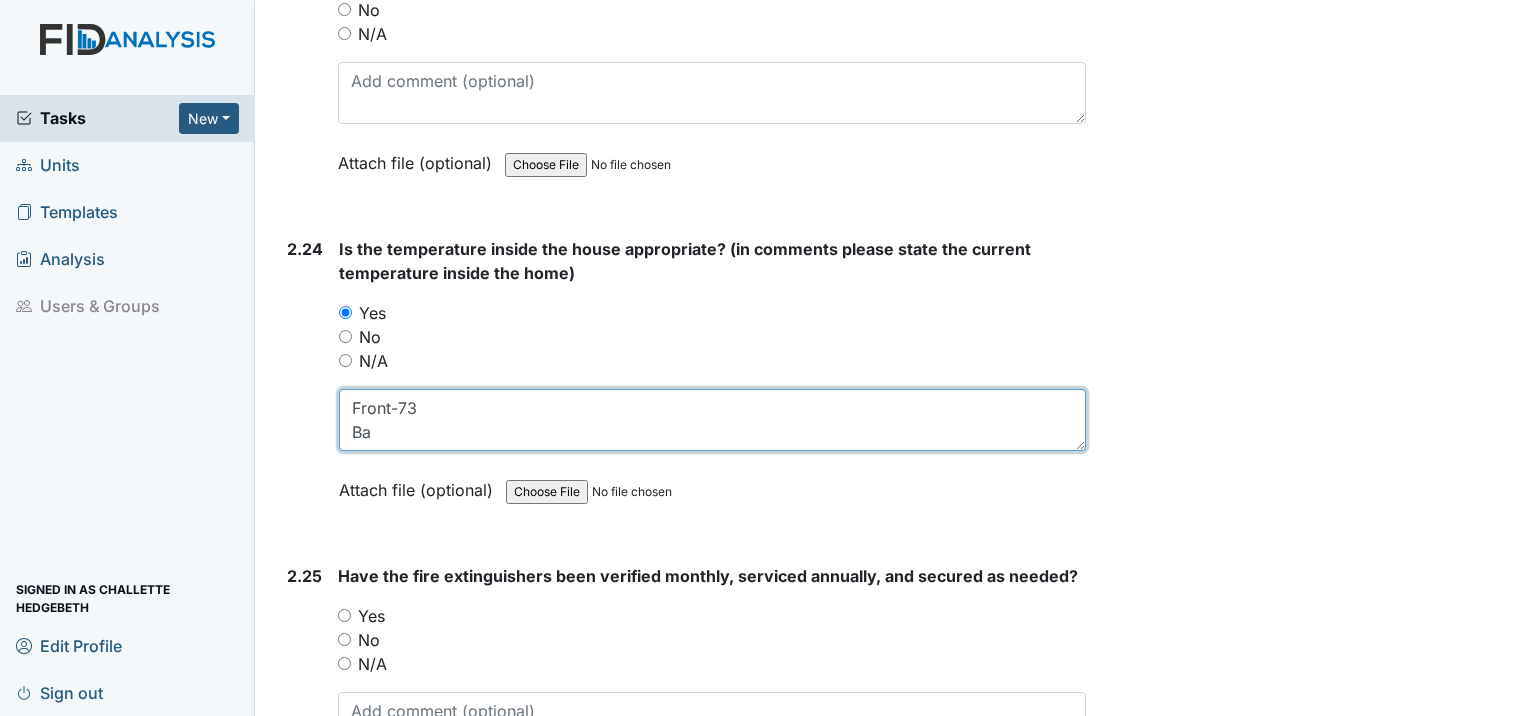 click on "Front-73
Ba" at bounding box center (712, 420) 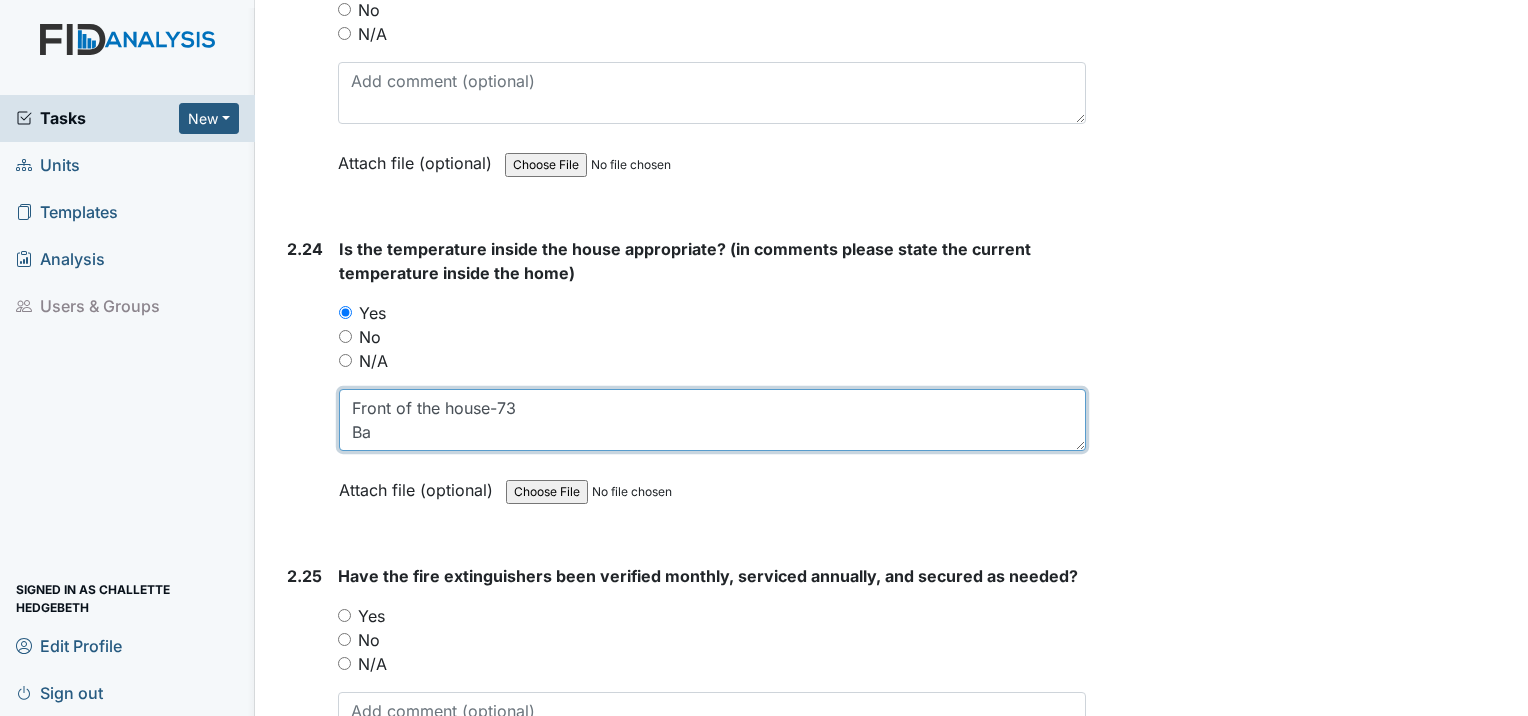 click on "Front of the house-73
Ba" at bounding box center (712, 420) 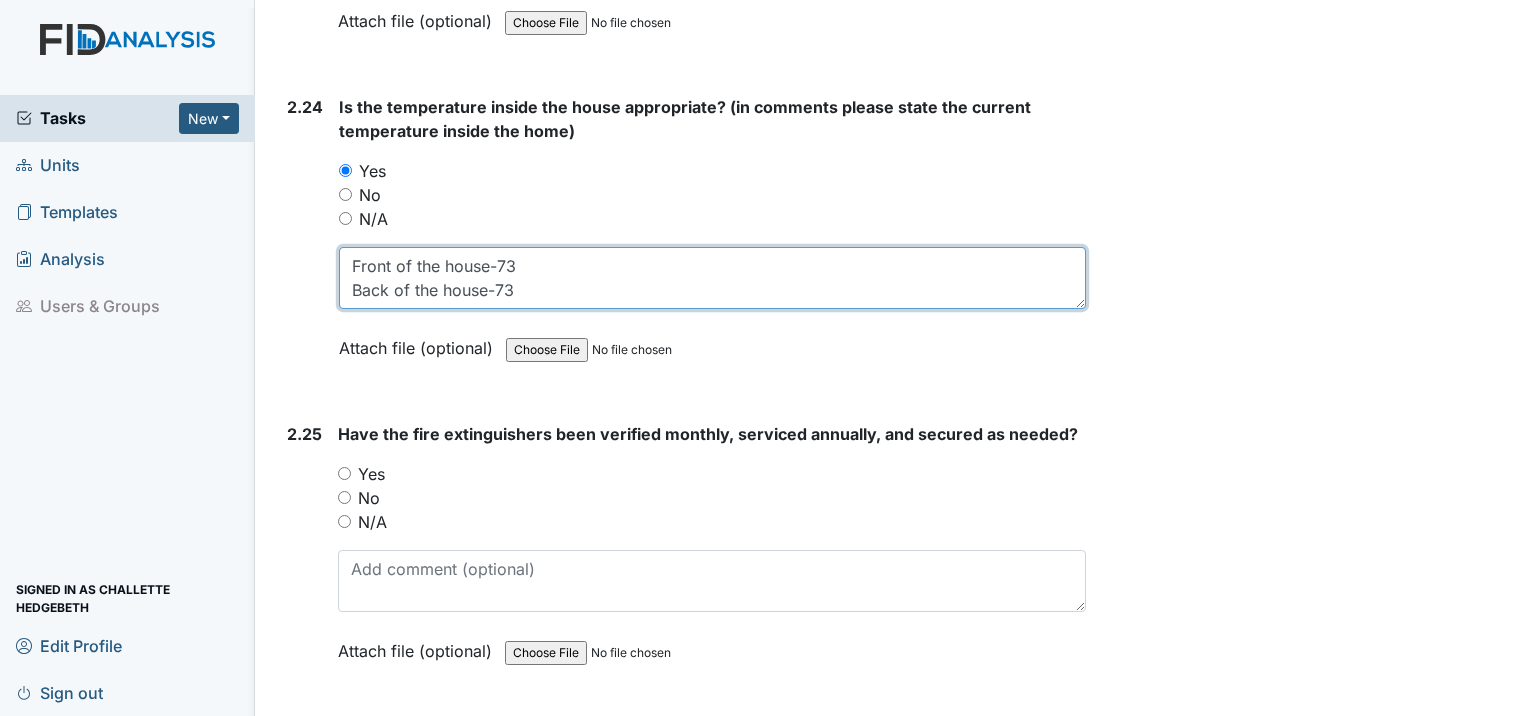 scroll, scrollTop: 10269, scrollLeft: 0, axis: vertical 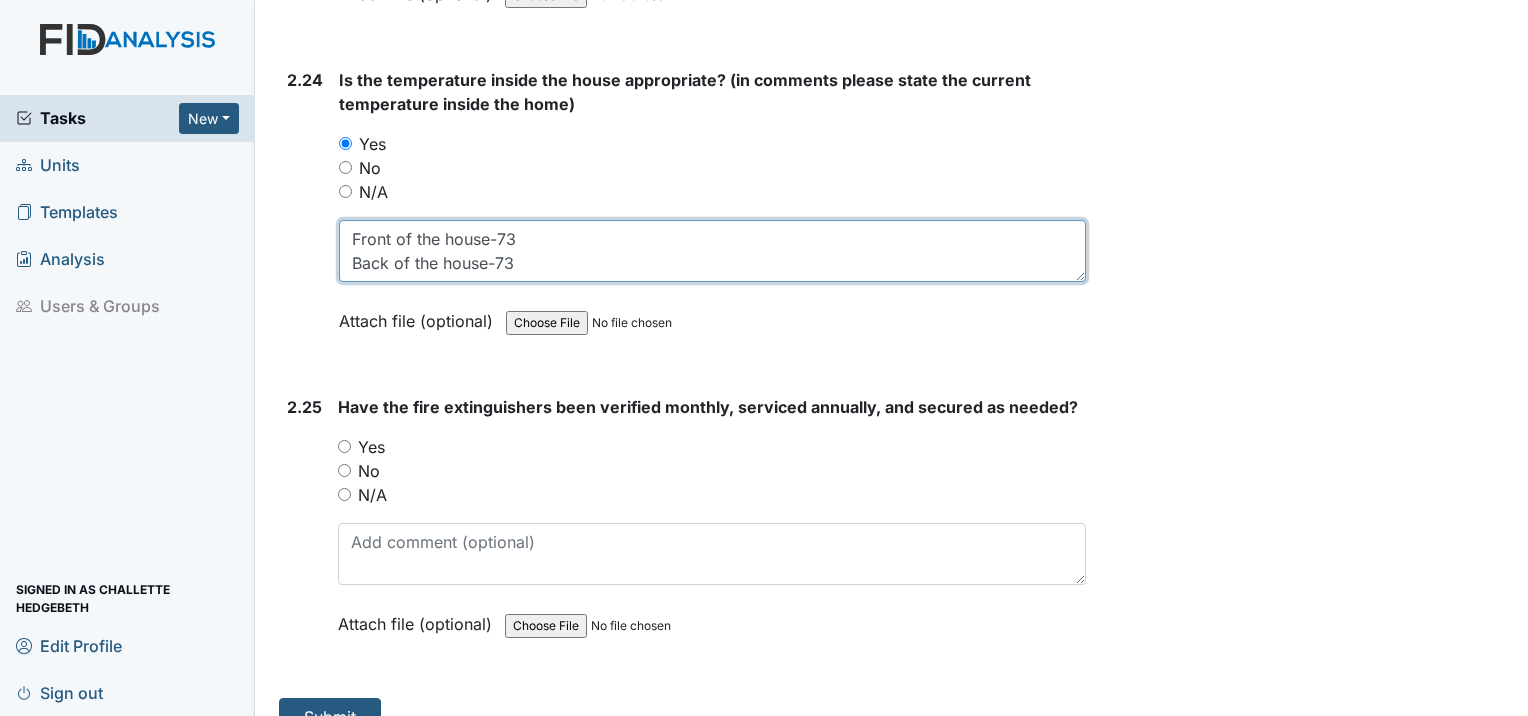 type on "Front of the house-73
Back of the house-73" 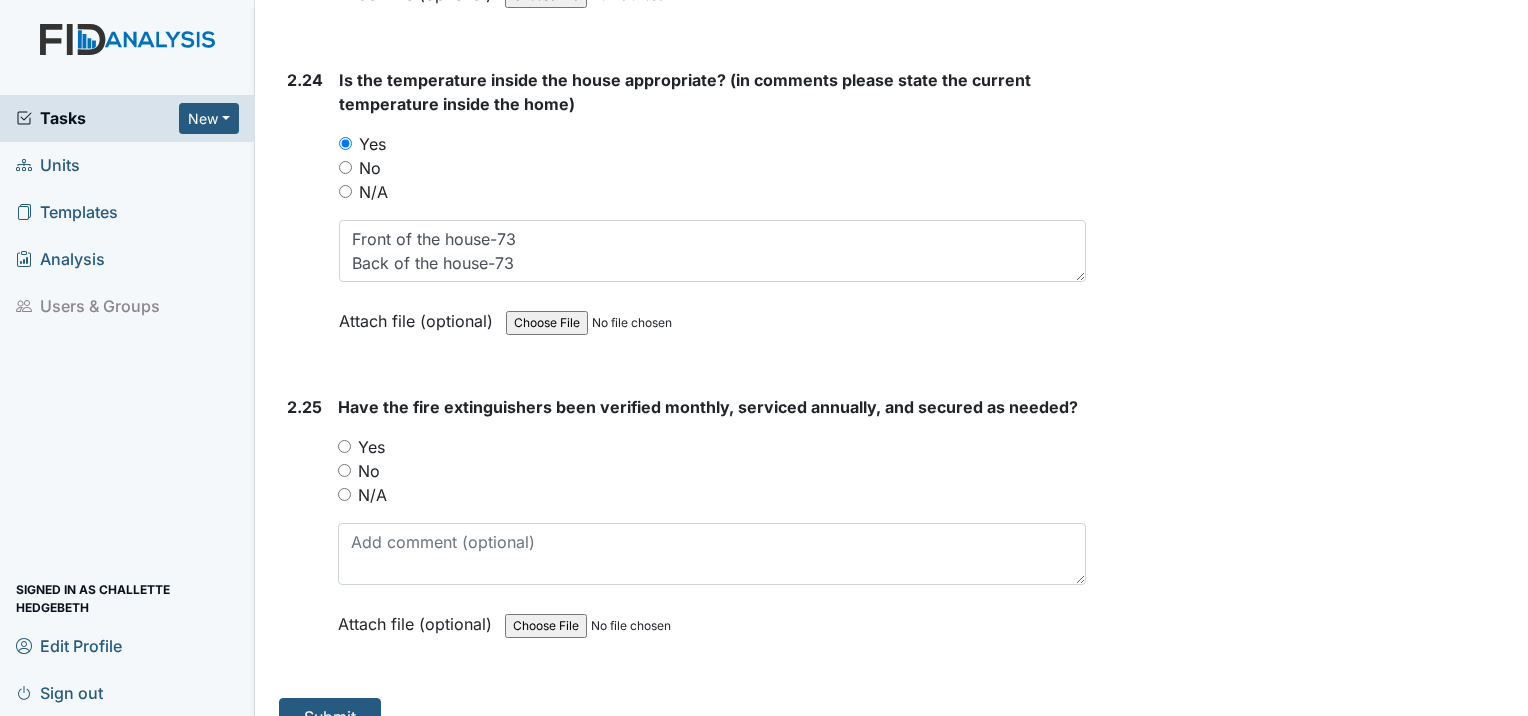 click on "Yes" at bounding box center [344, 446] 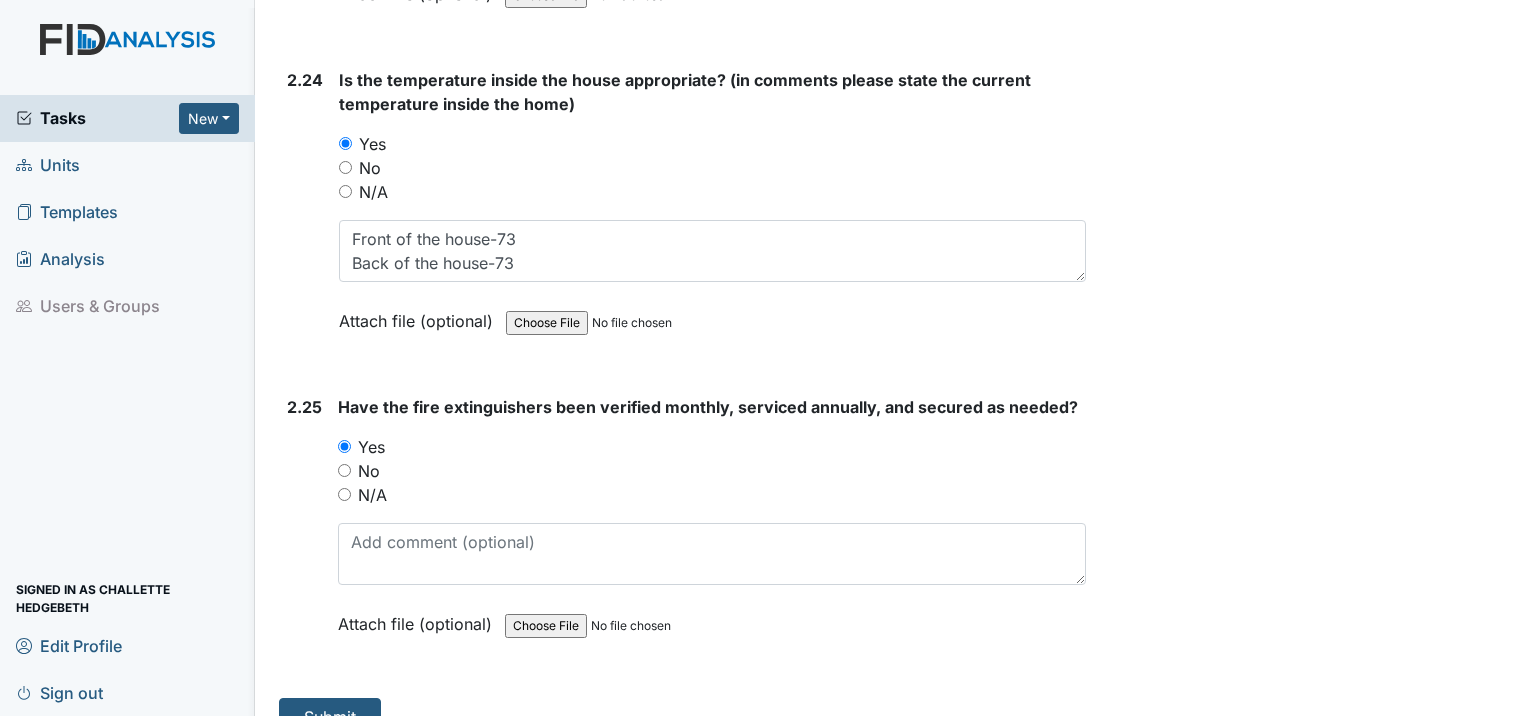 click on "Yes" at bounding box center [712, 447] 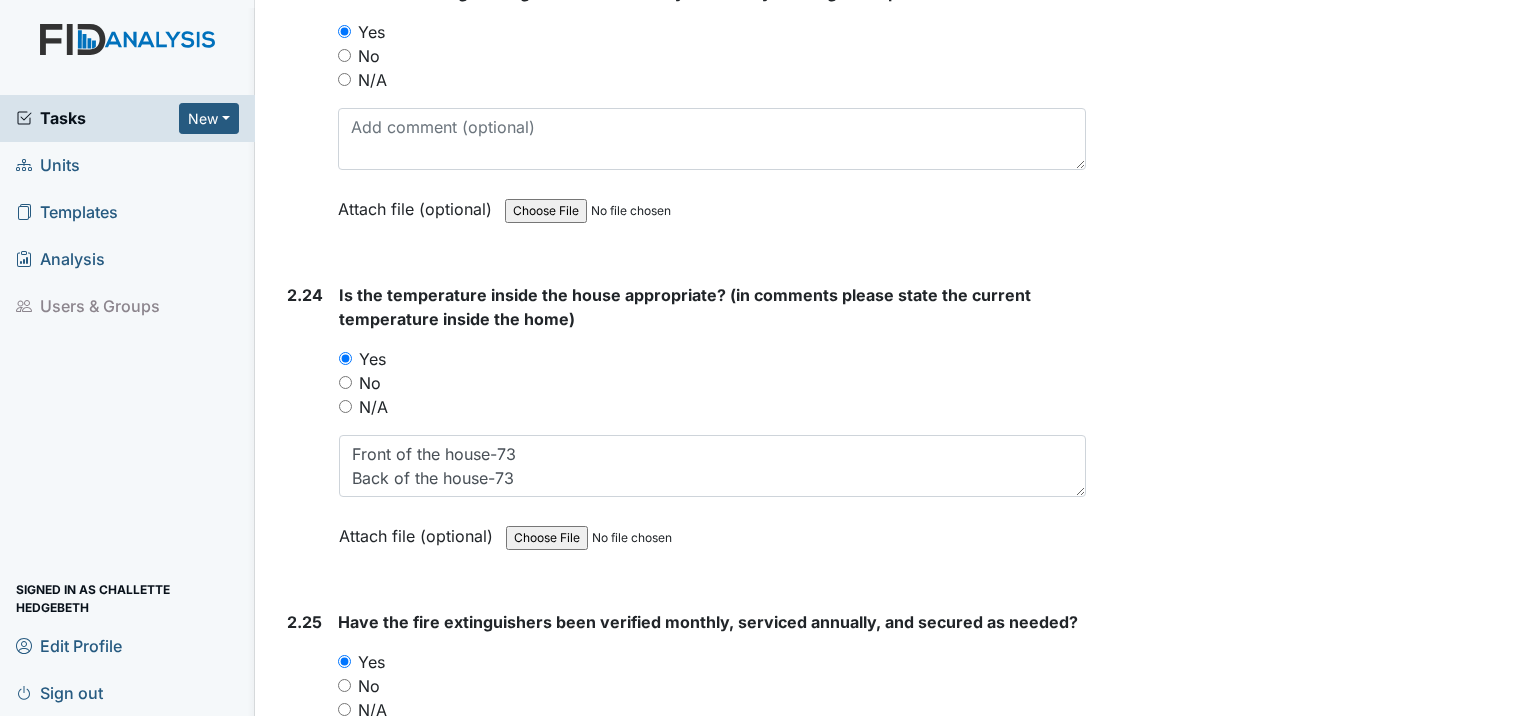 scroll, scrollTop: 10269, scrollLeft: 0, axis: vertical 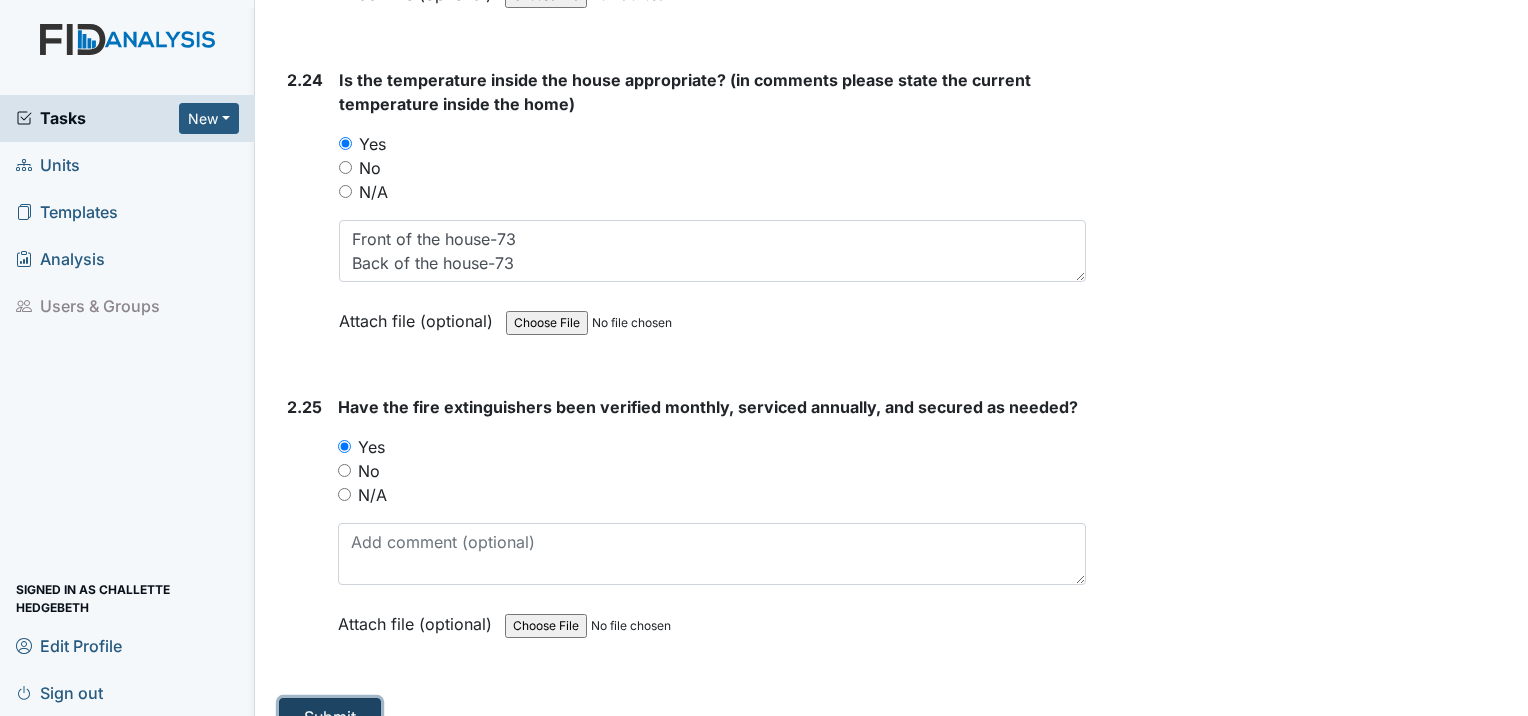 click on "Submit" at bounding box center [330, 717] 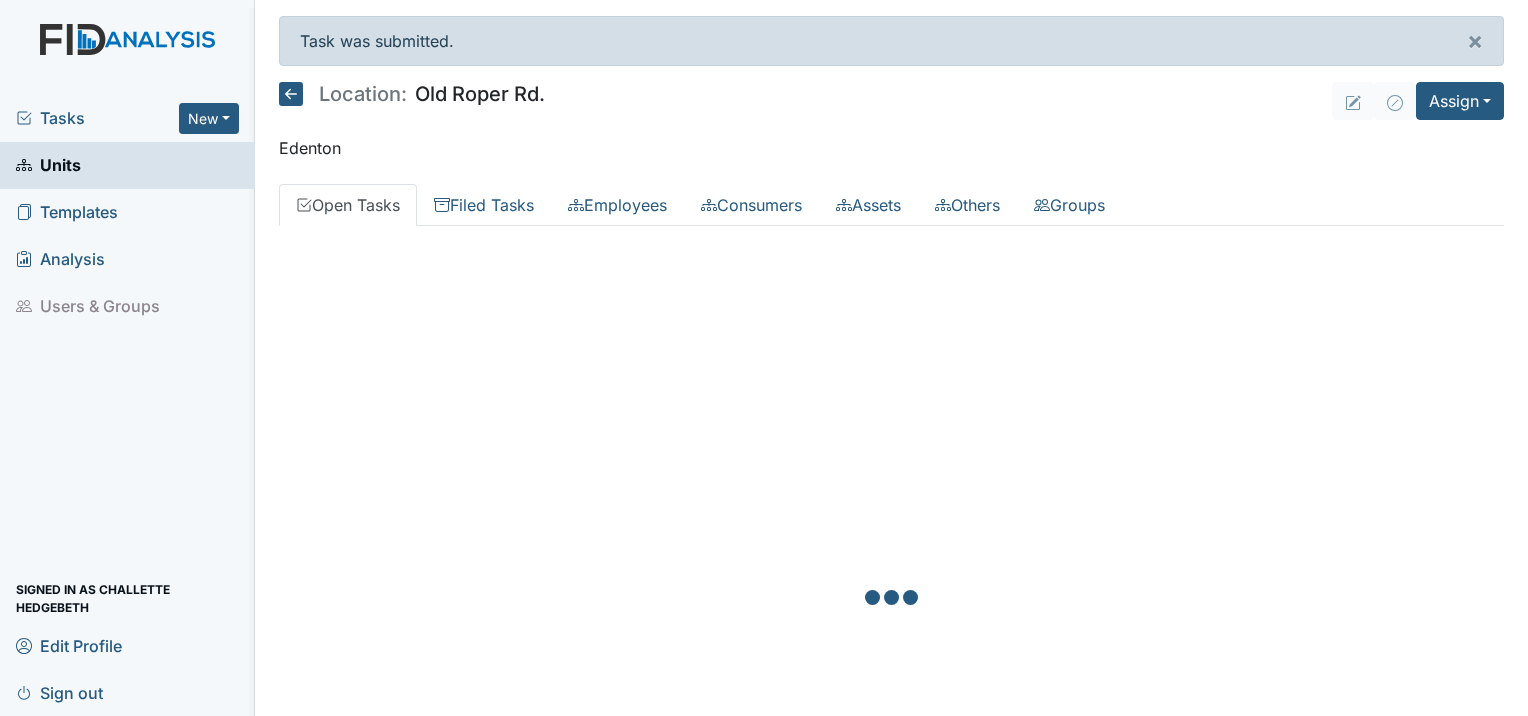 scroll, scrollTop: 0, scrollLeft: 0, axis: both 